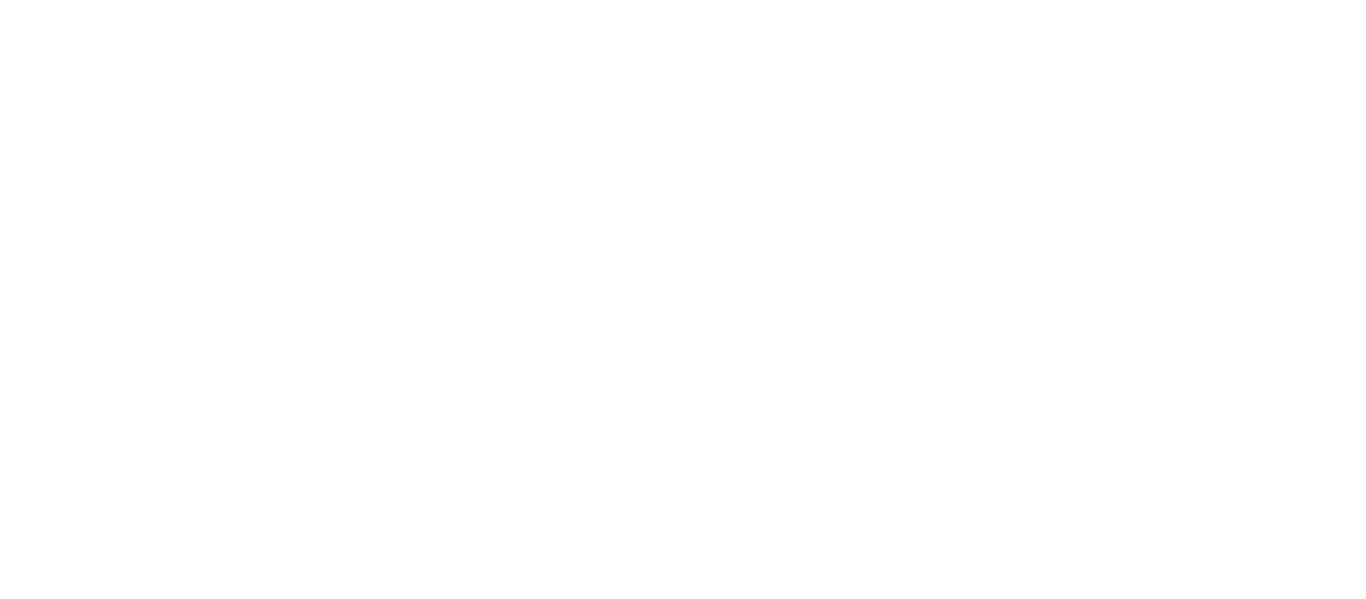 scroll, scrollTop: 0, scrollLeft: 0, axis: both 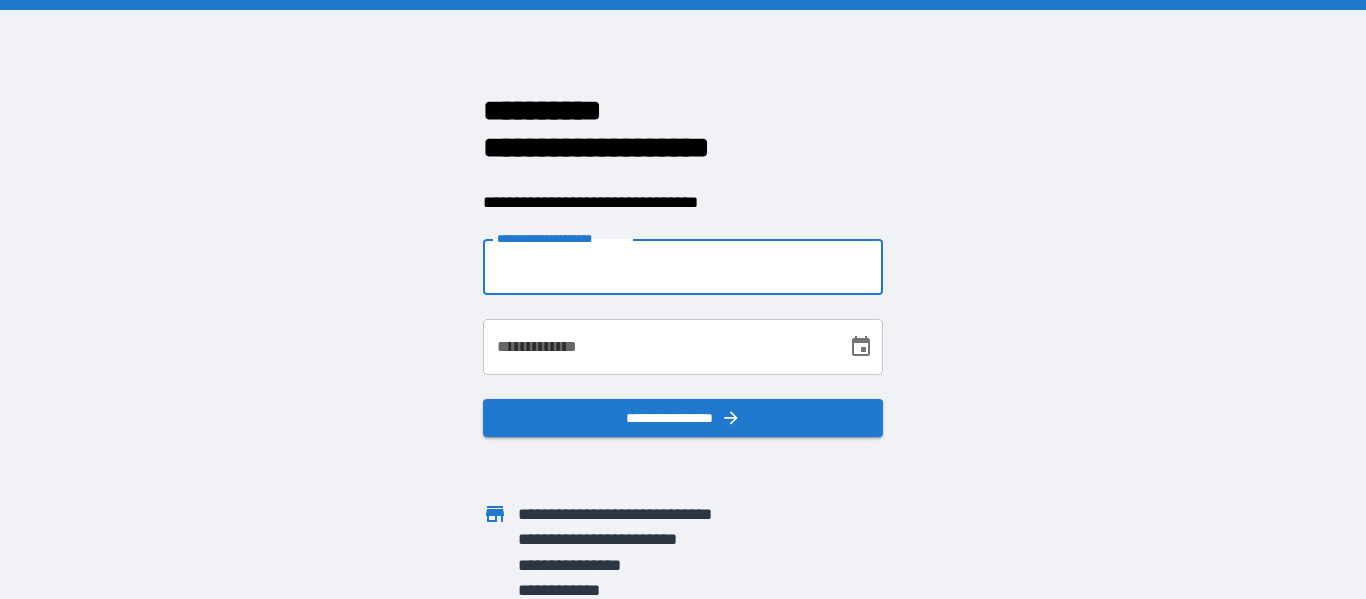 click on "**********" at bounding box center [683, 267] 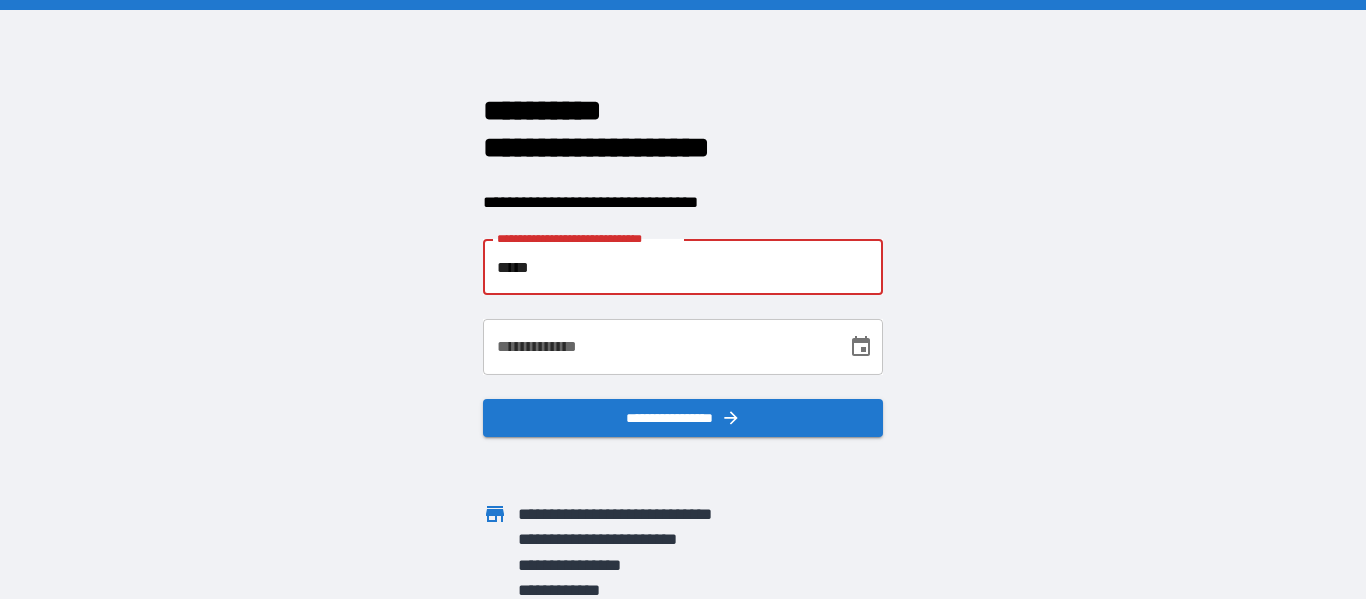 type on "**********" 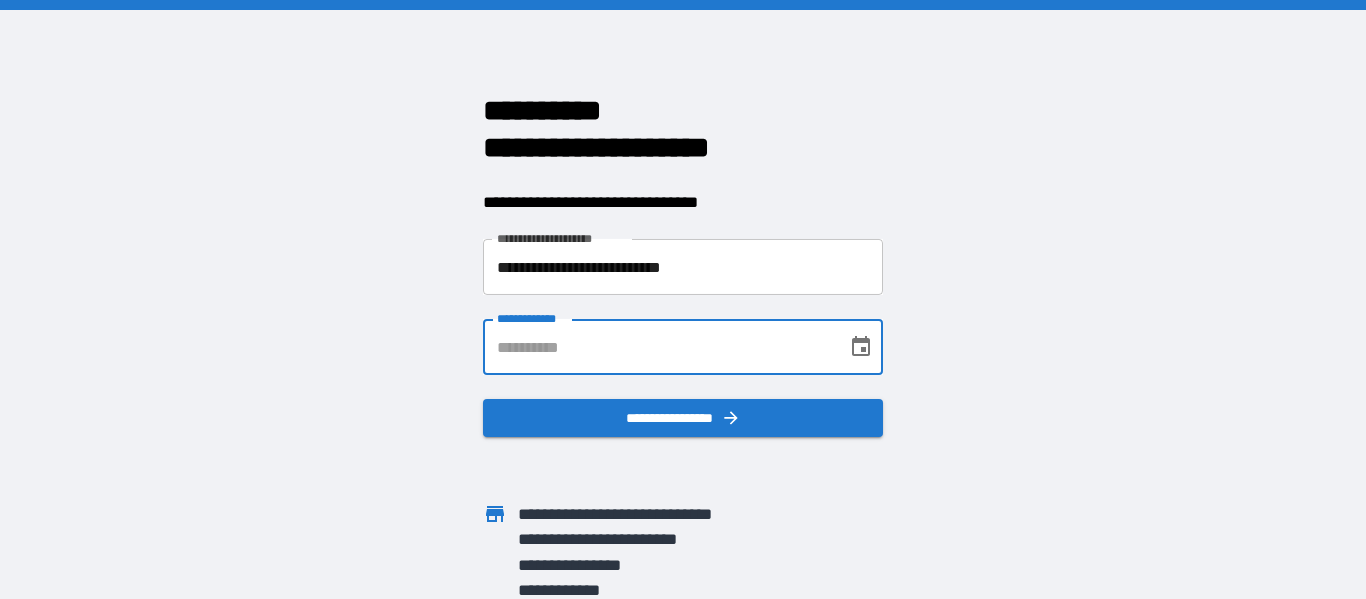 click on "**********" at bounding box center [658, 347] 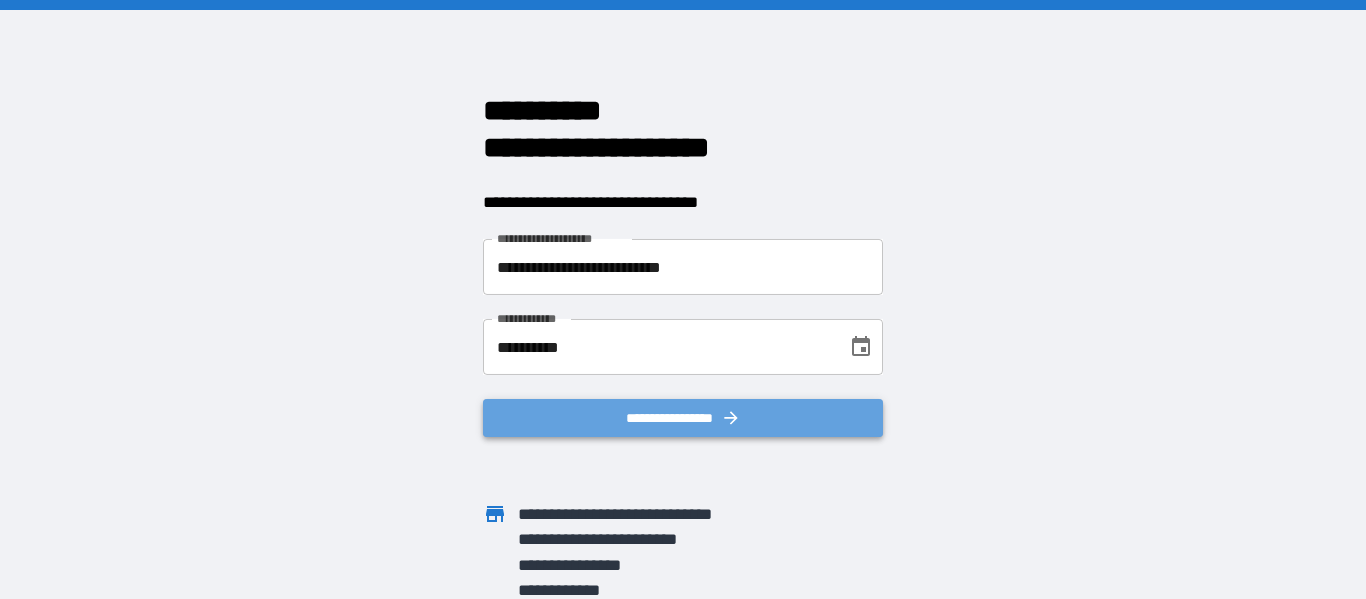 click on "**********" at bounding box center [683, 418] 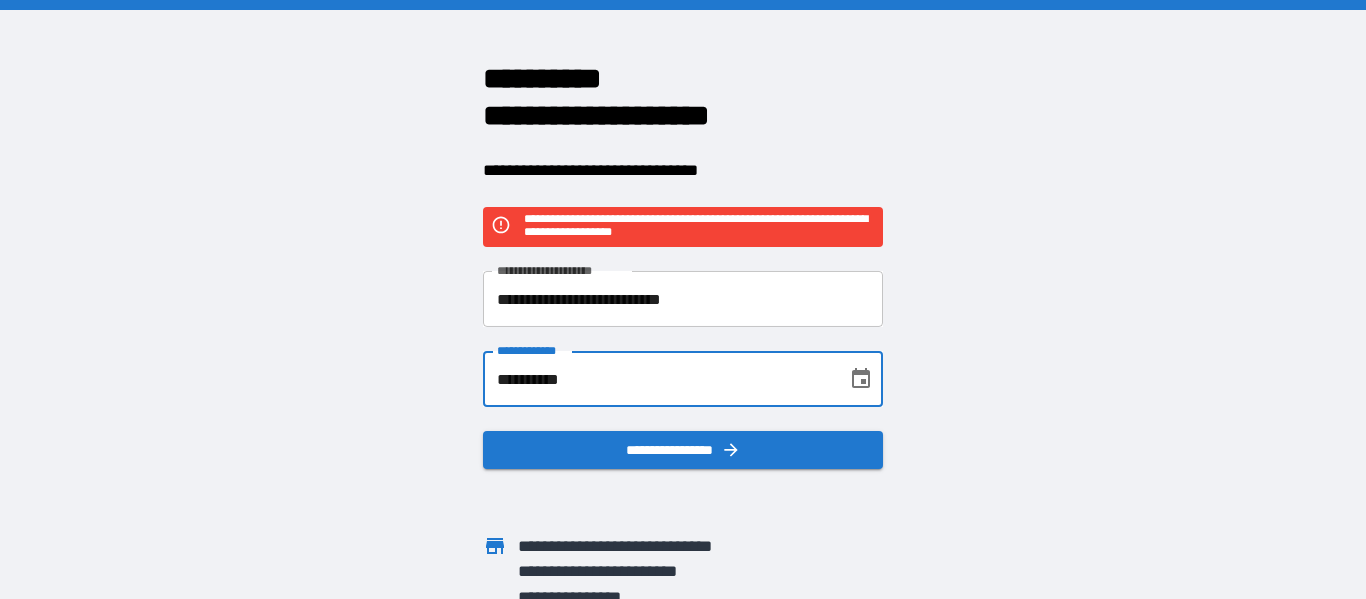 click on "**********" at bounding box center [658, 379] 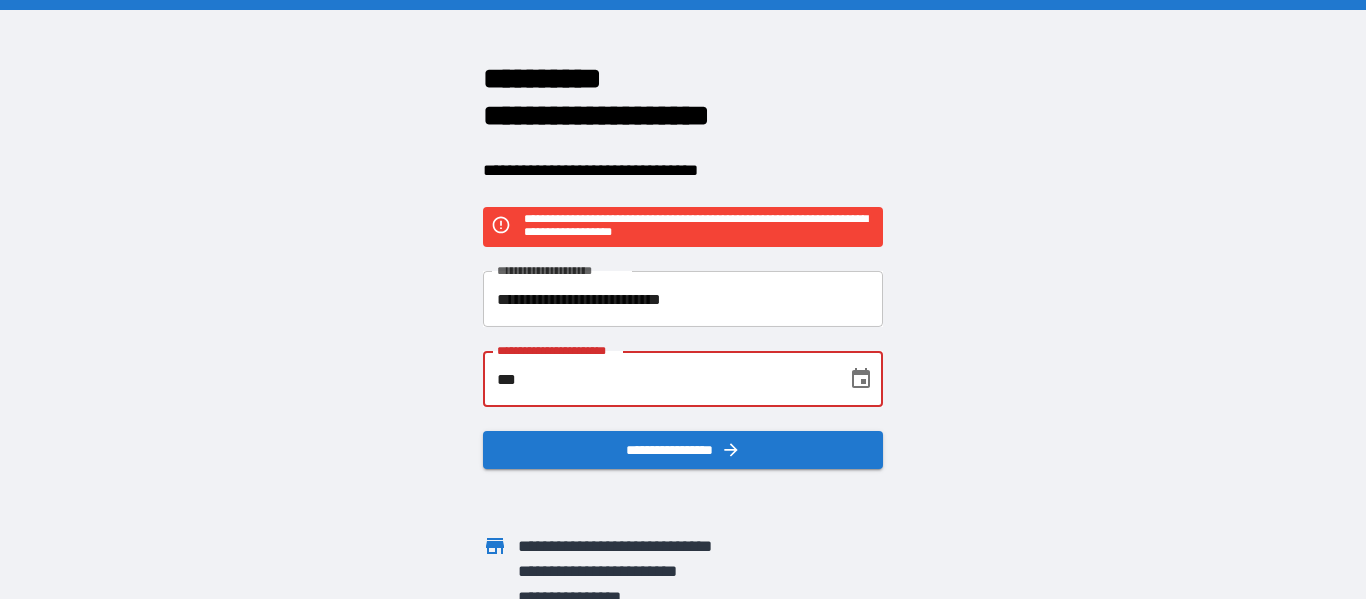 type on "*" 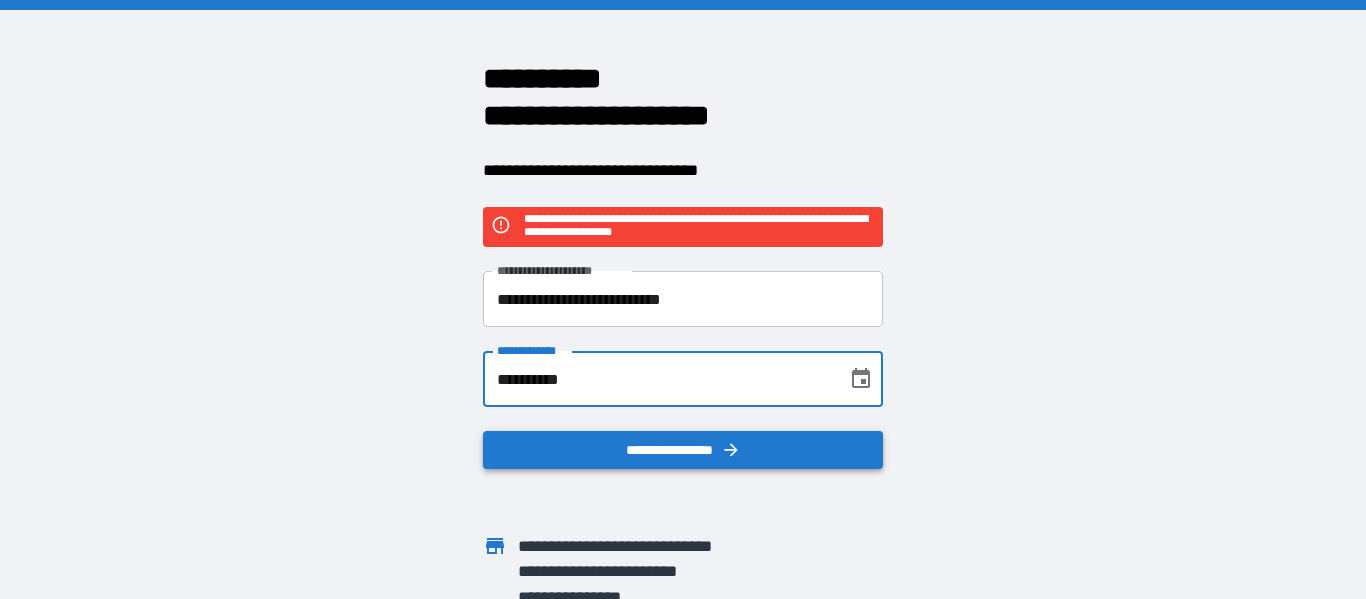 type on "**********" 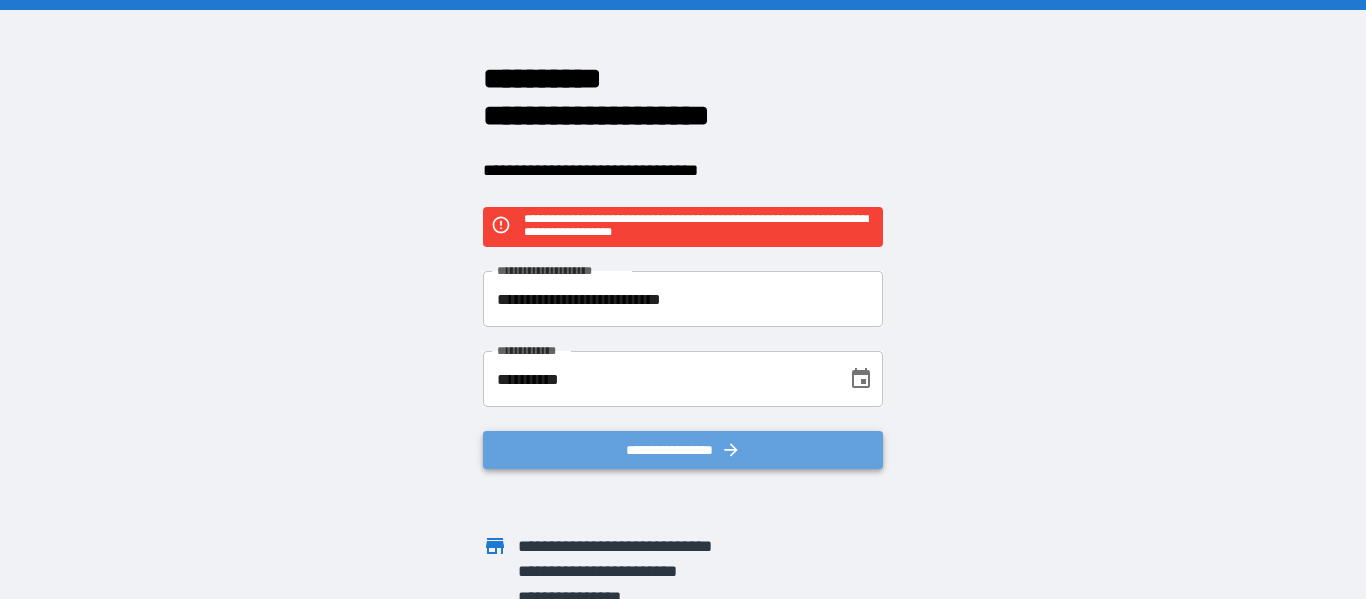 click on "**********" at bounding box center [683, 450] 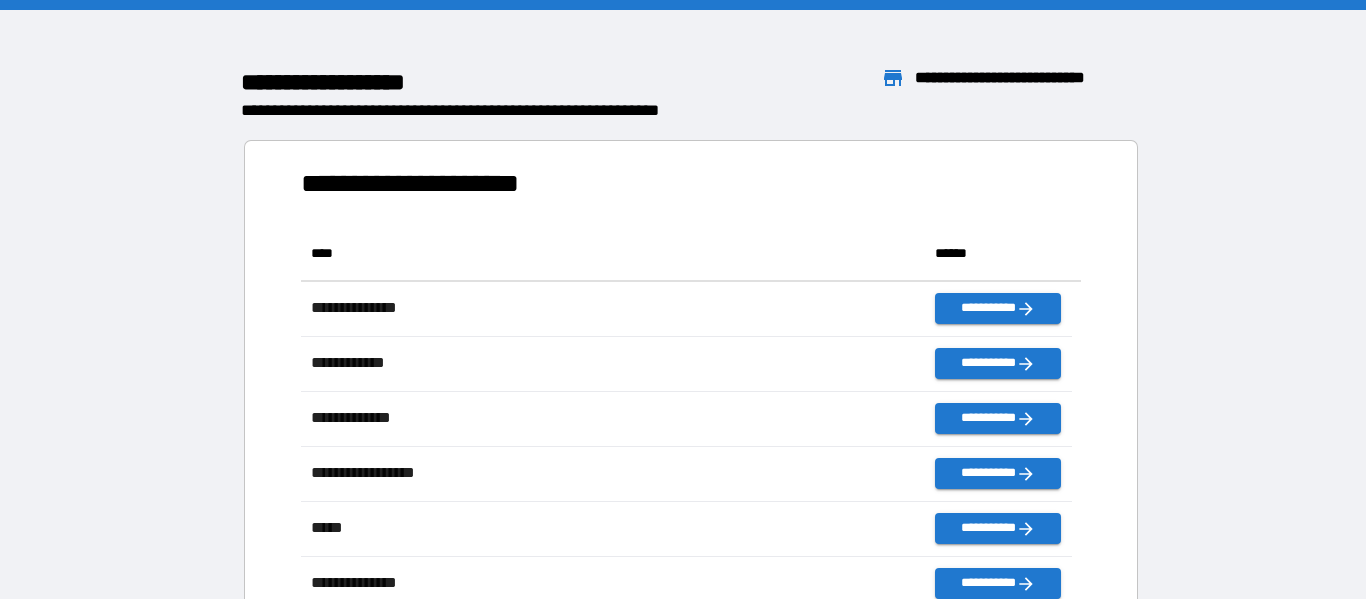 scroll, scrollTop: 16, scrollLeft: 16, axis: both 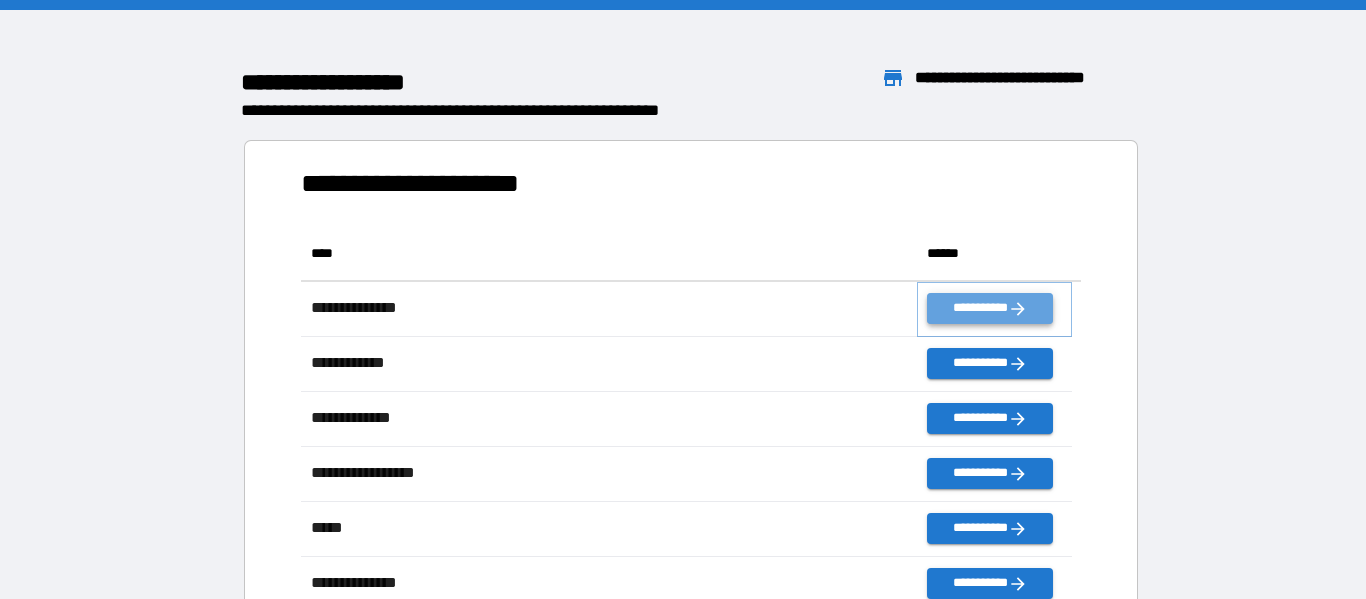 click on "**********" at bounding box center (989, 308) 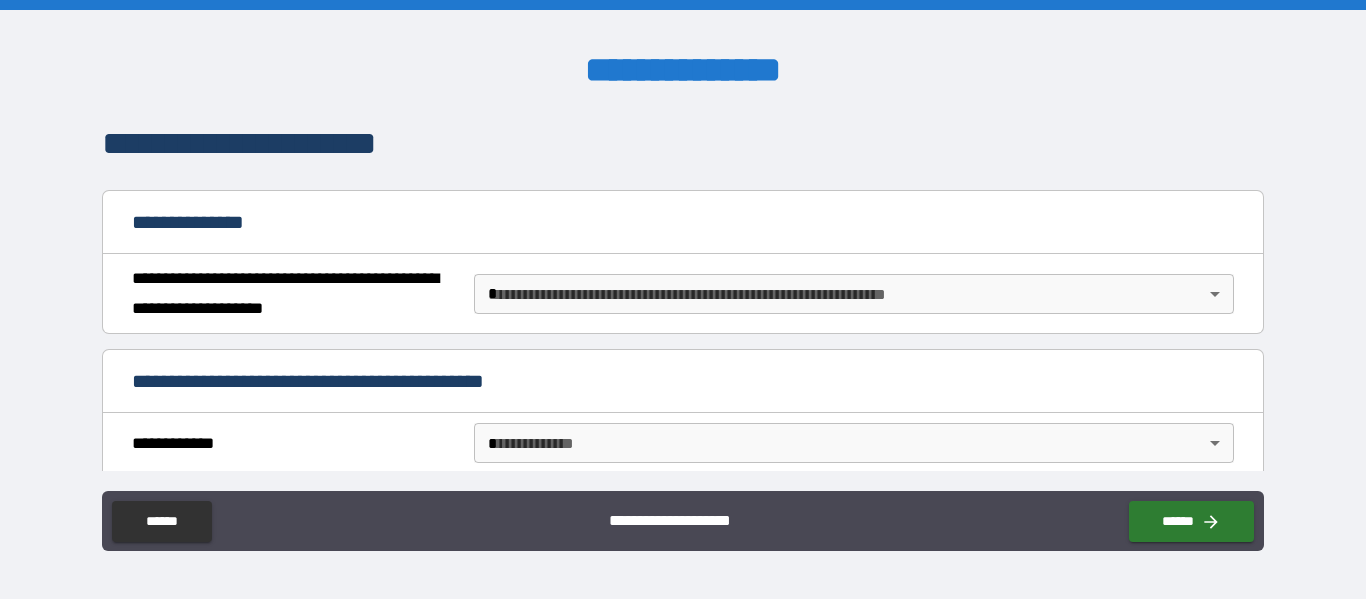 scroll, scrollTop: 155, scrollLeft: 0, axis: vertical 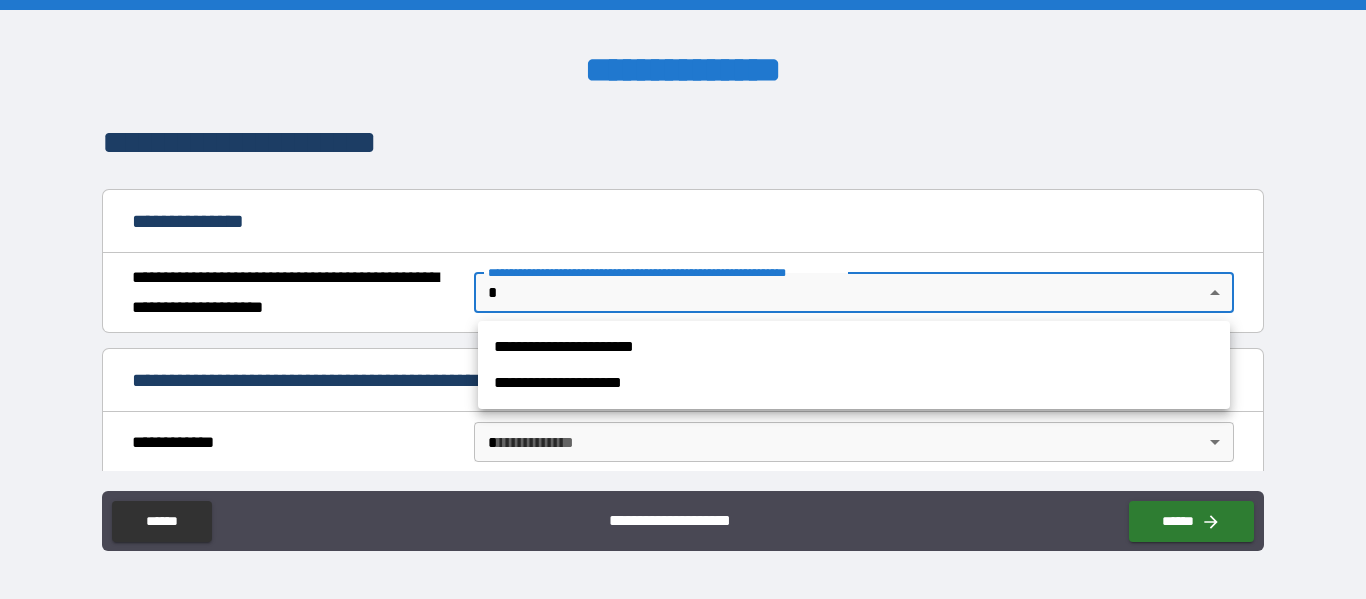click on "**********" at bounding box center (683, 299) 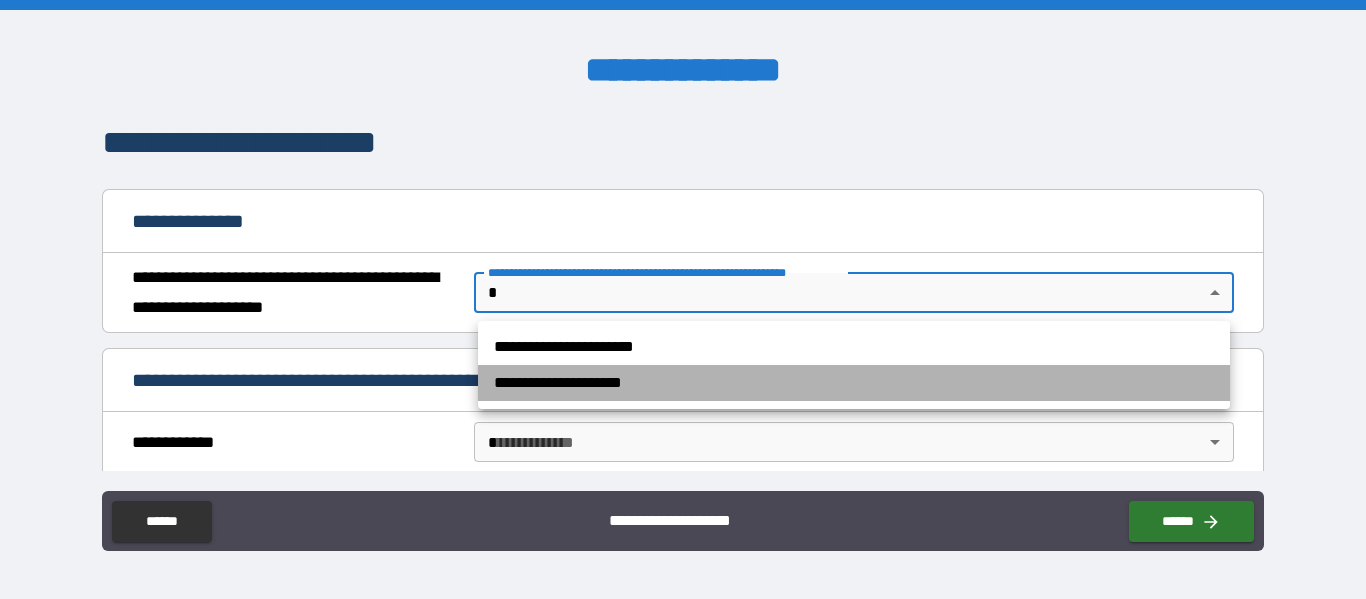 click on "**********" at bounding box center [854, 383] 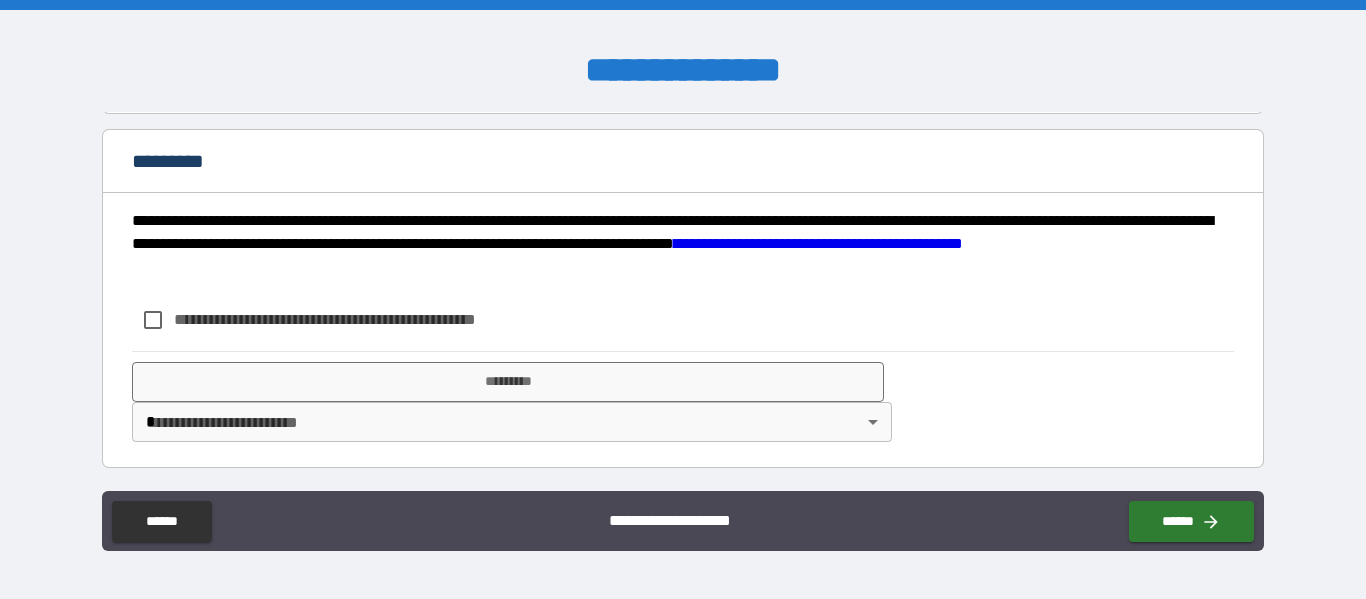 scroll, scrollTop: 376, scrollLeft: 0, axis: vertical 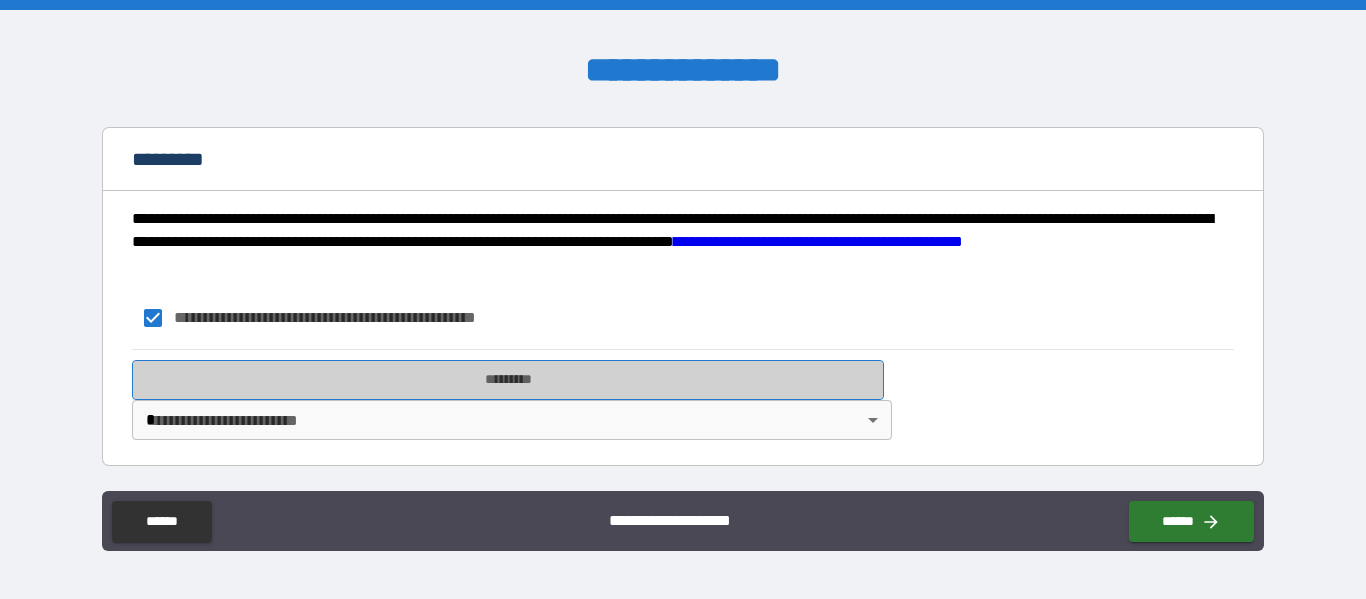 click on "*********" at bounding box center [508, 380] 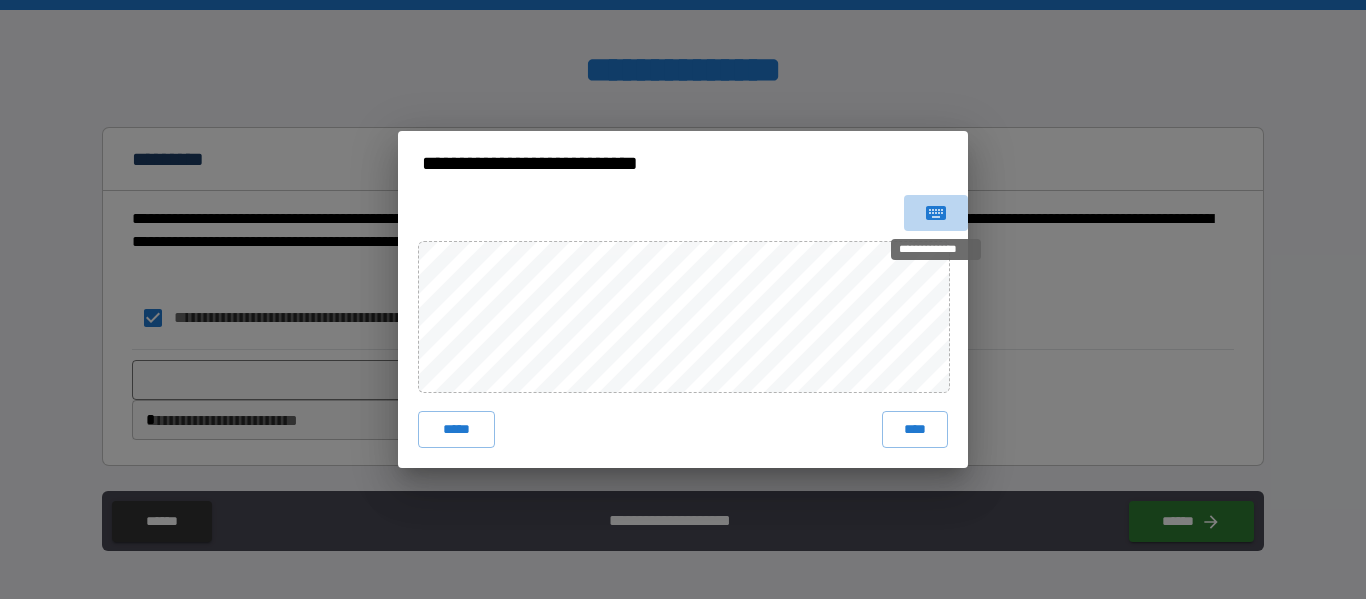 click 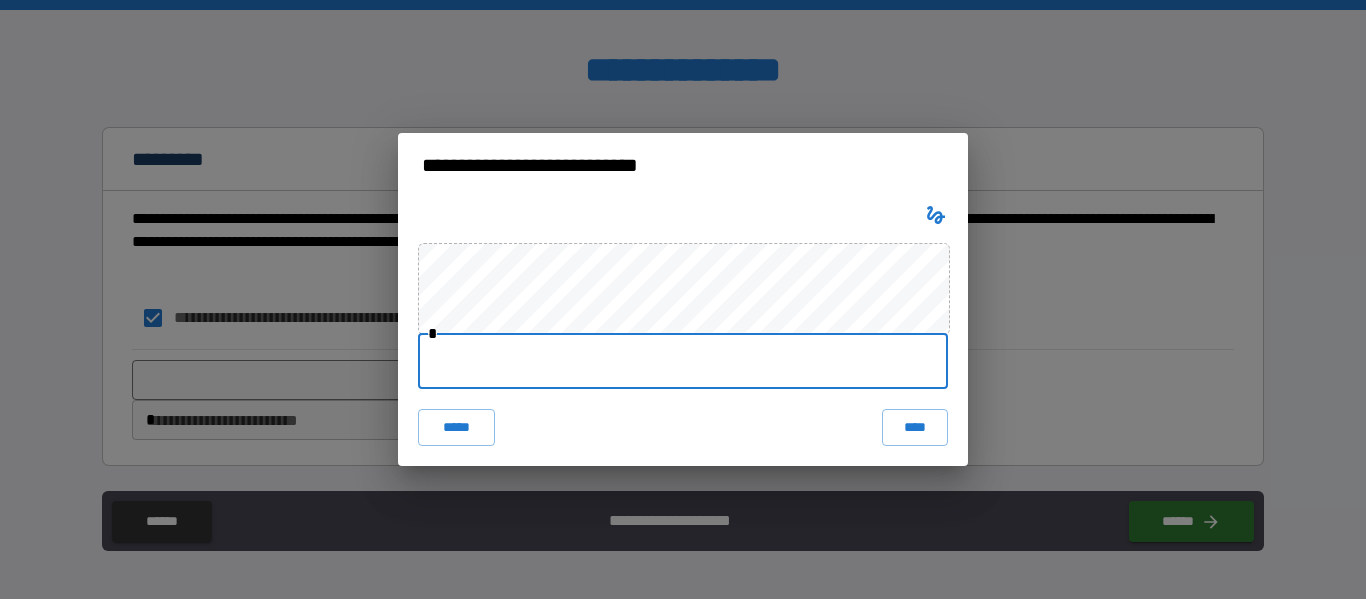 click at bounding box center (683, 361) 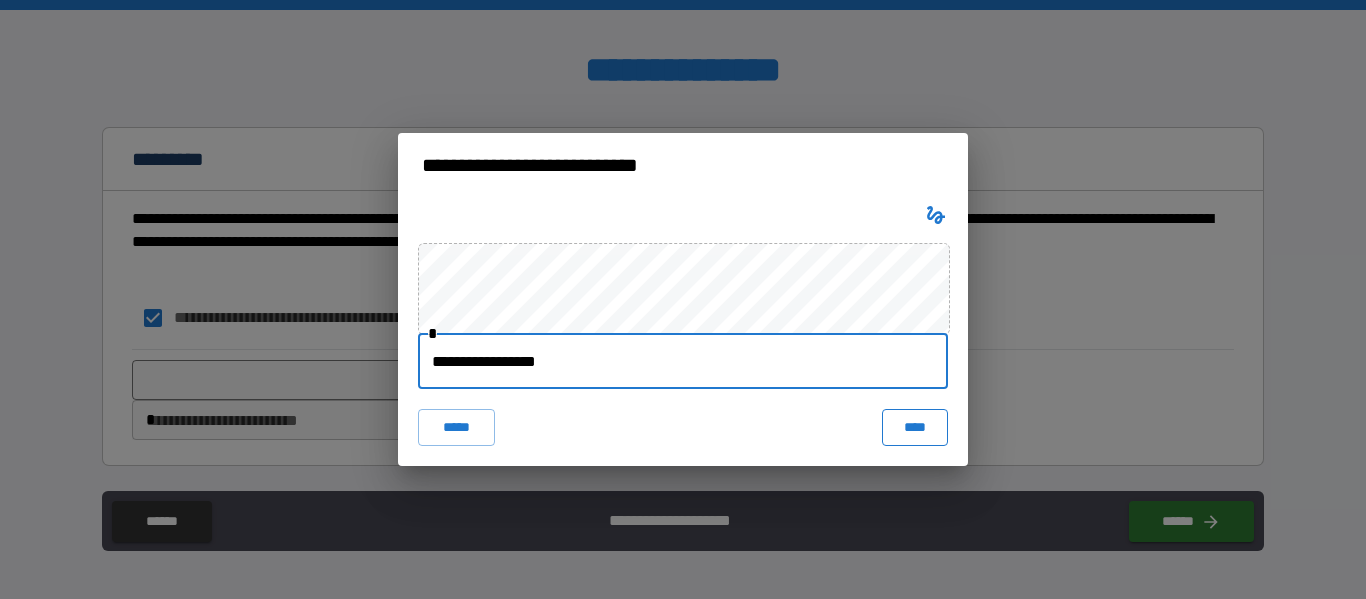 type on "**********" 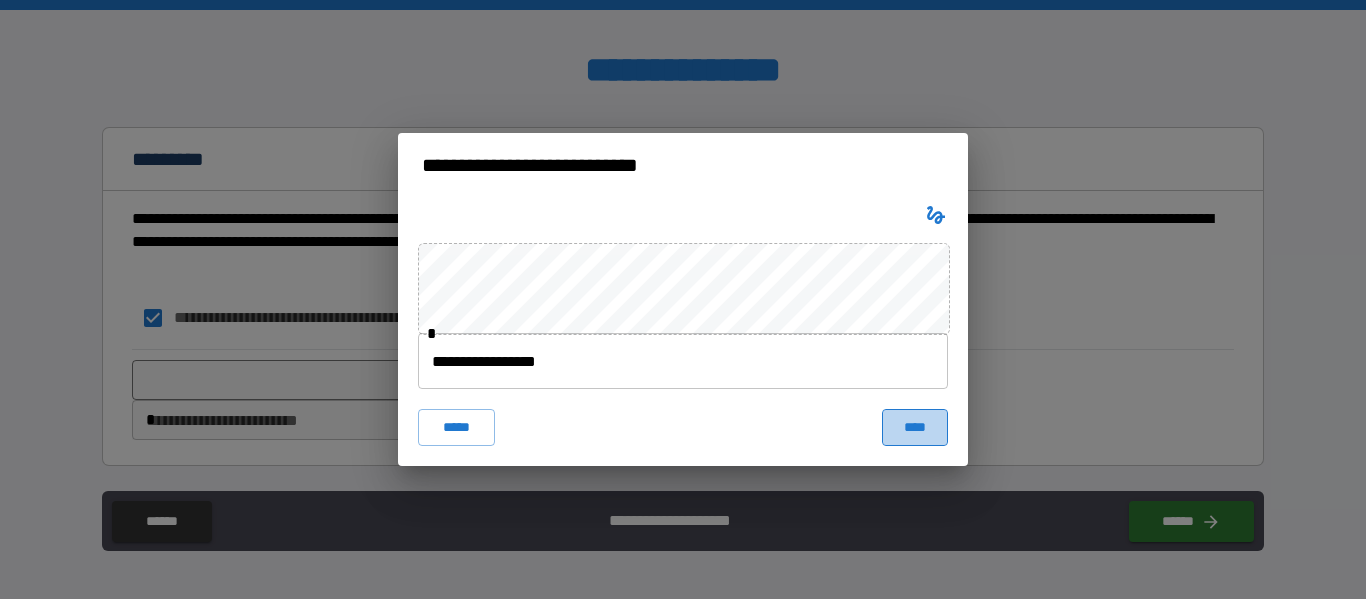 click on "****" at bounding box center (915, 427) 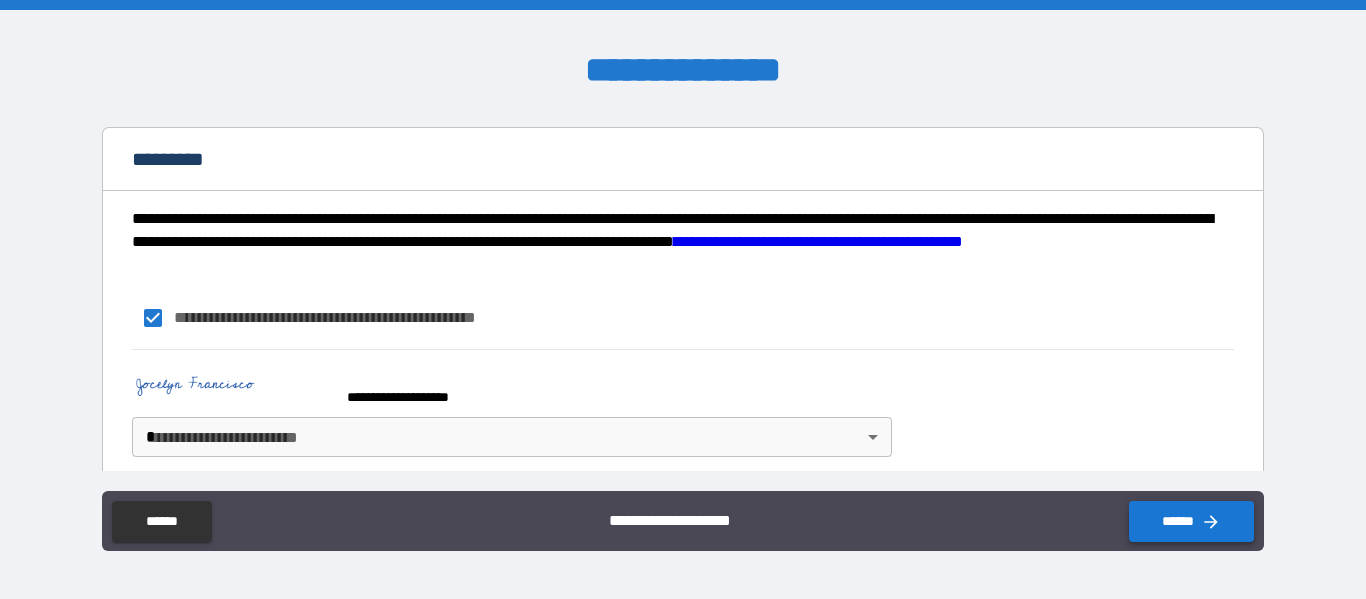 click on "******" at bounding box center (1191, 521) 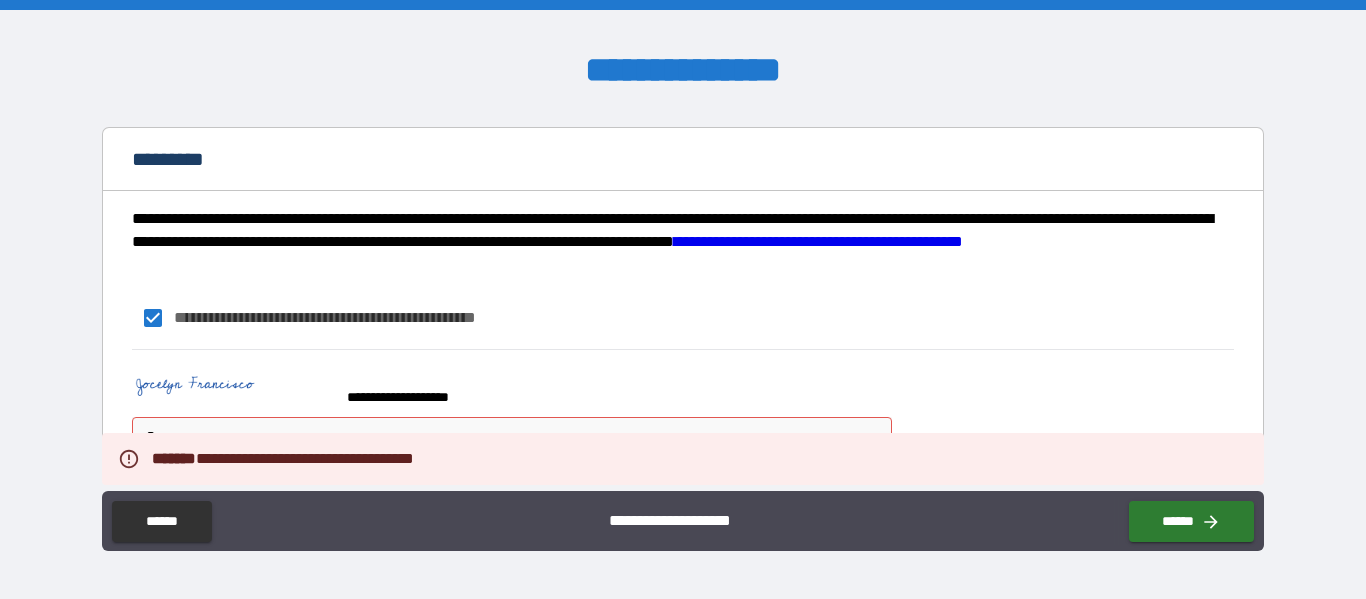scroll, scrollTop: 393, scrollLeft: 0, axis: vertical 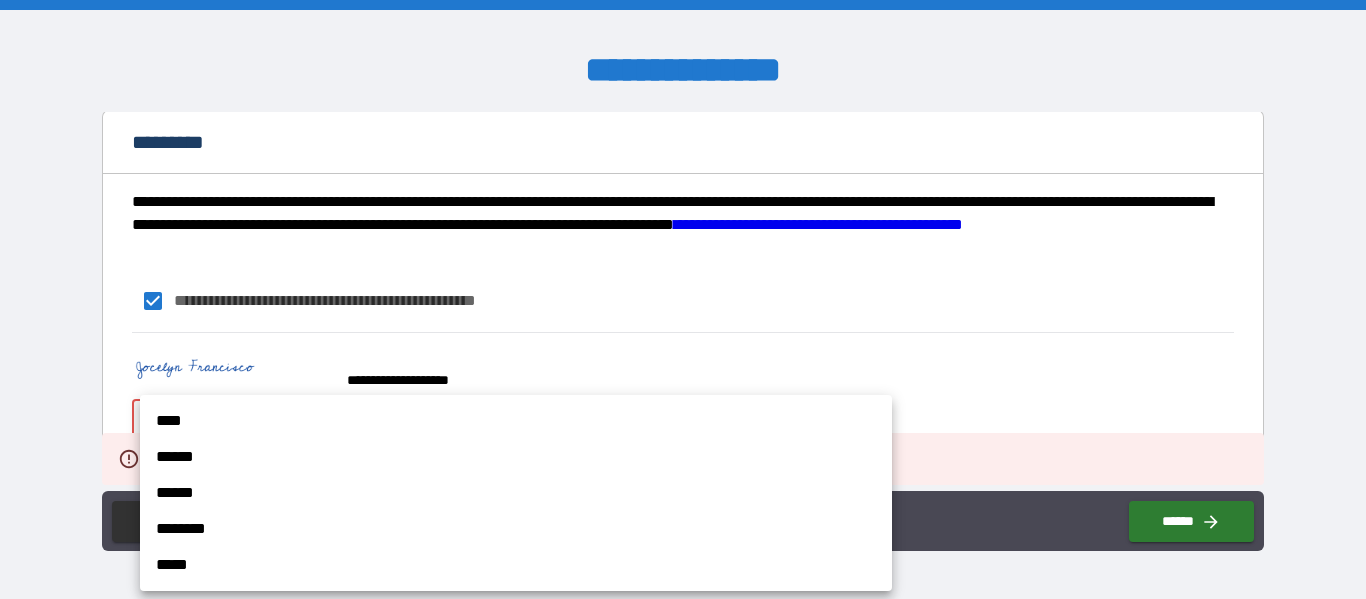 click on "**********" at bounding box center (683, 299) 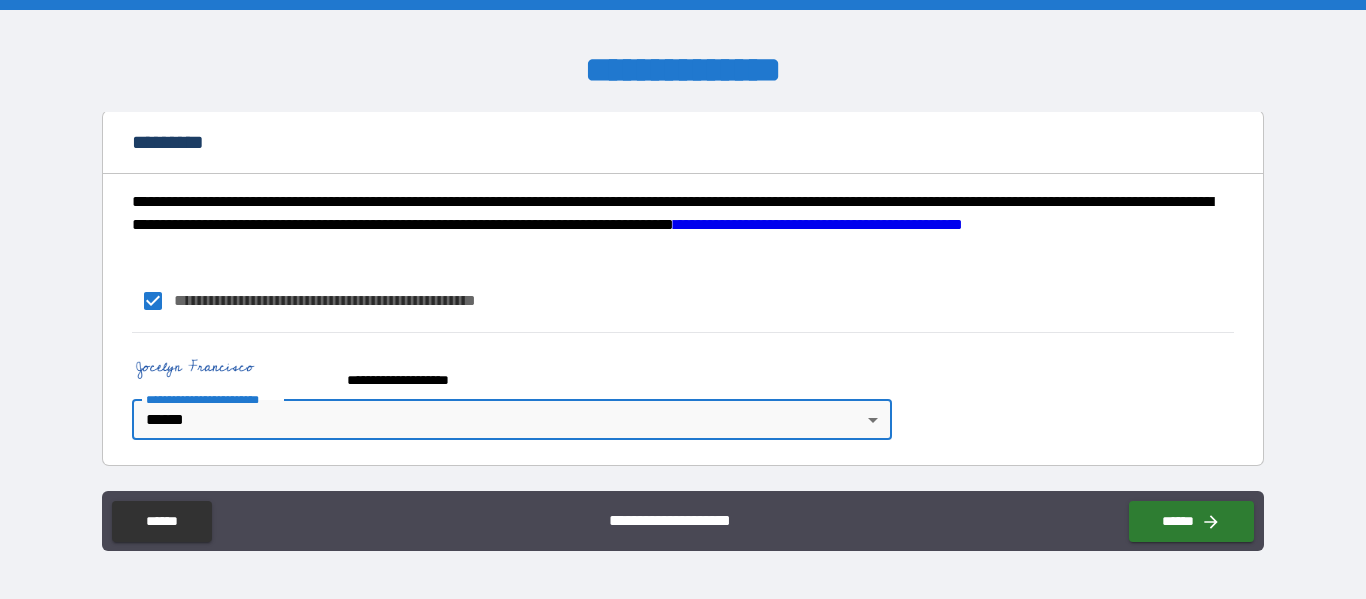 type on "*" 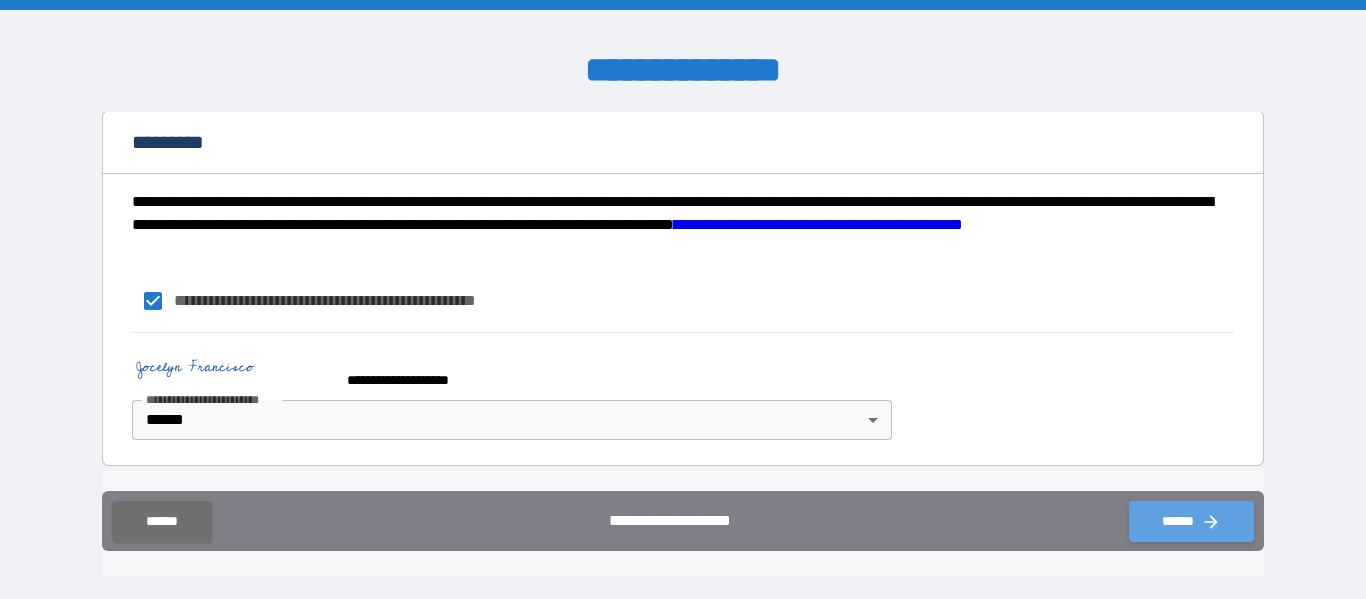 click on "******" at bounding box center [1191, 521] 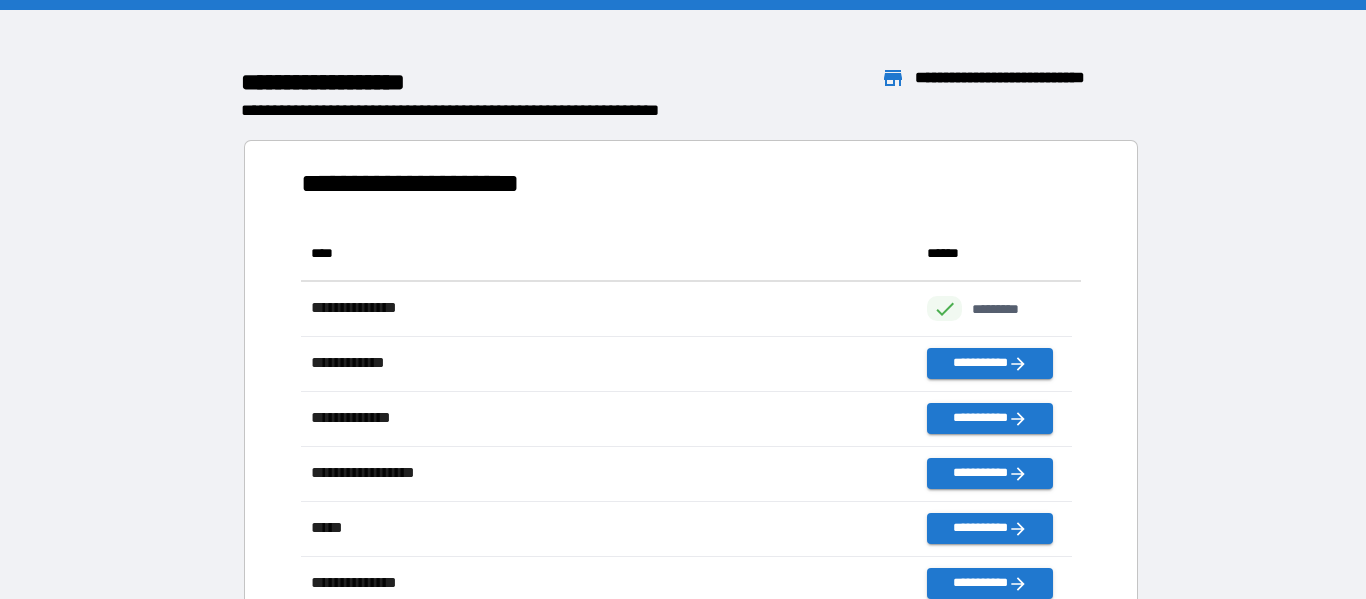 scroll, scrollTop: 16, scrollLeft: 16, axis: both 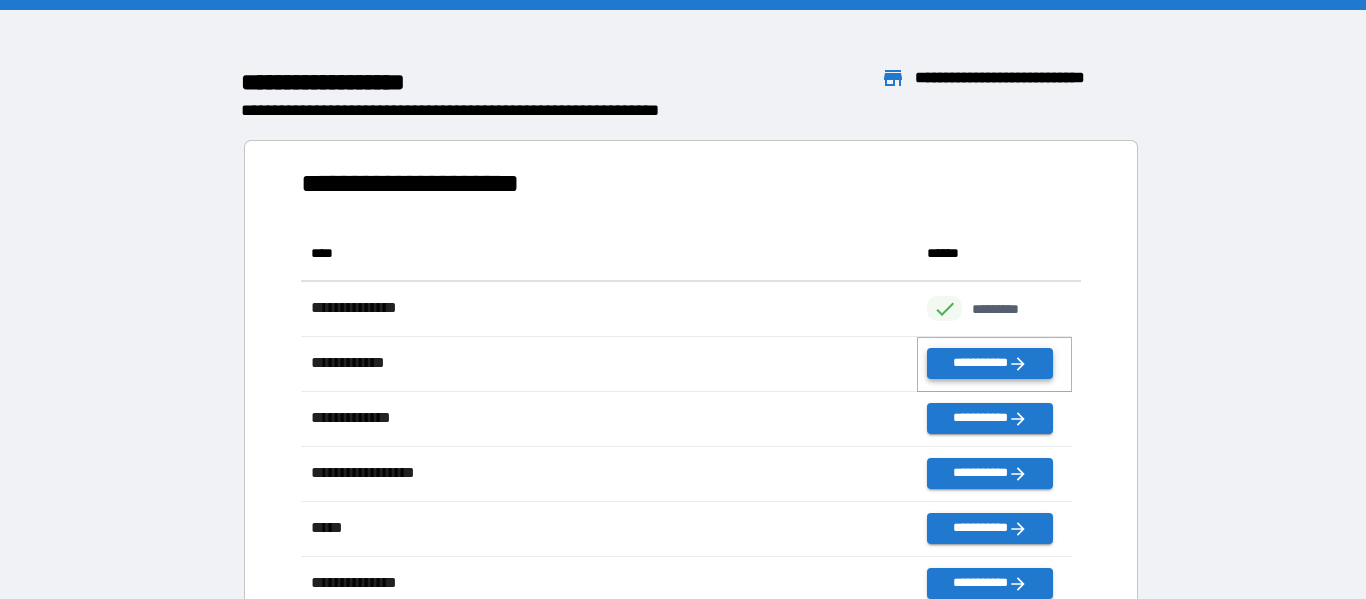 click on "**********" at bounding box center (989, 363) 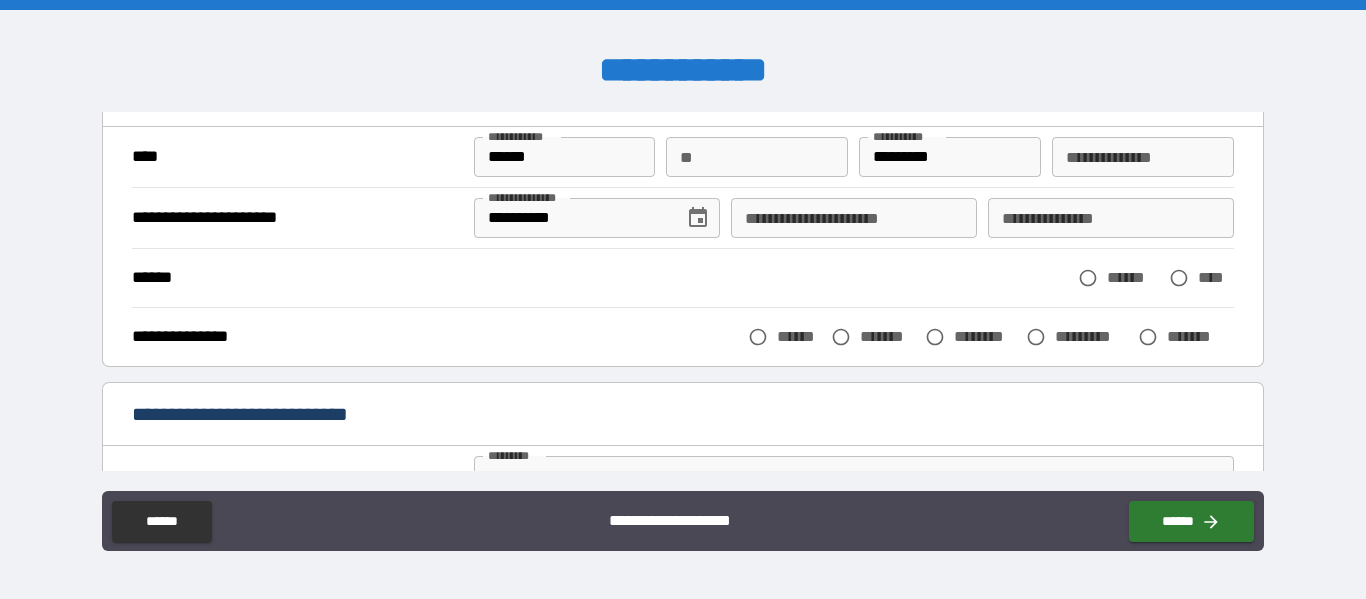 scroll, scrollTop: 127, scrollLeft: 0, axis: vertical 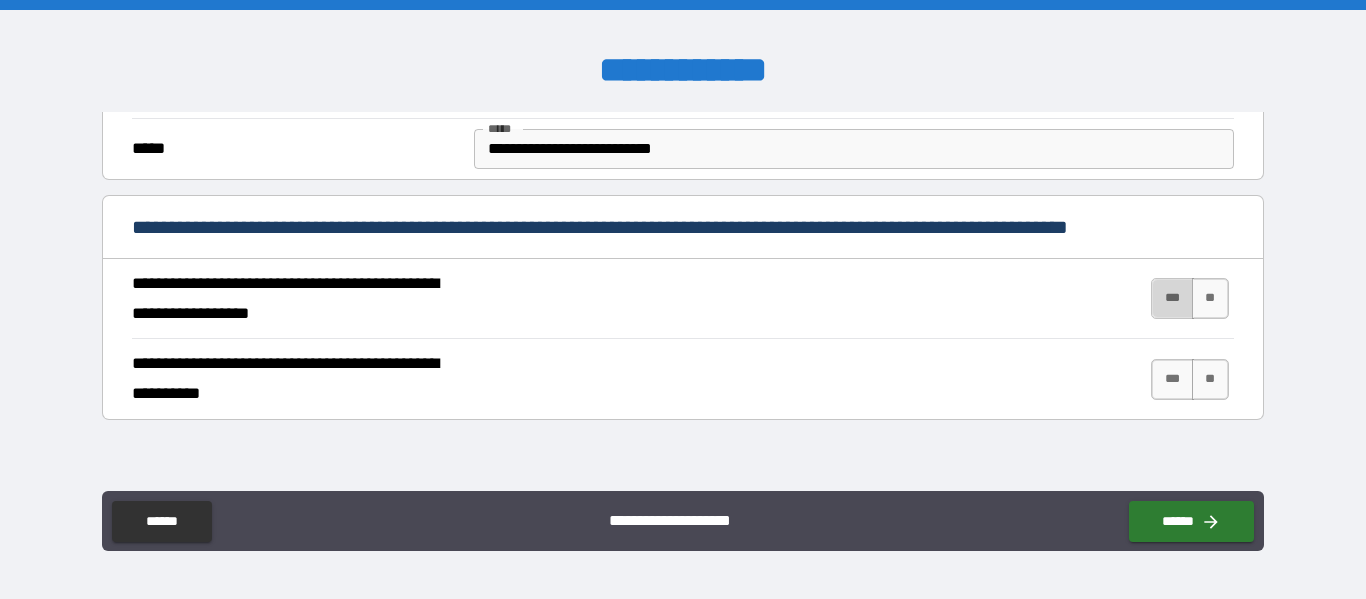 click on "***" at bounding box center (1172, 298) 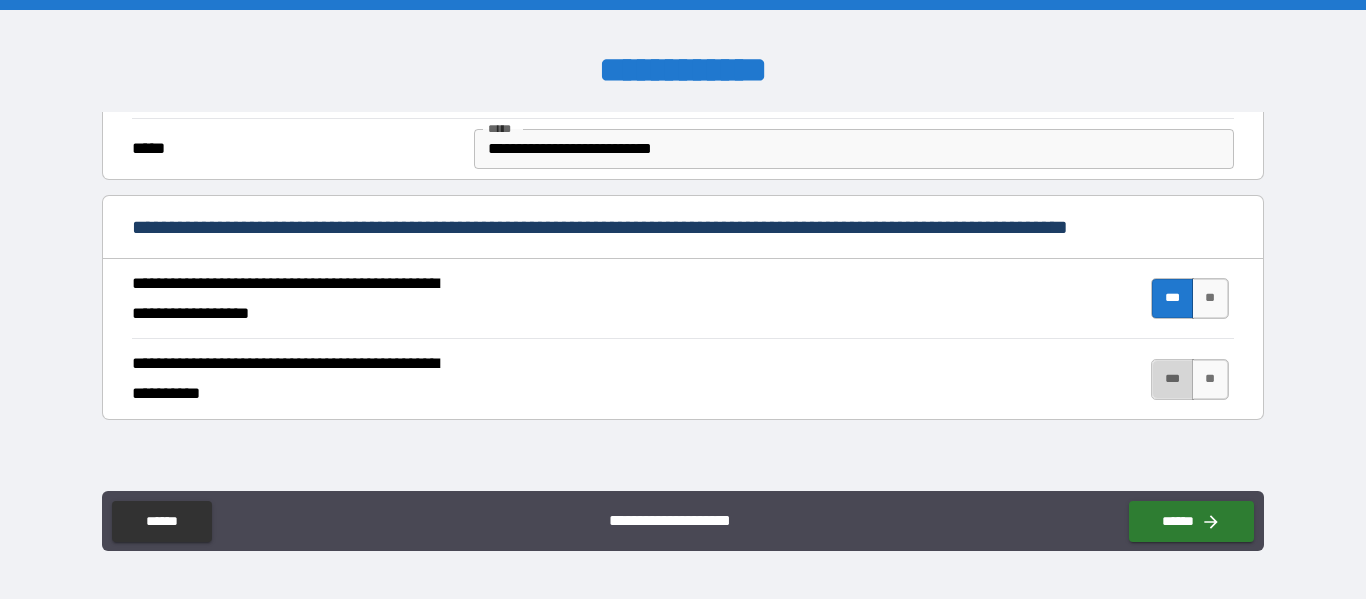 click on "***" at bounding box center [1172, 379] 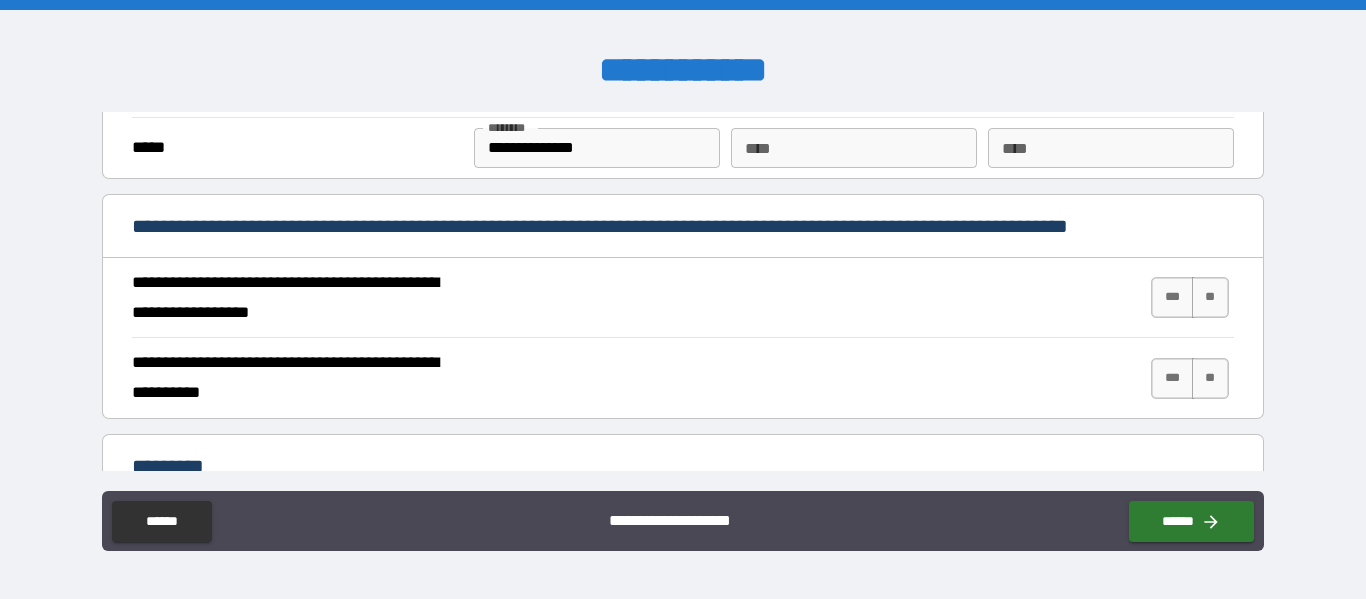 scroll, scrollTop: 1718, scrollLeft: 0, axis: vertical 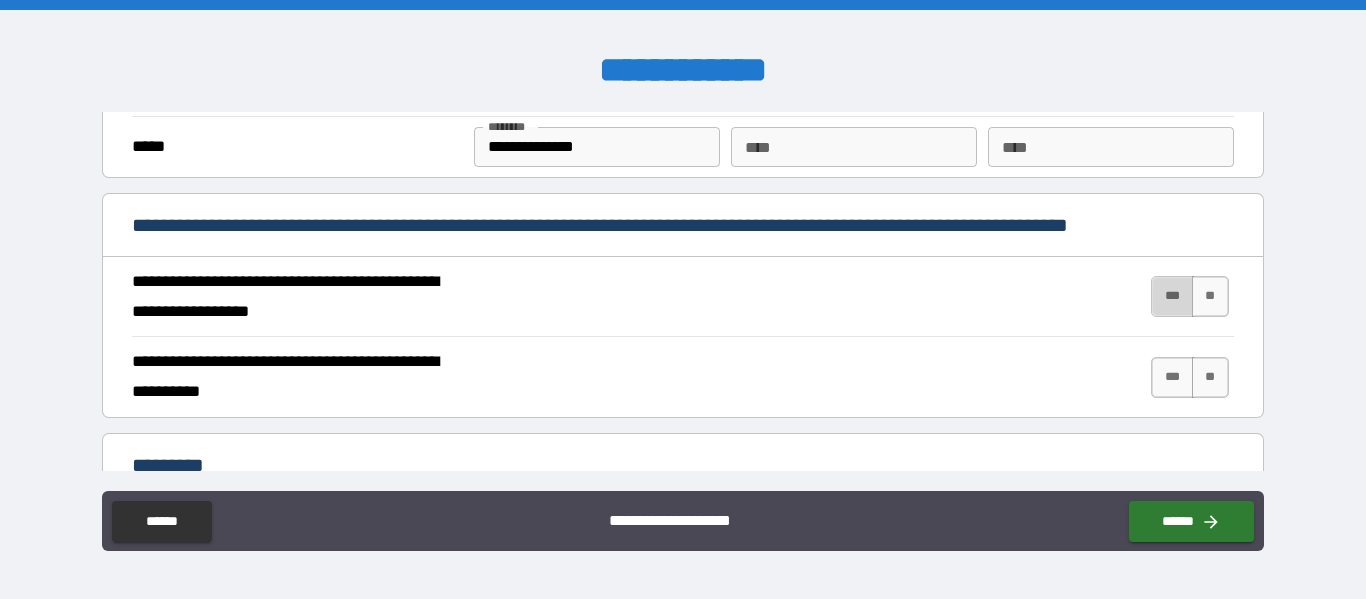 click on "***" at bounding box center [1172, 296] 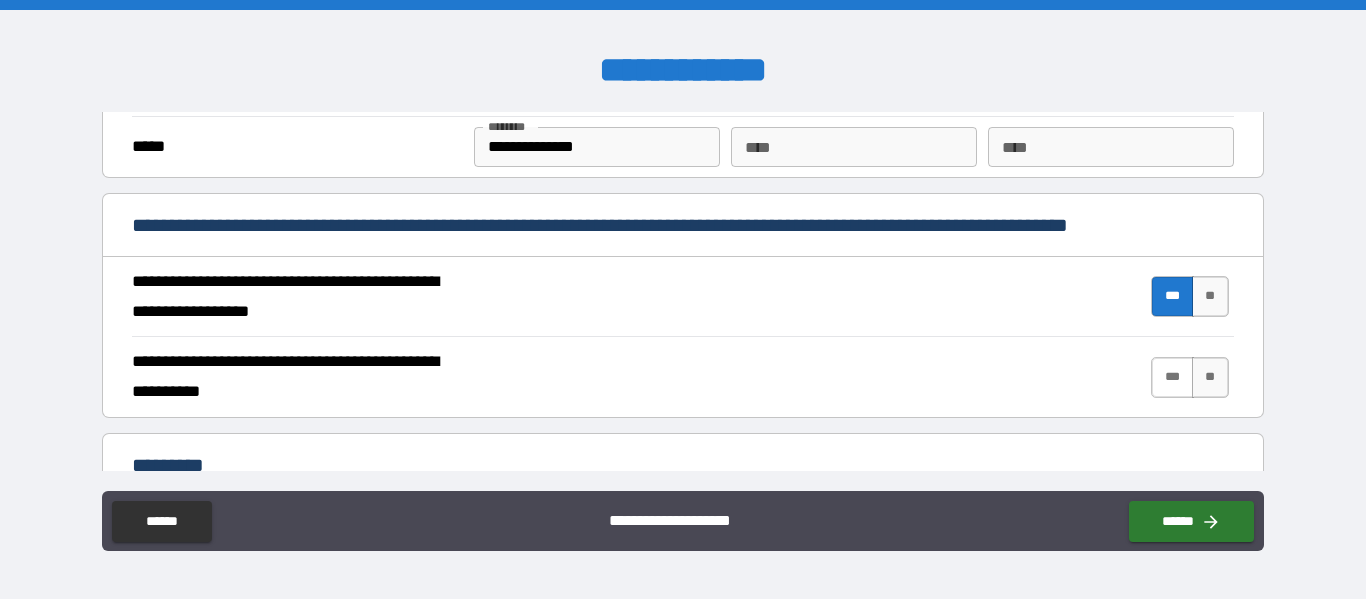 click on "***" at bounding box center [1172, 377] 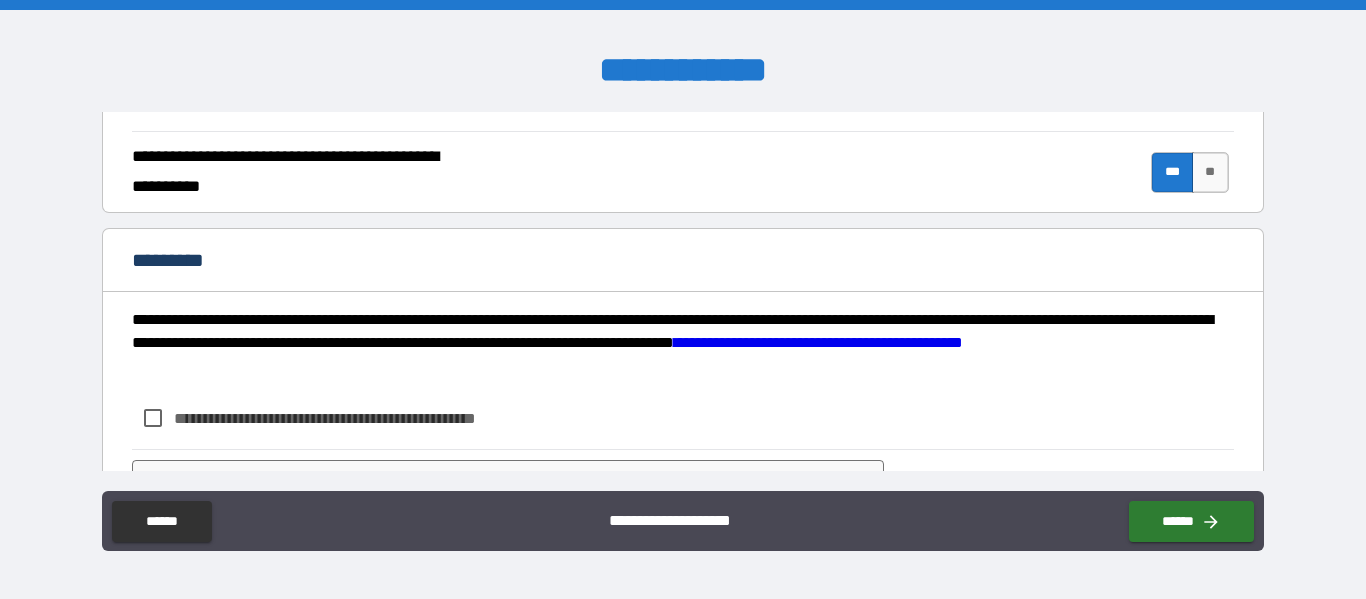 scroll, scrollTop: 2023, scrollLeft: 0, axis: vertical 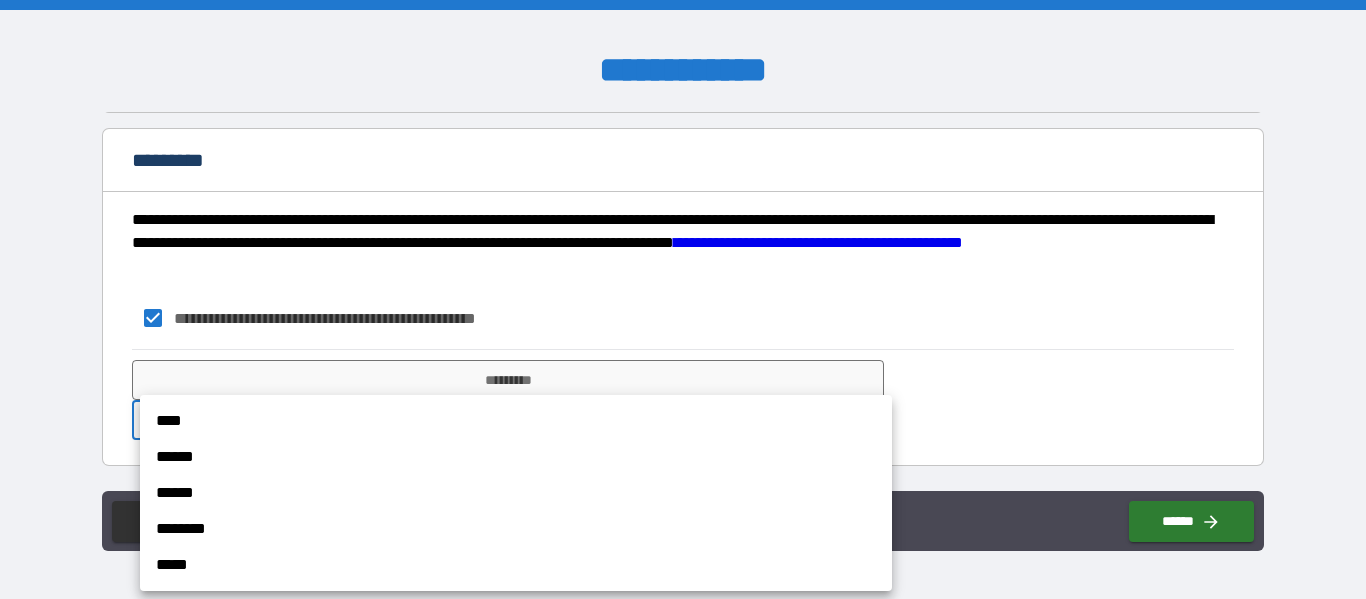 click on "**********" at bounding box center (683, 299) 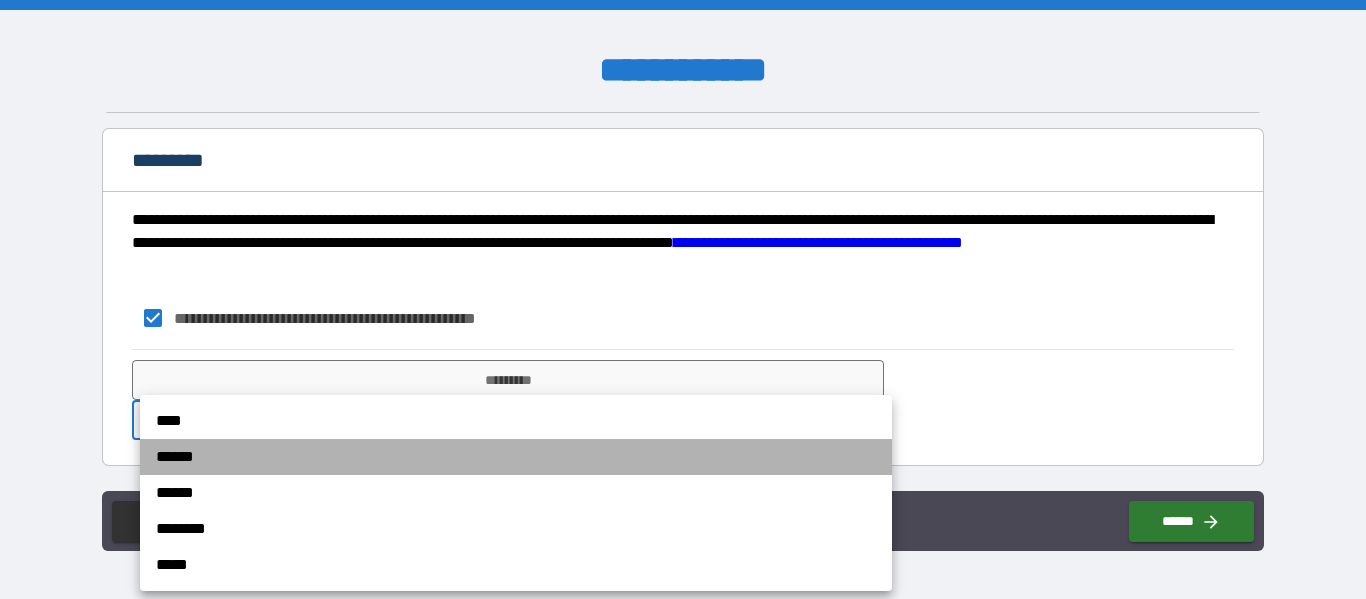 click on "******" at bounding box center [516, 457] 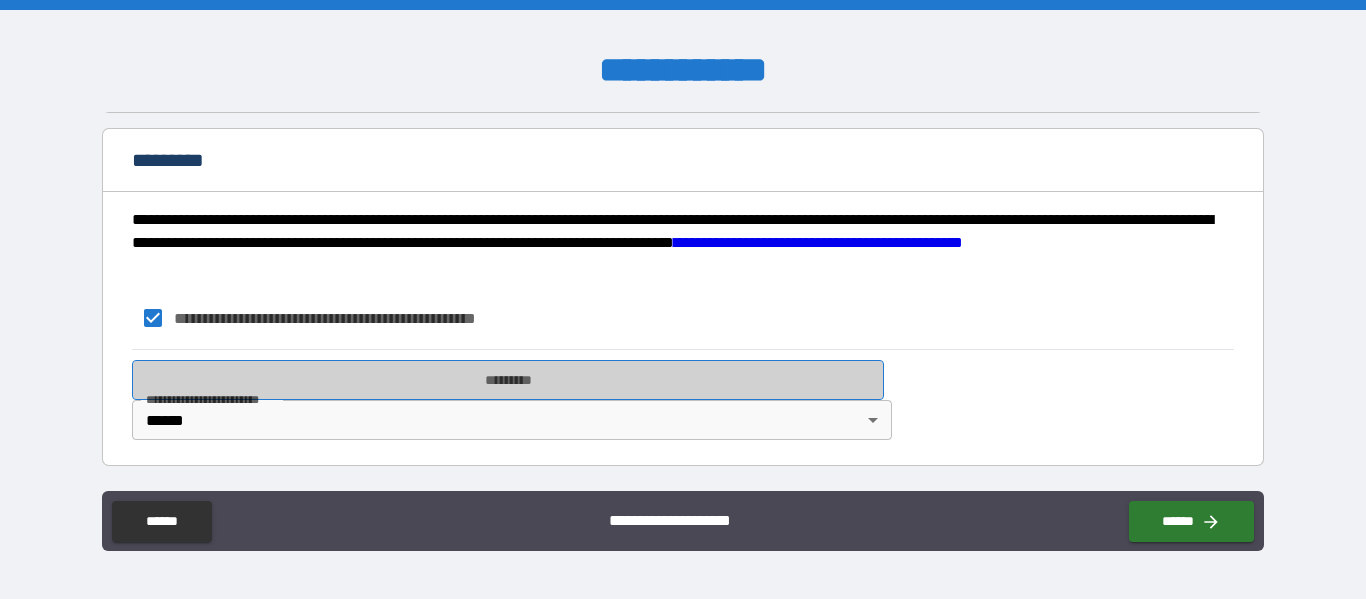 click on "*********" at bounding box center (508, 380) 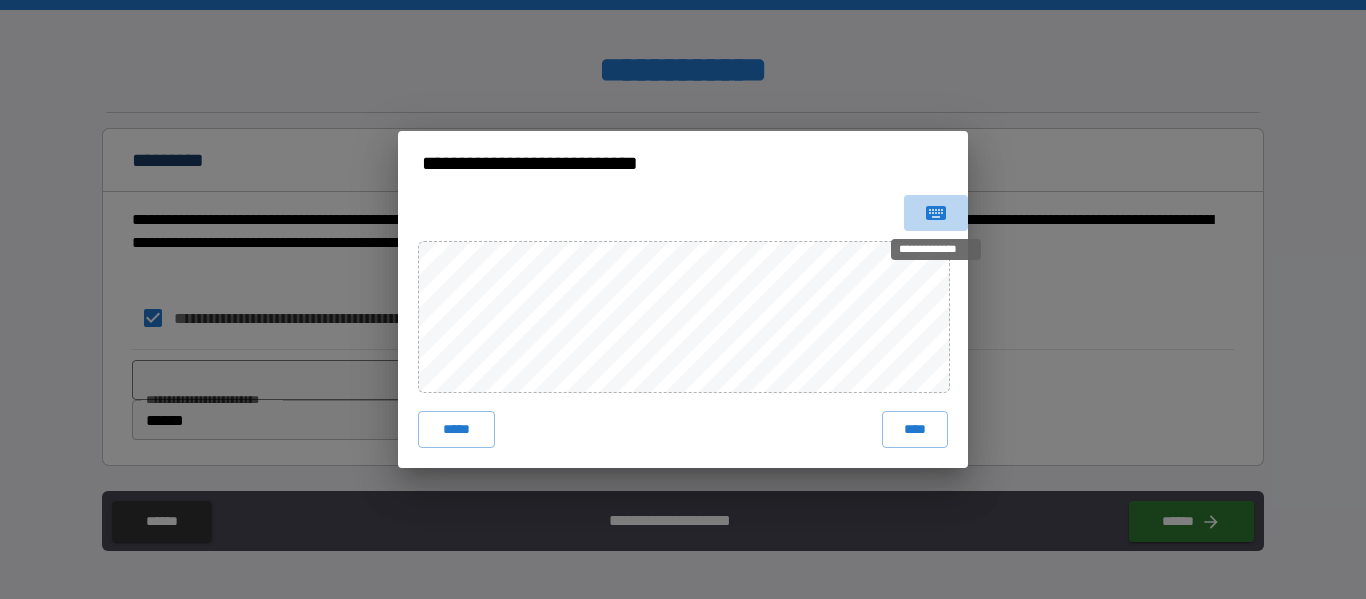 click 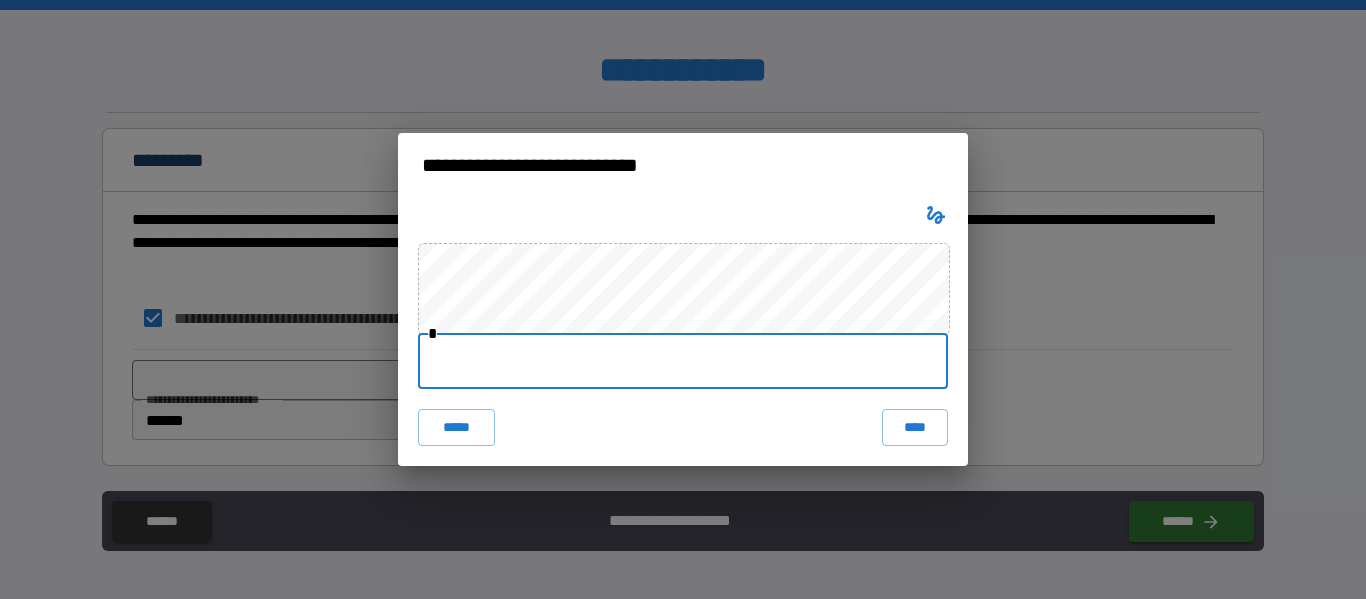click at bounding box center [683, 361] 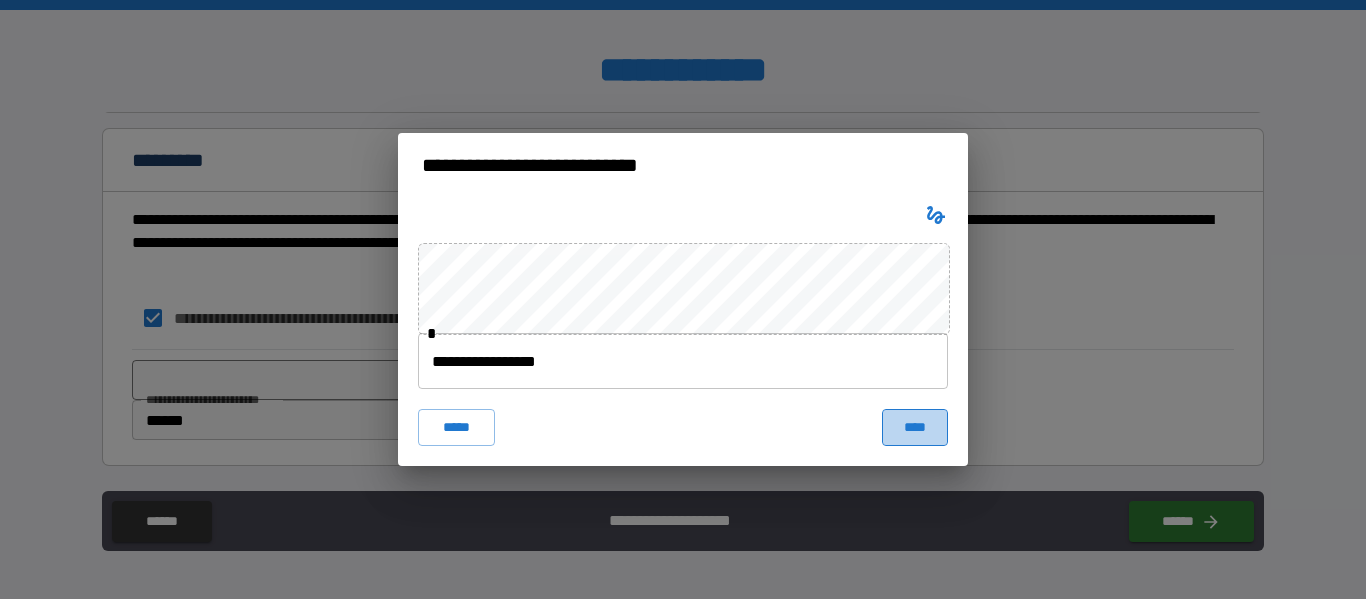 click on "****" at bounding box center [915, 427] 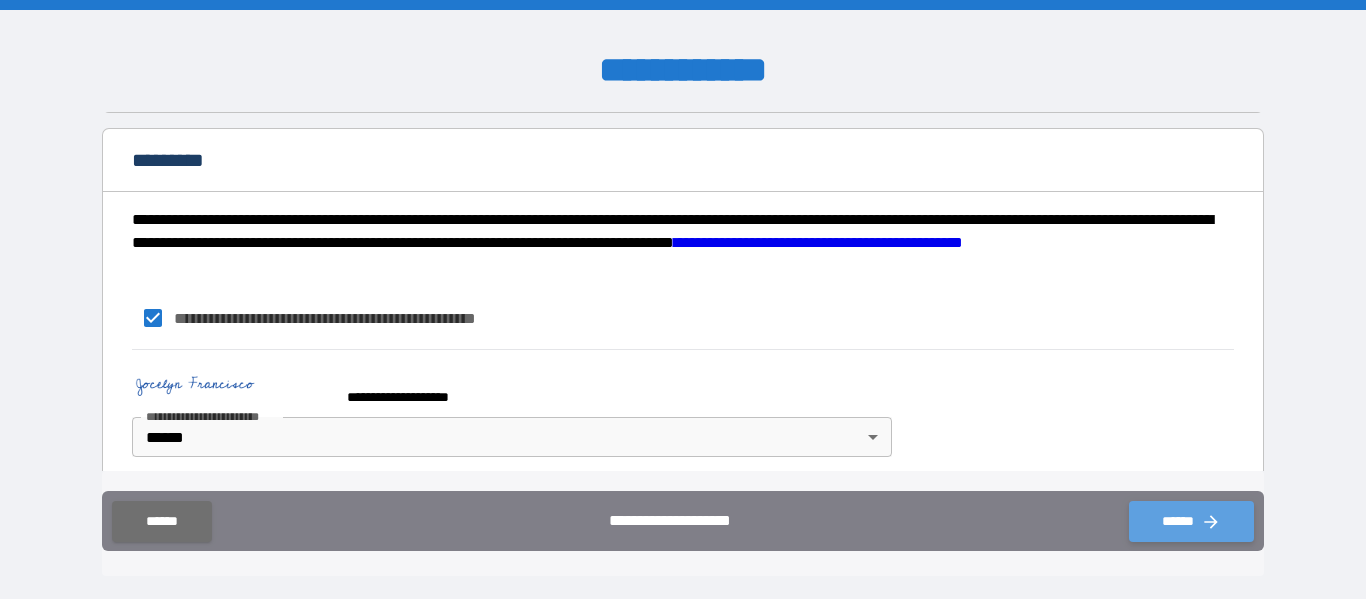 click on "******" at bounding box center (1191, 521) 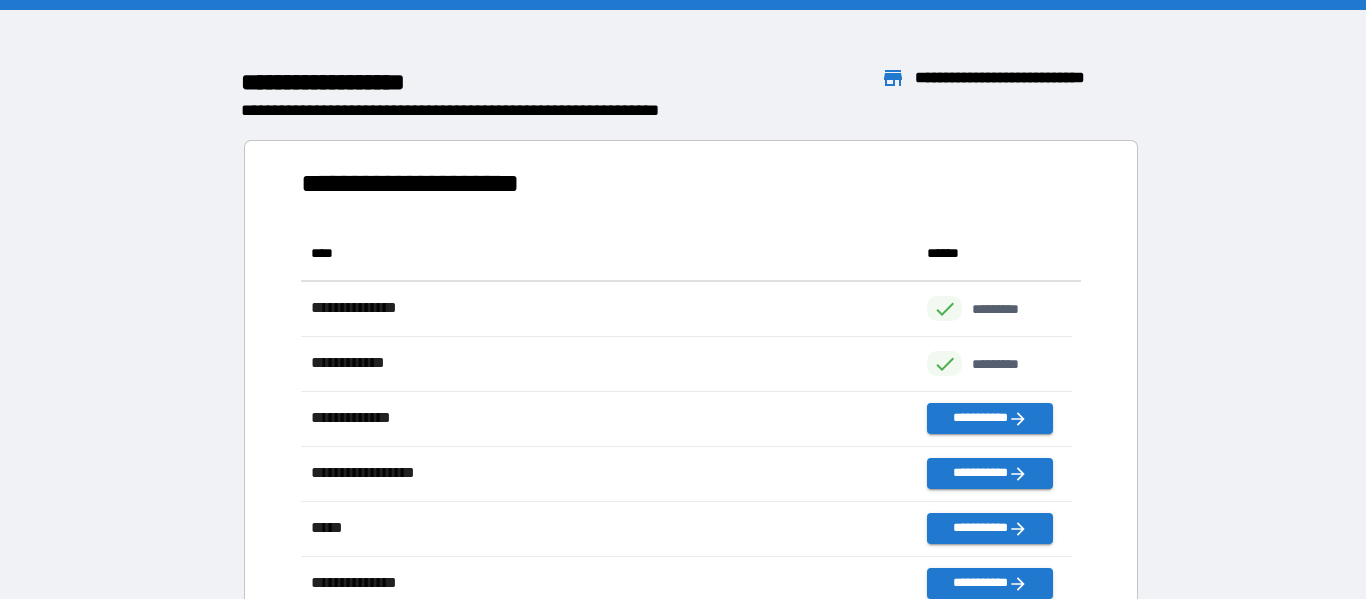 scroll, scrollTop: 16, scrollLeft: 16, axis: both 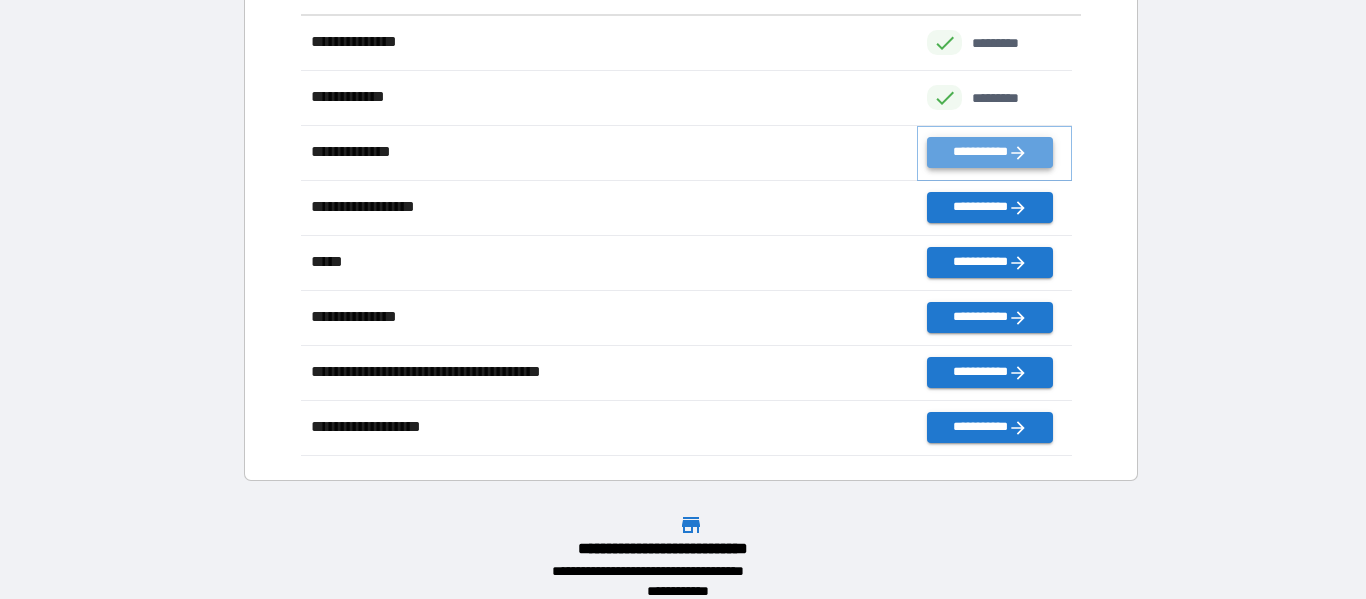click on "**********" at bounding box center (989, 152) 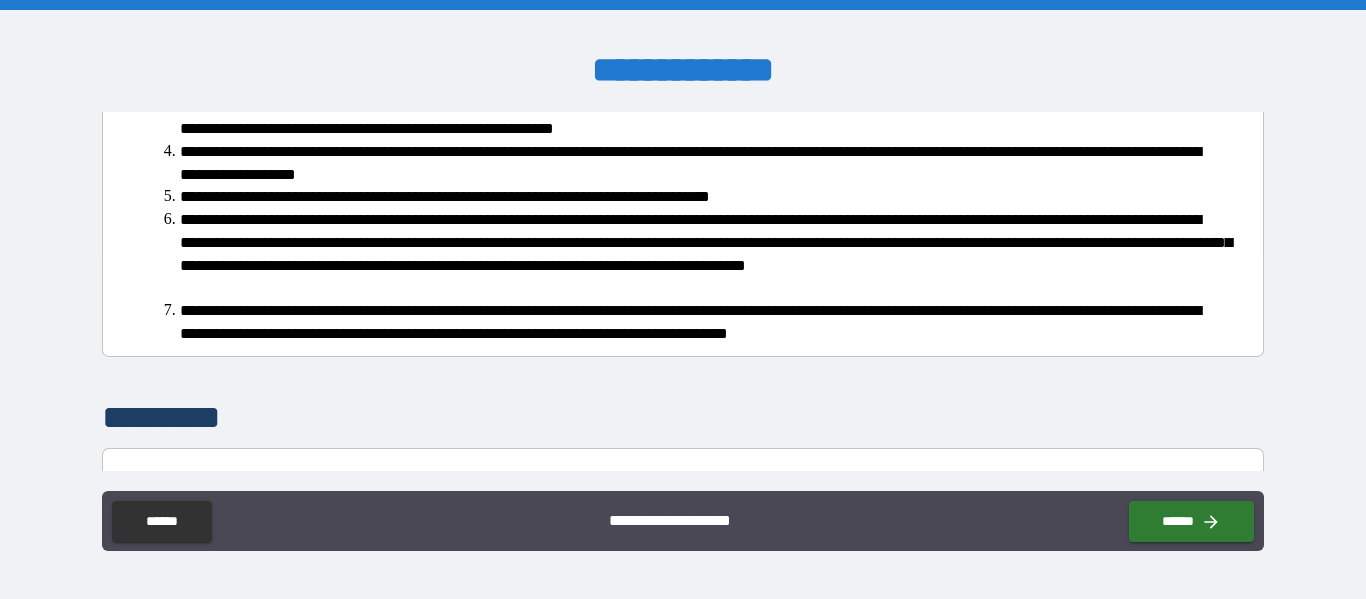scroll, scrollTop: 533, scrollLeft: 0, axis: vertical 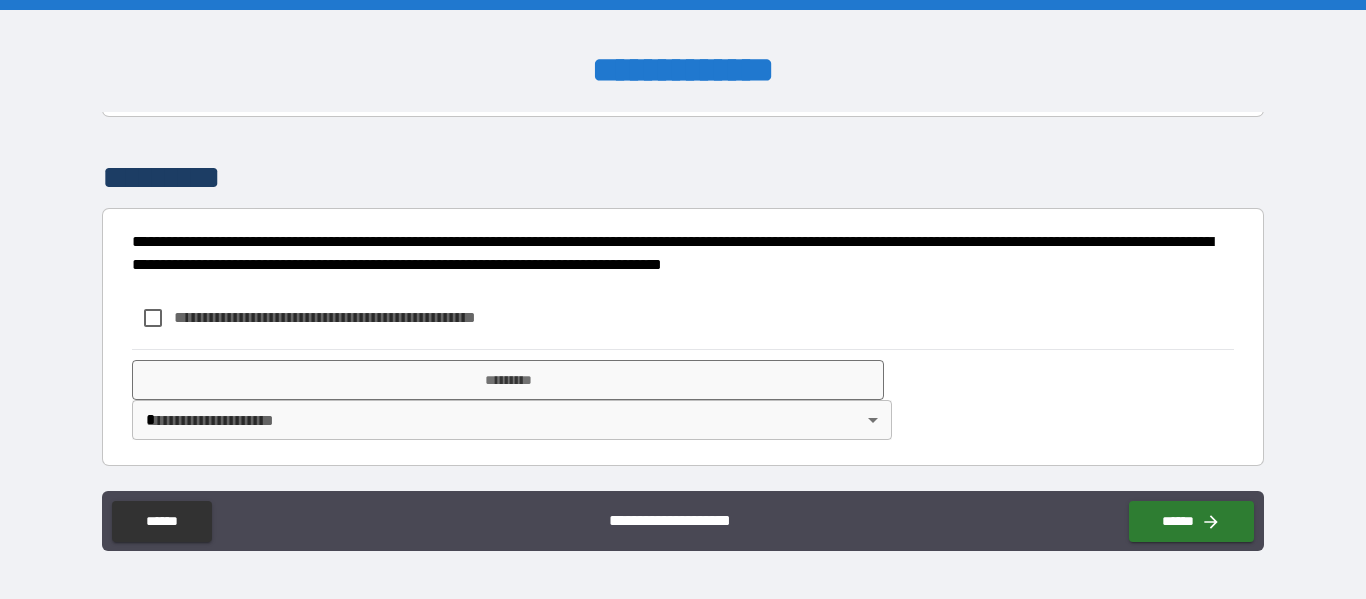 click on "**********" at bounding box center [358, 317] 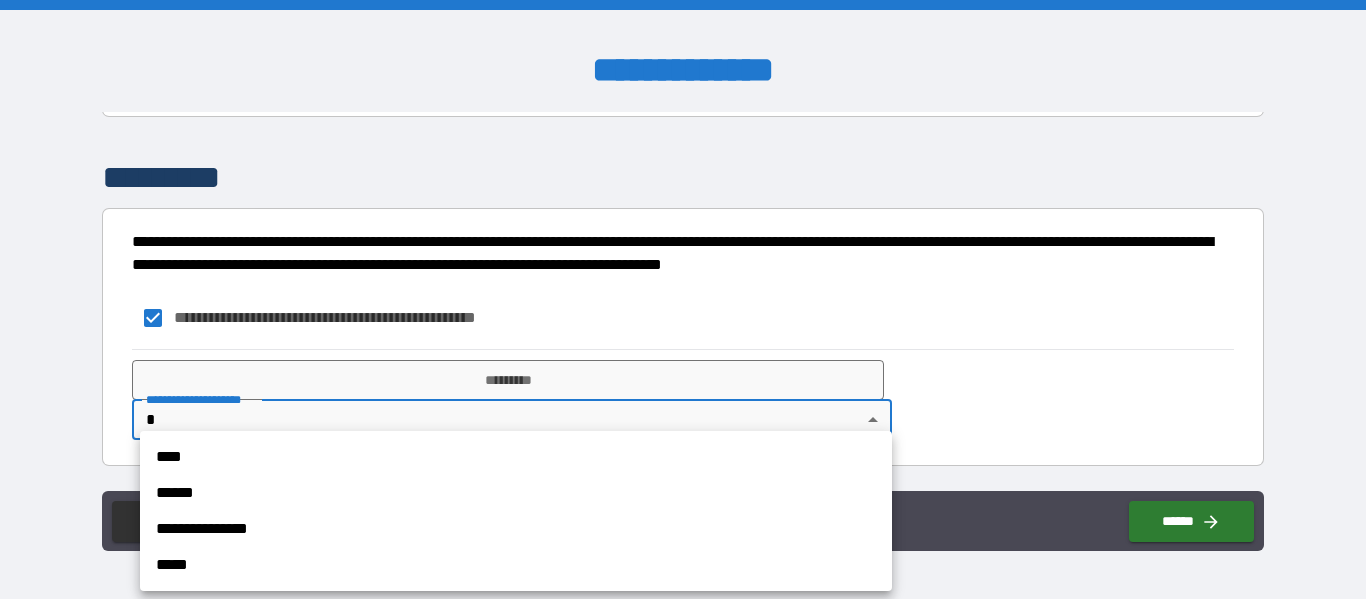 click on "**********" at bounding box center (683, 299) 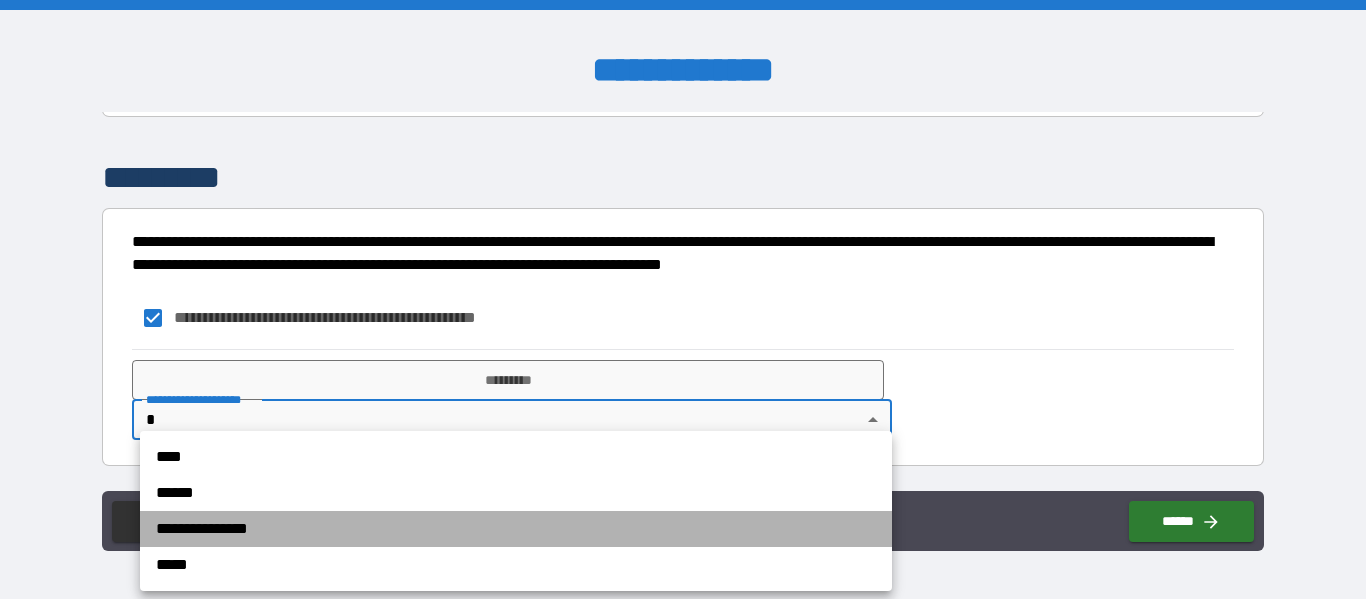 click on "**********" at bounding box center (516, 529) 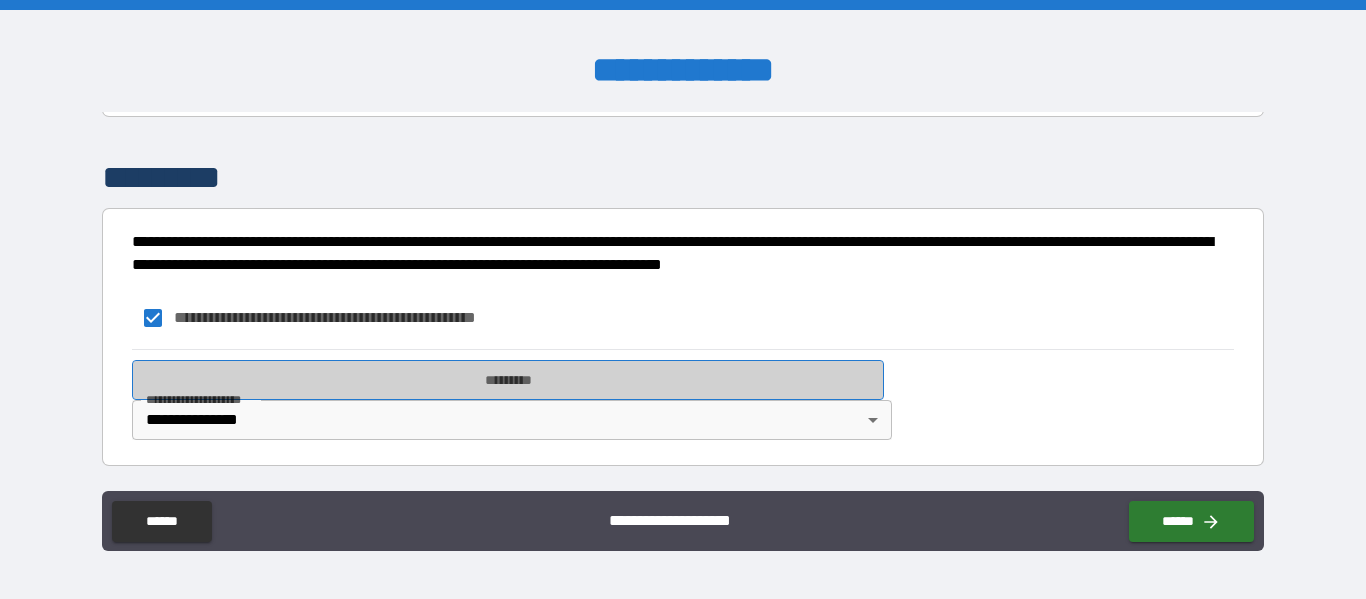 click on "*********" at bounding box center [508, 380] 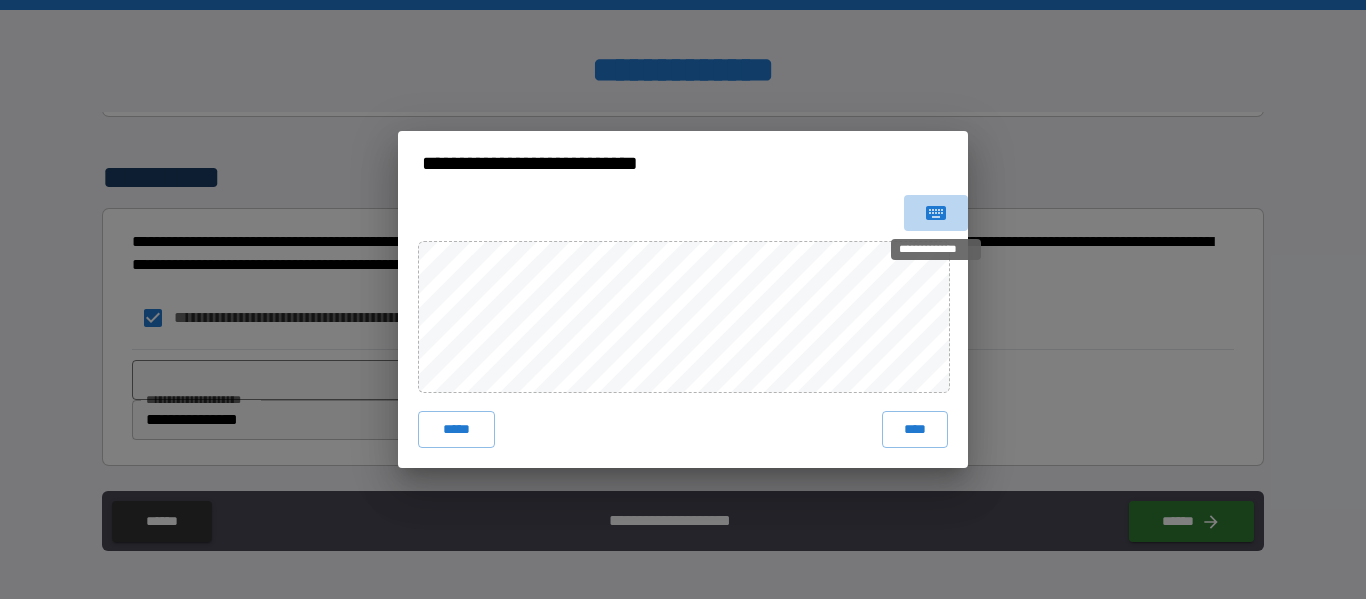 click 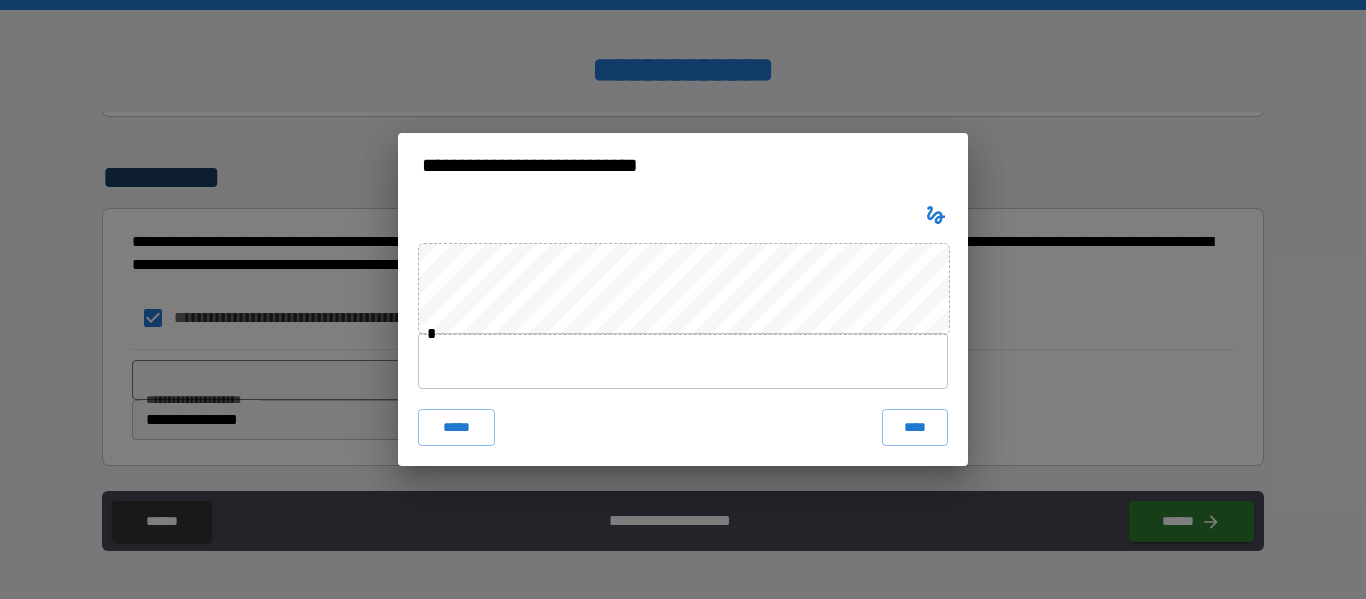 click at bounding box center [683, 361] 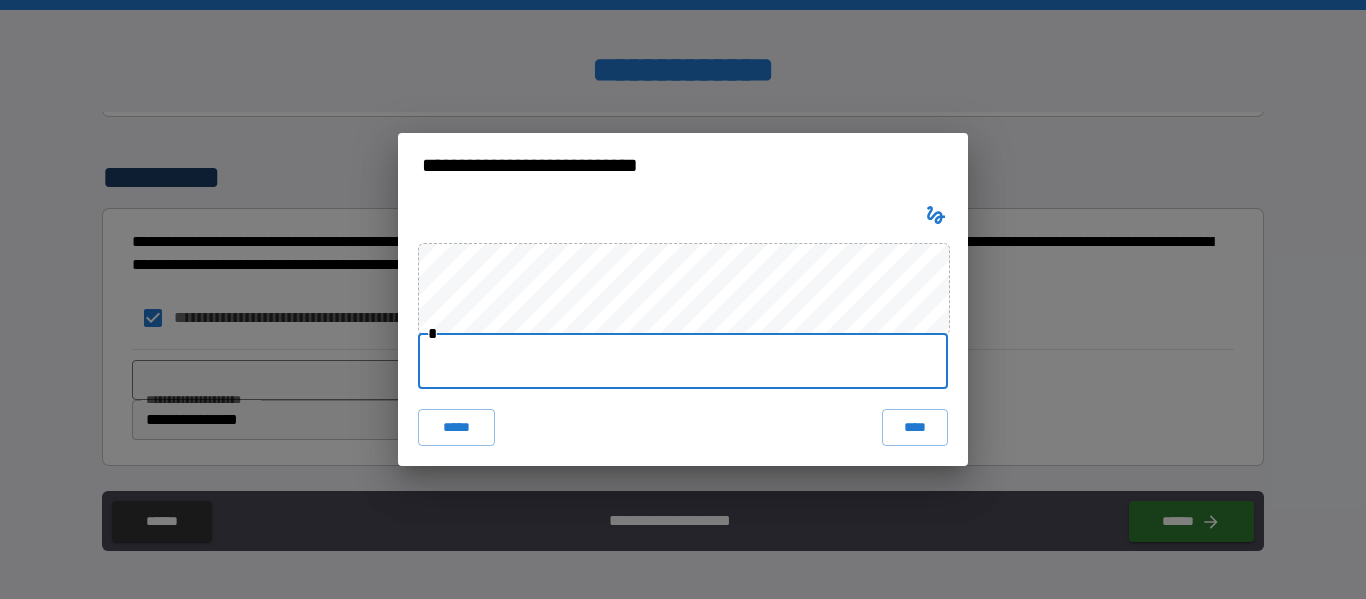 type on "**********" 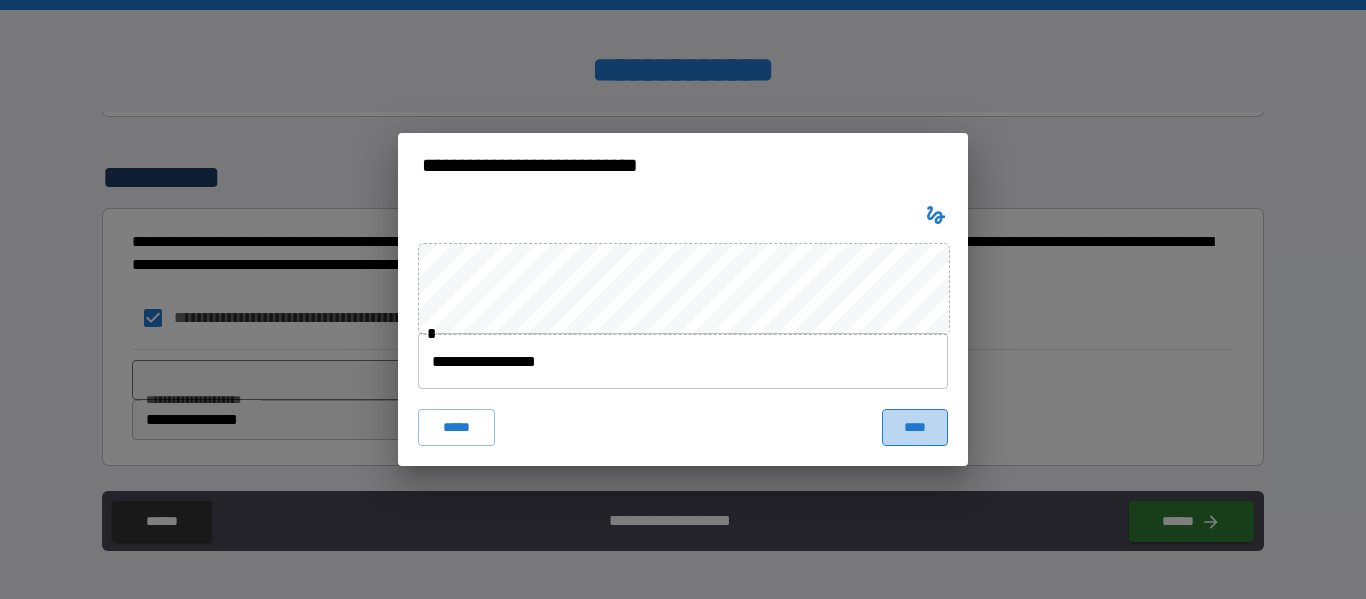 click on "****" at bounding box center (915, 427) 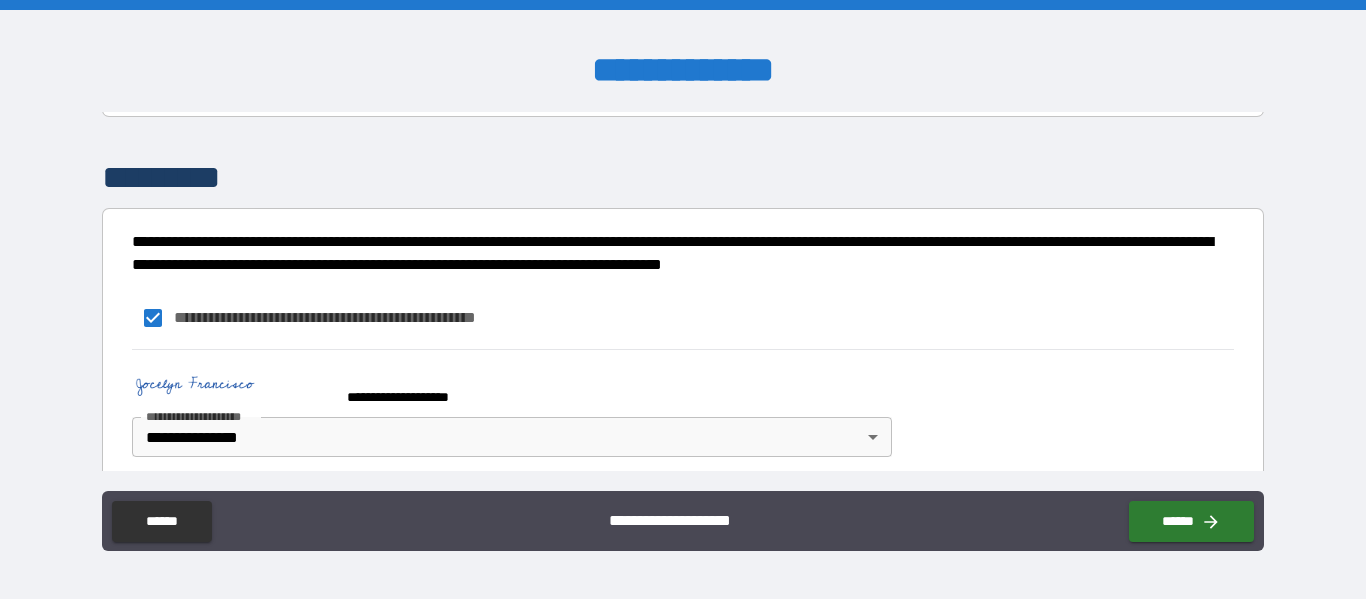 scroll, scrollTop: 550, scrollLeft: 0, axis: vertical 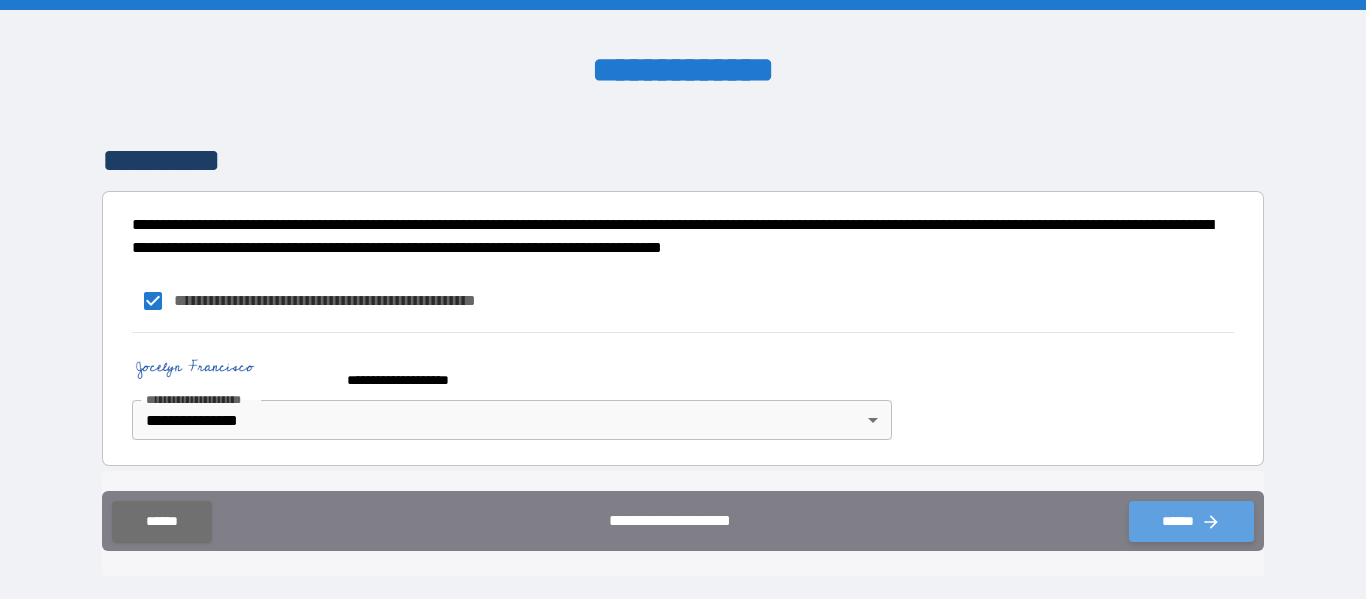 click on "******" at bounding box center (1191, 521) 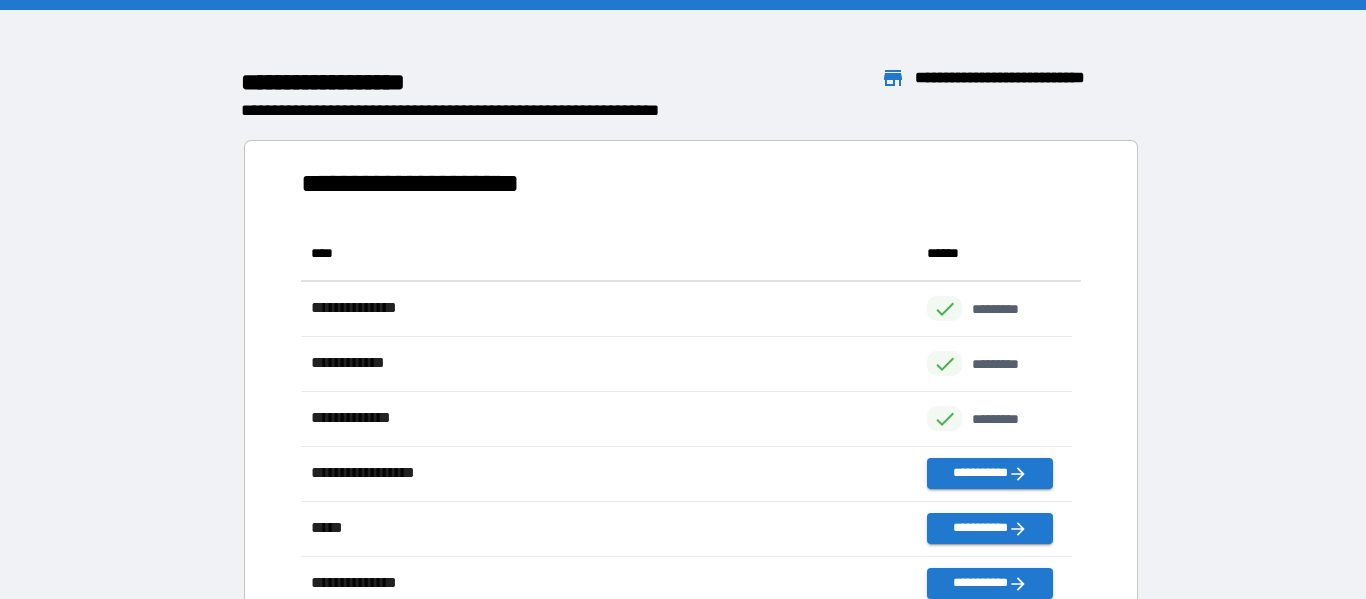 scroll, scrollTop: 16, scrollLeft: 16, axis: both 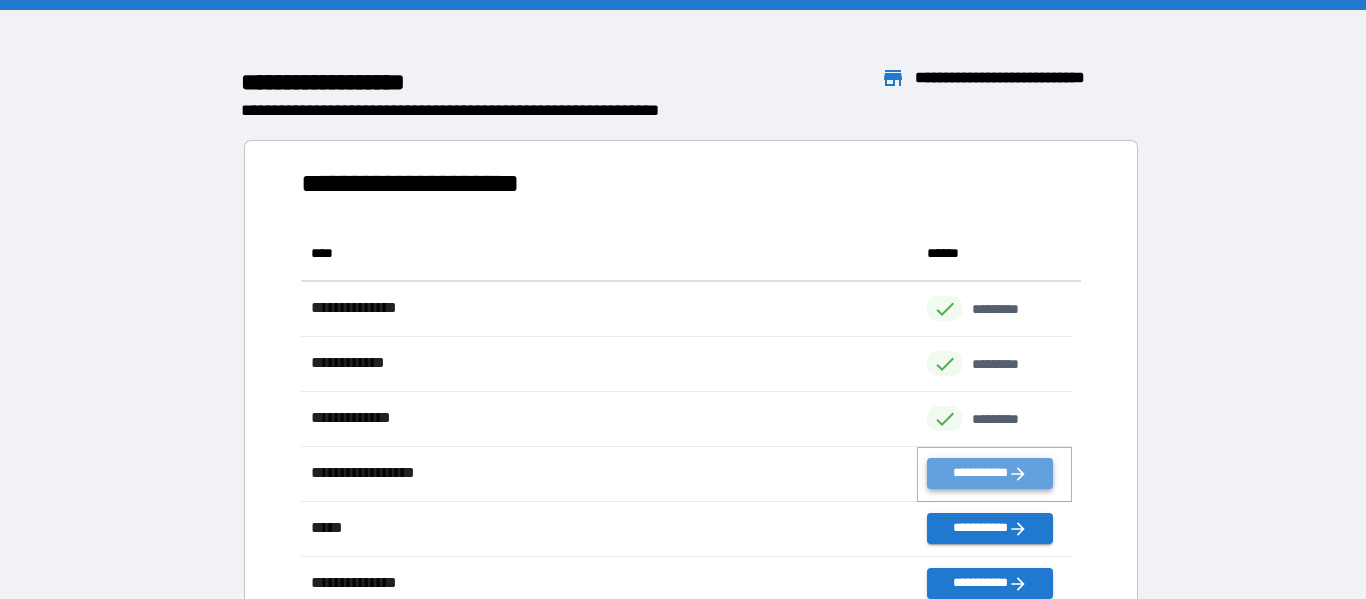 click on "**********" at bounding box center [989, 473] 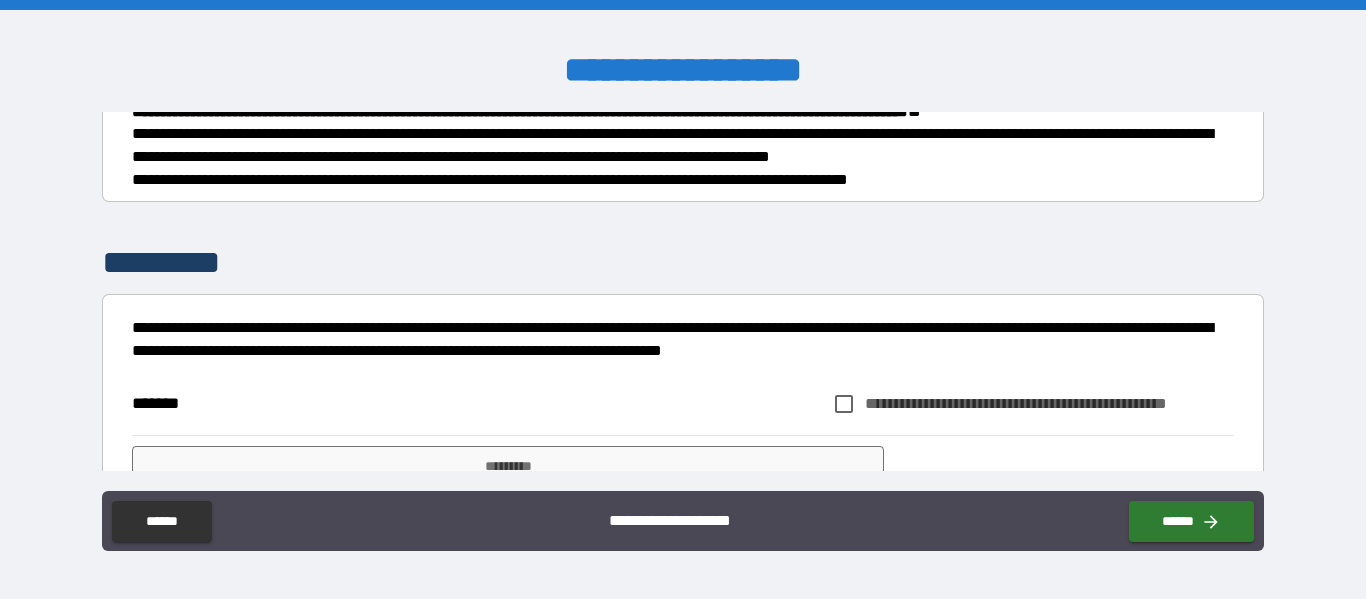 scroll, scrollTop: 374, scrollLeft: 0, axis: vertical 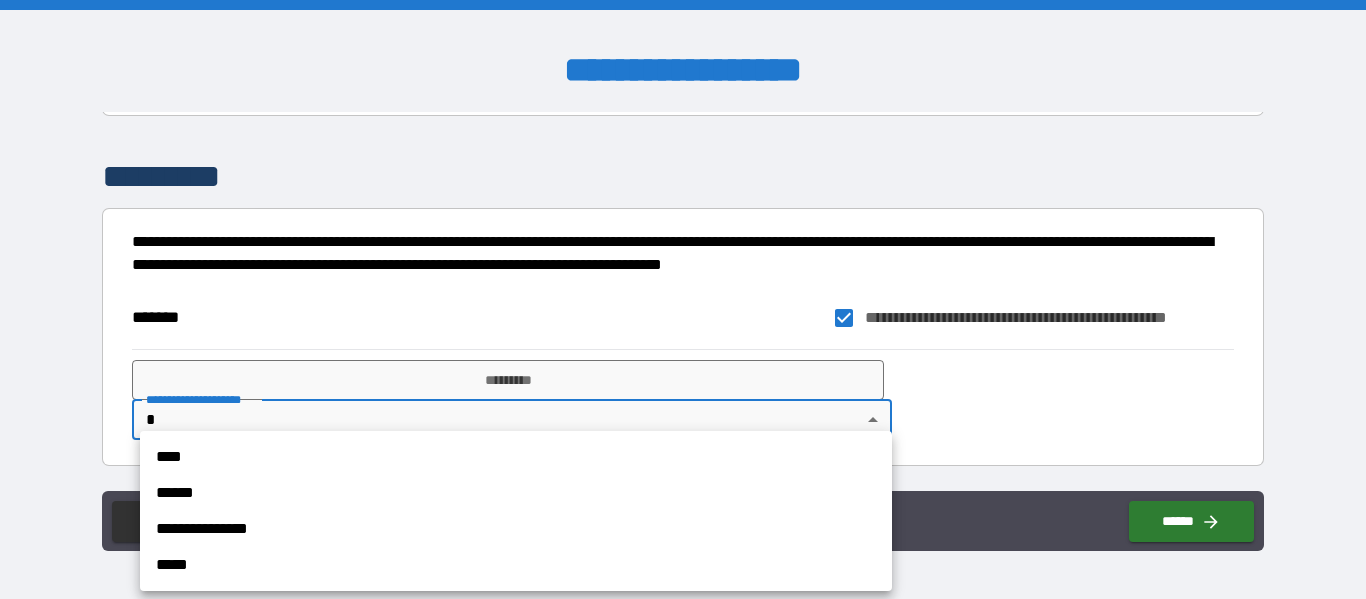 click on "**********" at bounding box center [683, 299] 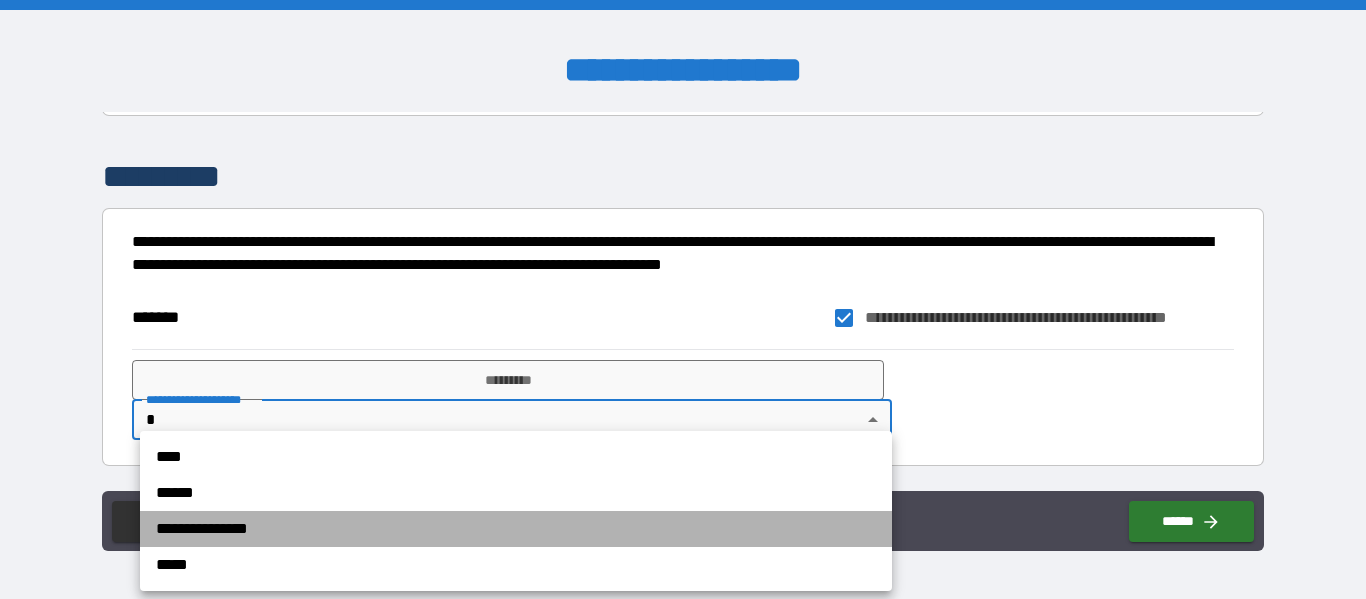 click on "**********" at bounding box center (516, 529) 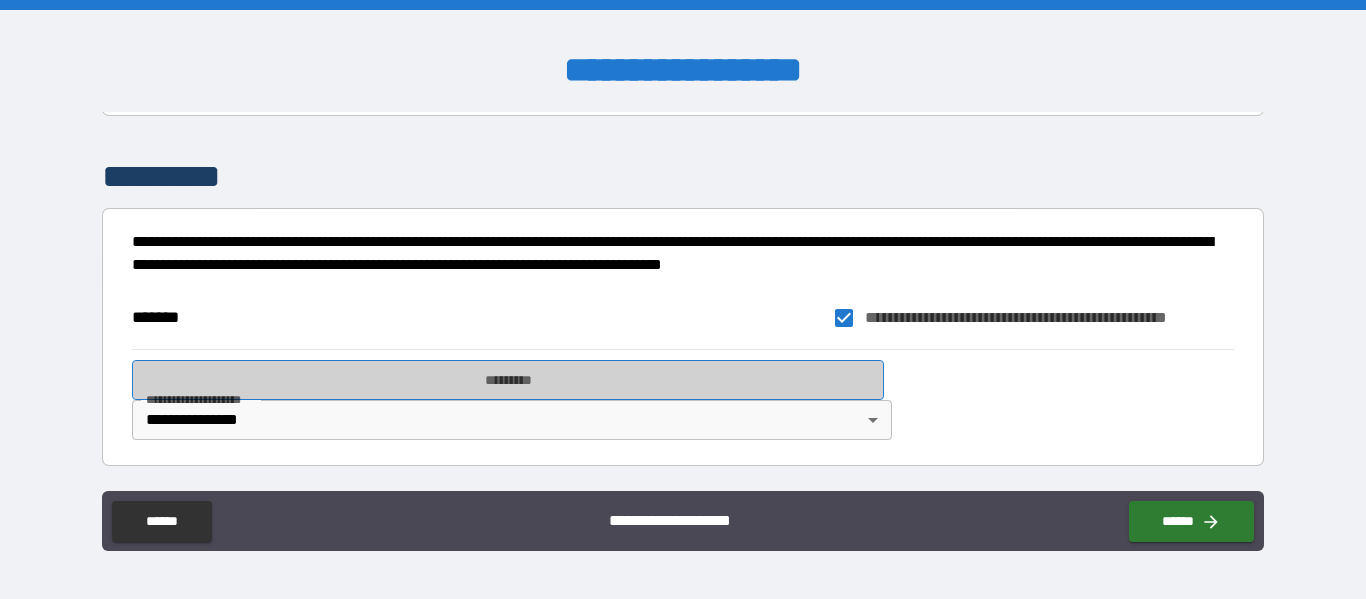 click on "*********" at bounding box center [508, 380] 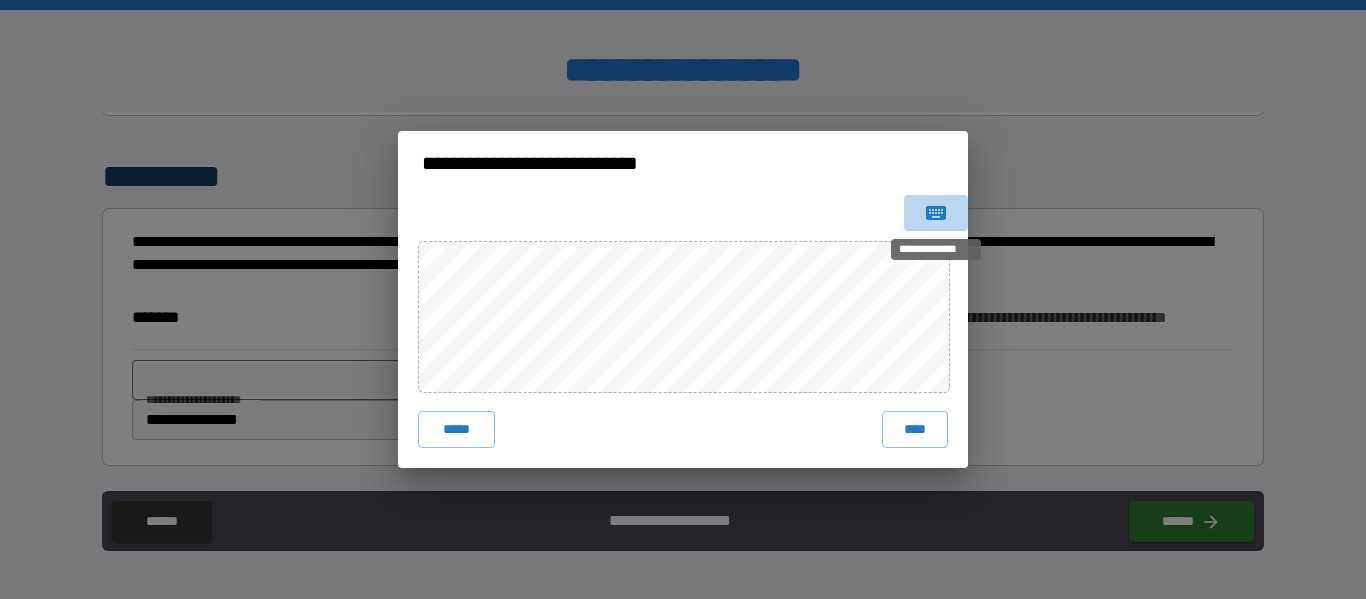 click 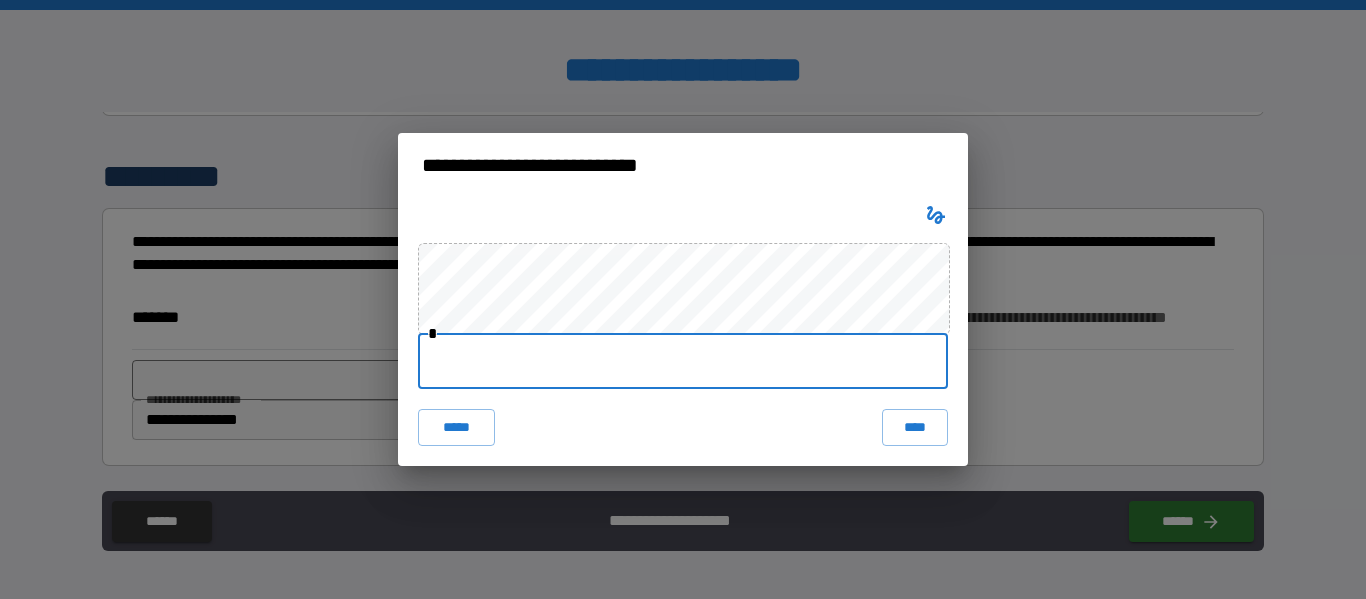 click at bounding box center (683, 361) 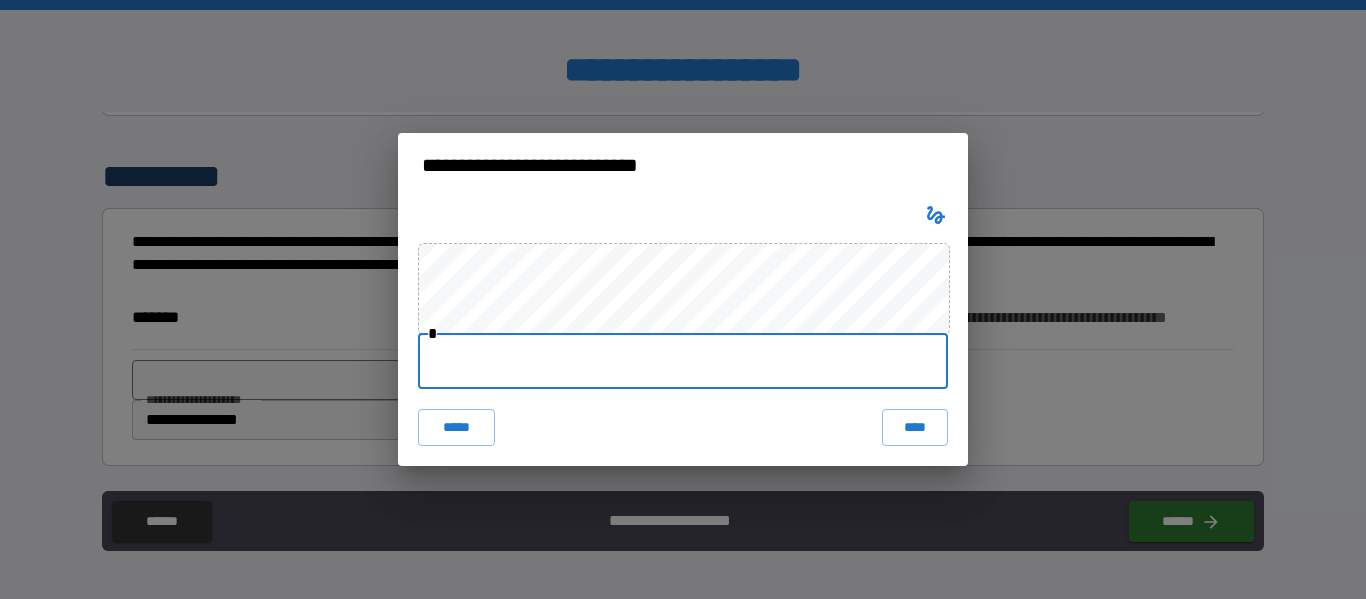 type on "**********" 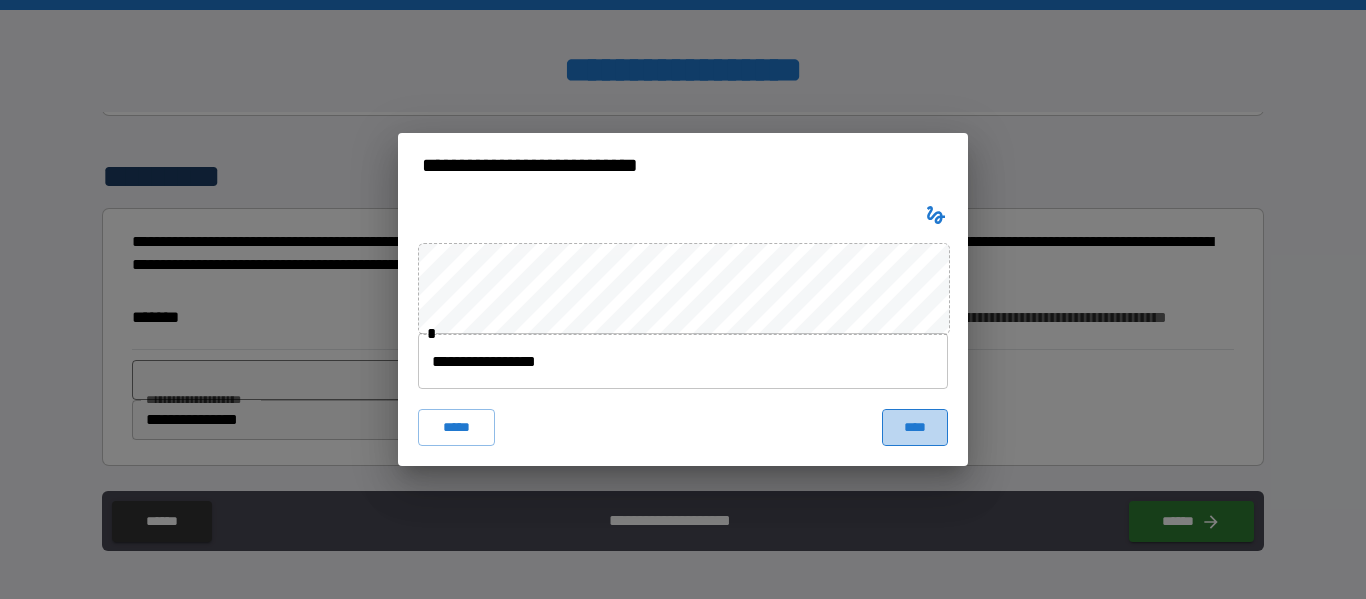 click on "****" at bounding box center [915, 427] 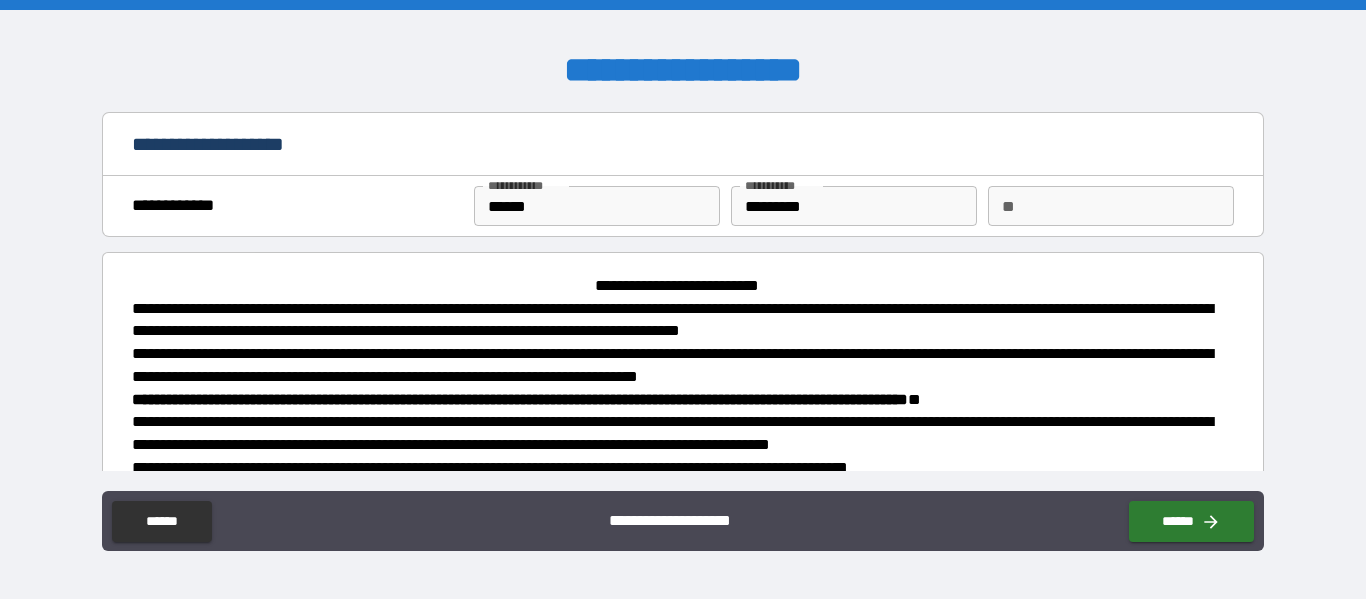 scroll, scrollTop: 391, scrollLeft: 0, axis: vertical 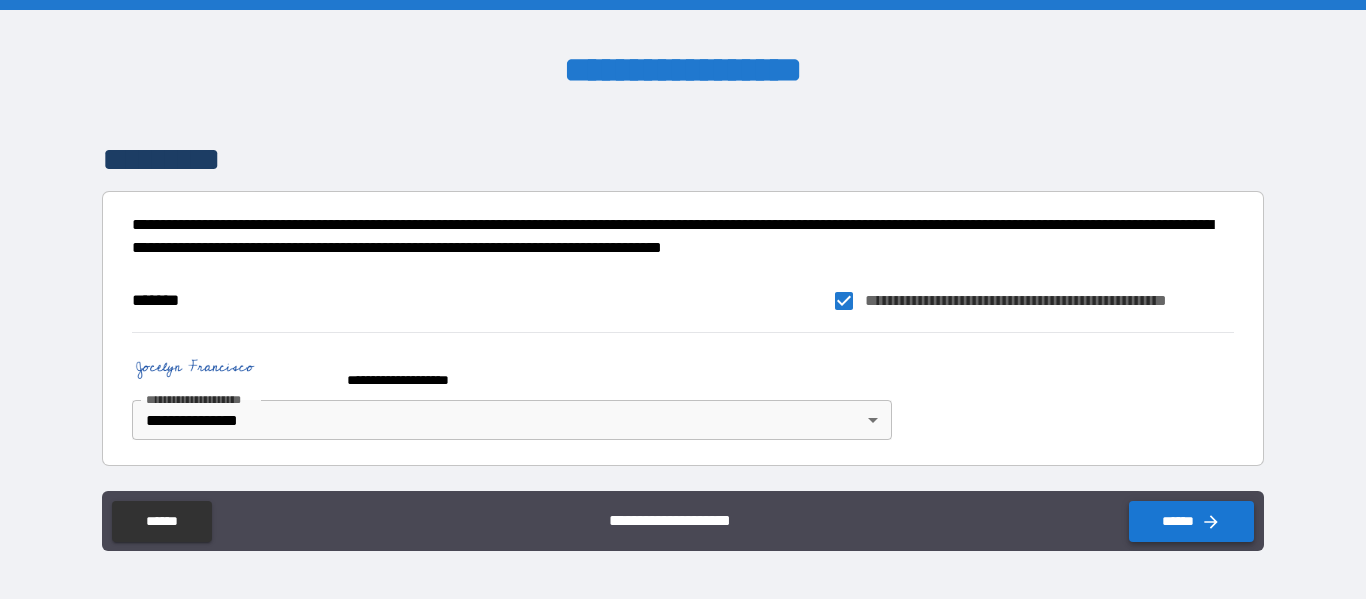 click 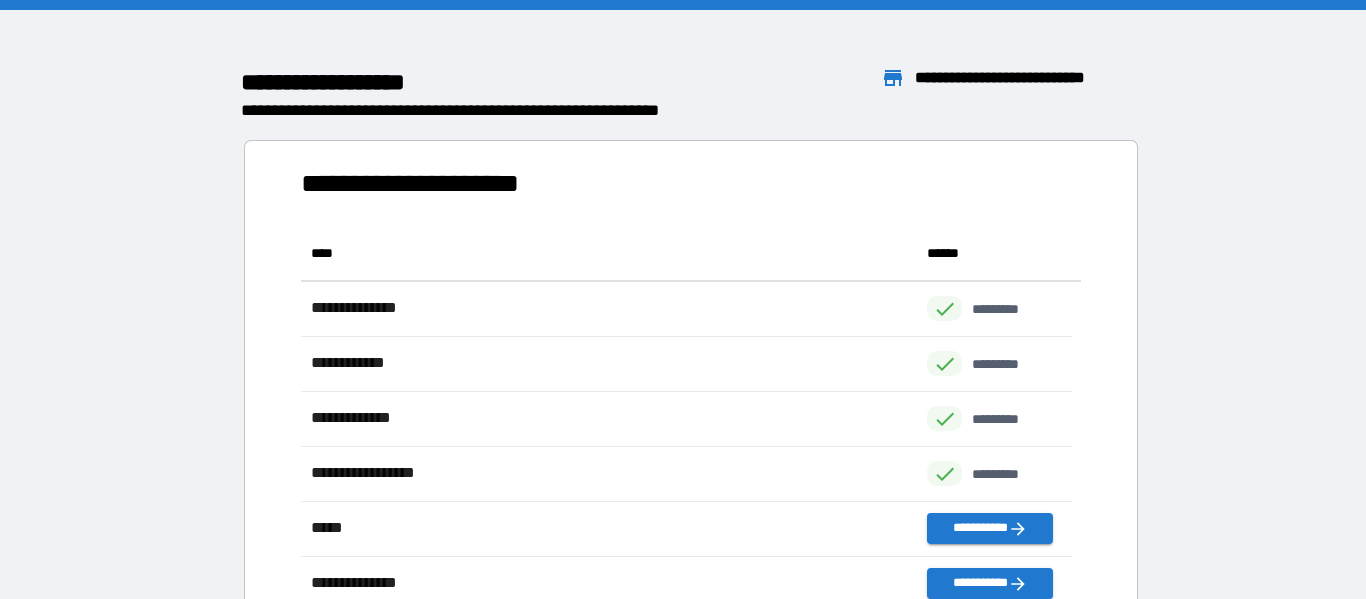 scroll, scrollTop: 16, scrollLeft: 16, axis: both 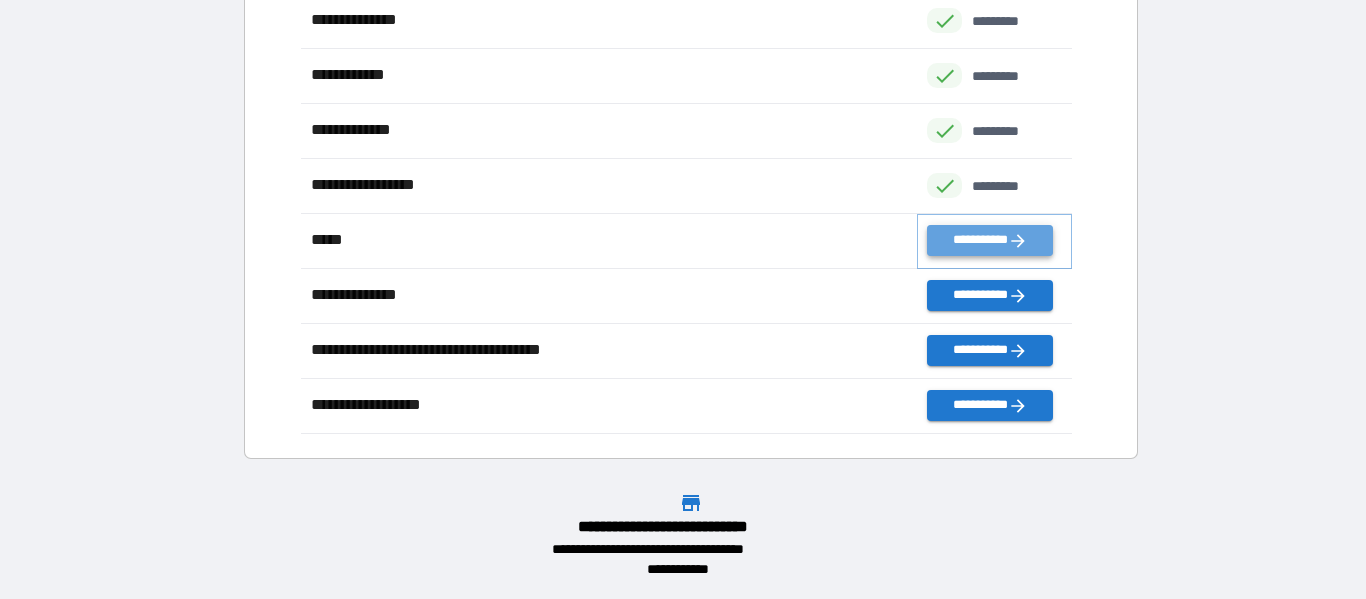 click on "**********" at bounding box center [989, 240] 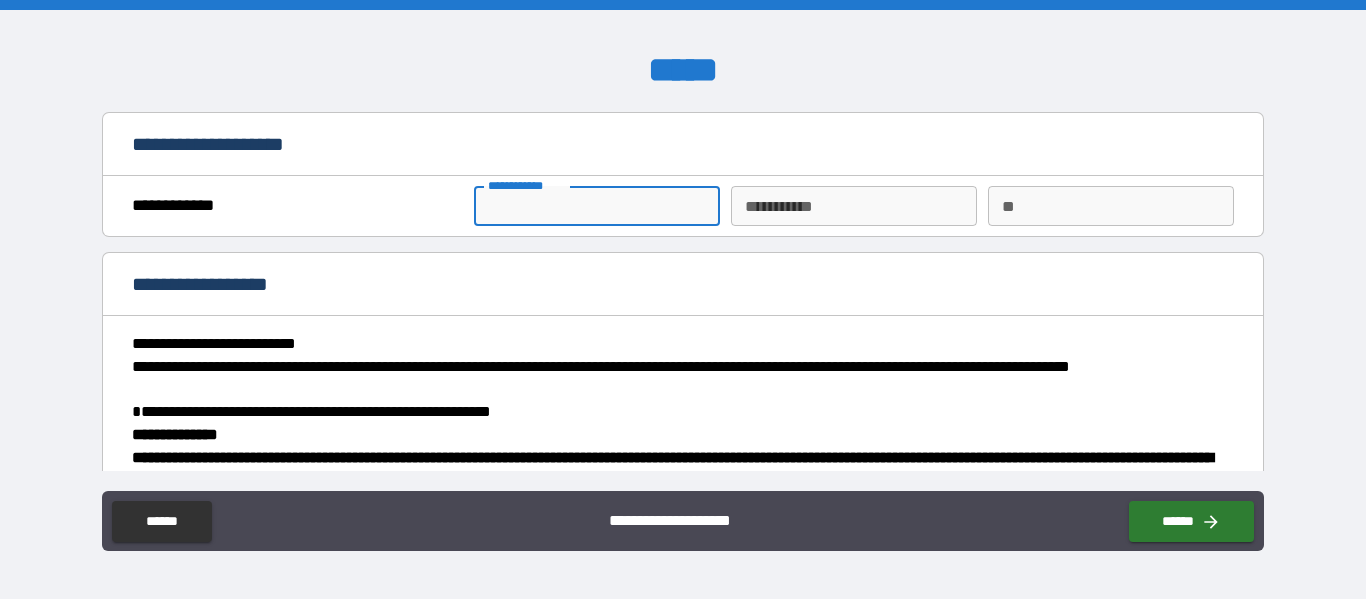 click on "**********" at bounding box center [597, 206] 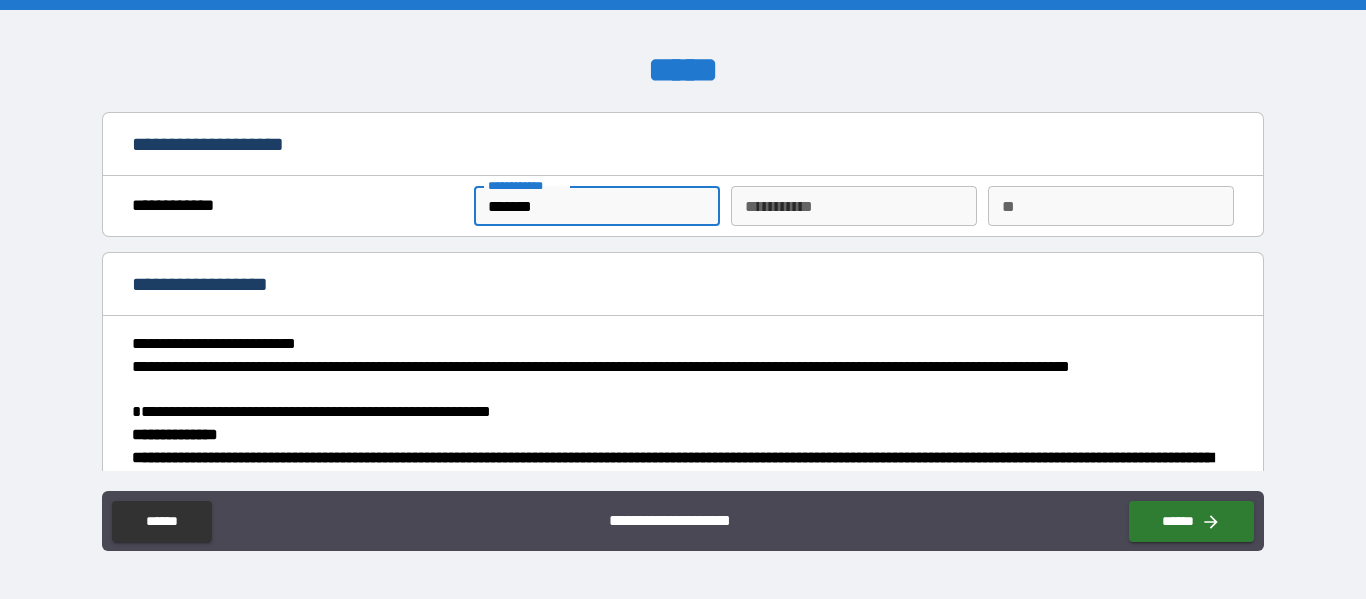 type on "*******" 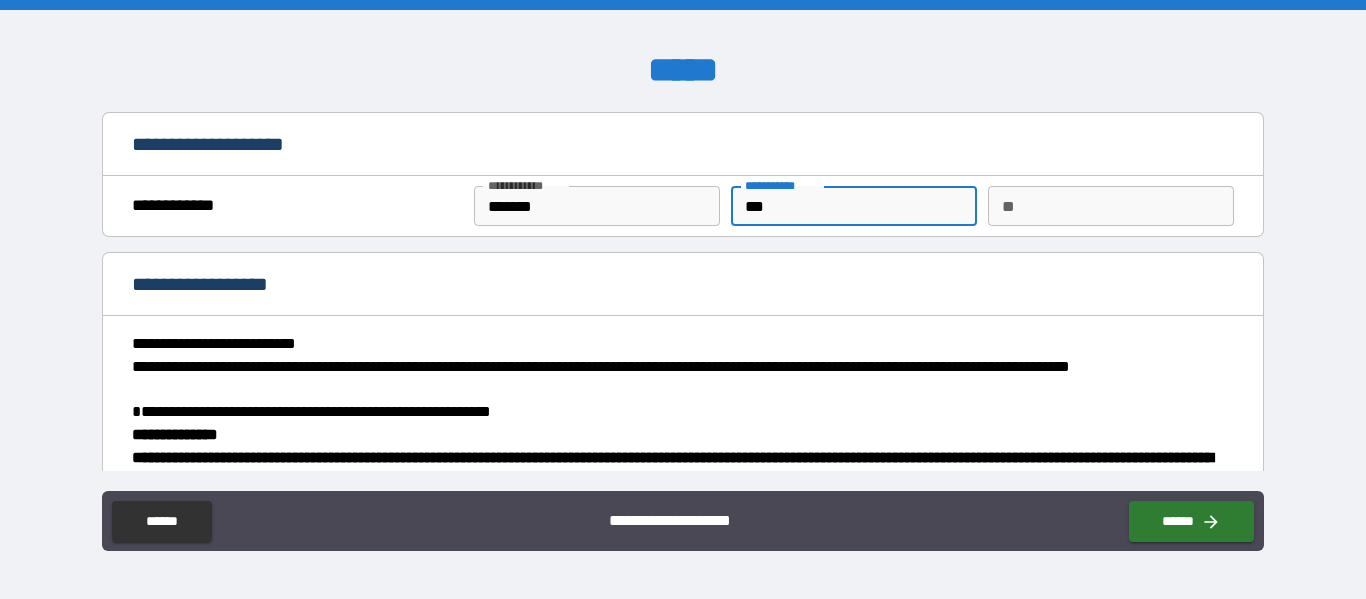 type on "***" 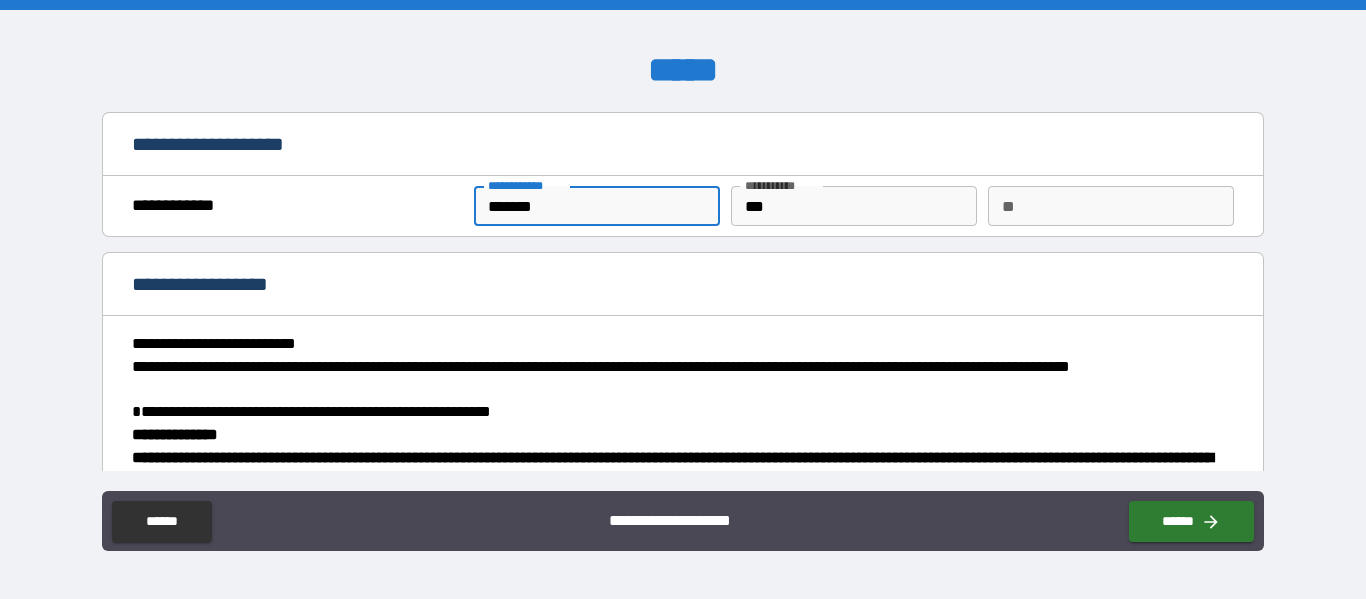 click on "*******" at bounding box center [597, 206] 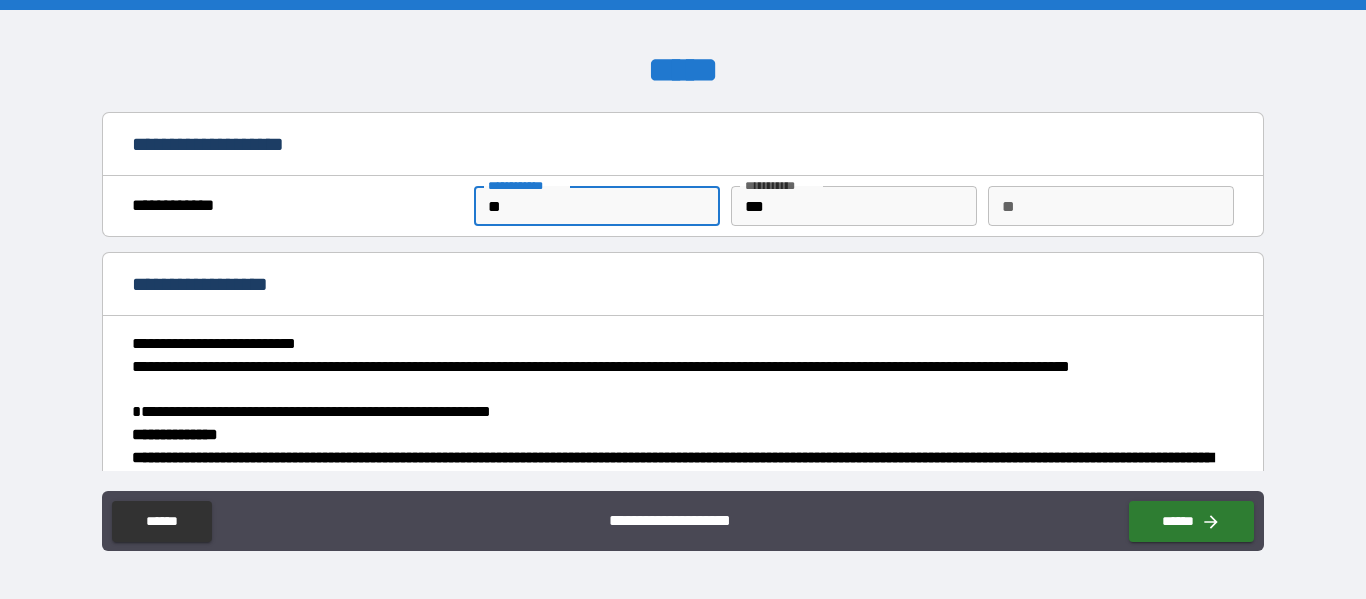 type on "*" 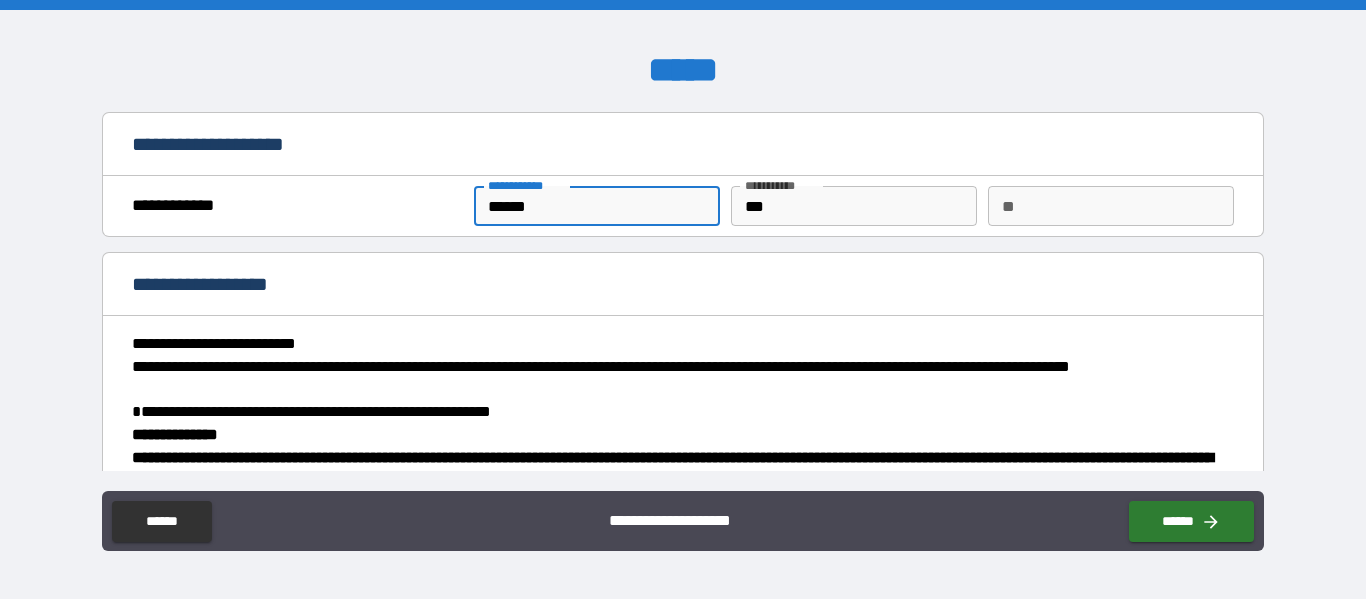 type on "******" 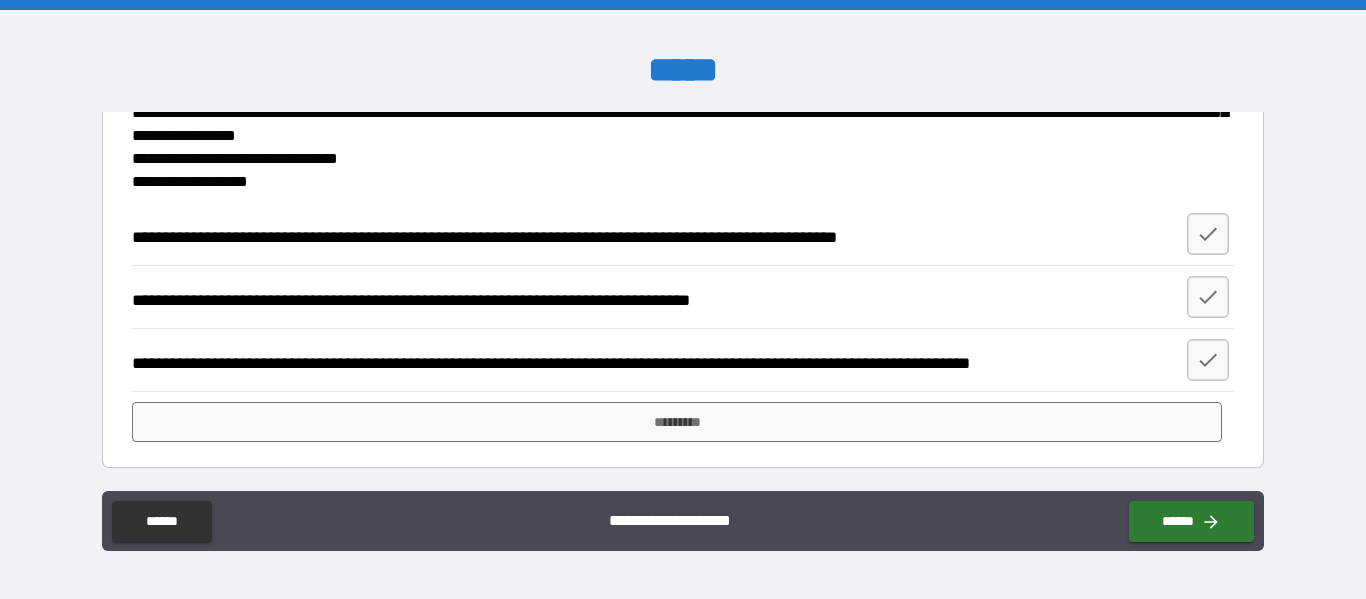 scroll, scrollTop: 1890, scrollLeft: 0, axis: vertical 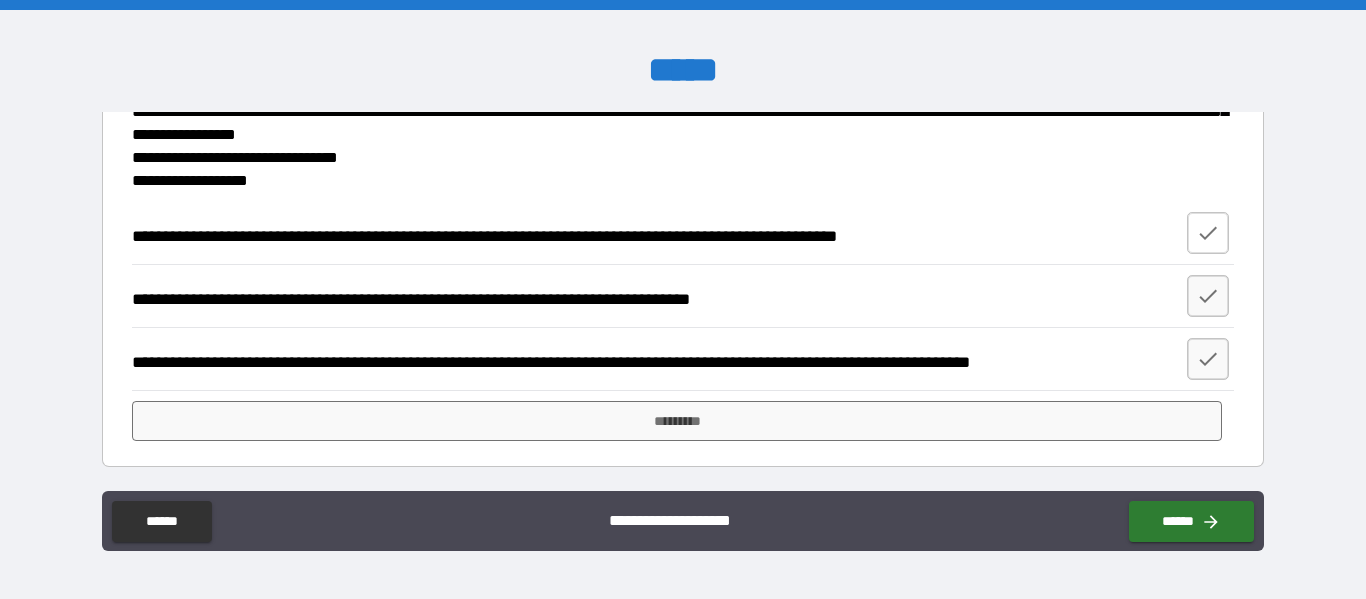 type on "*********" 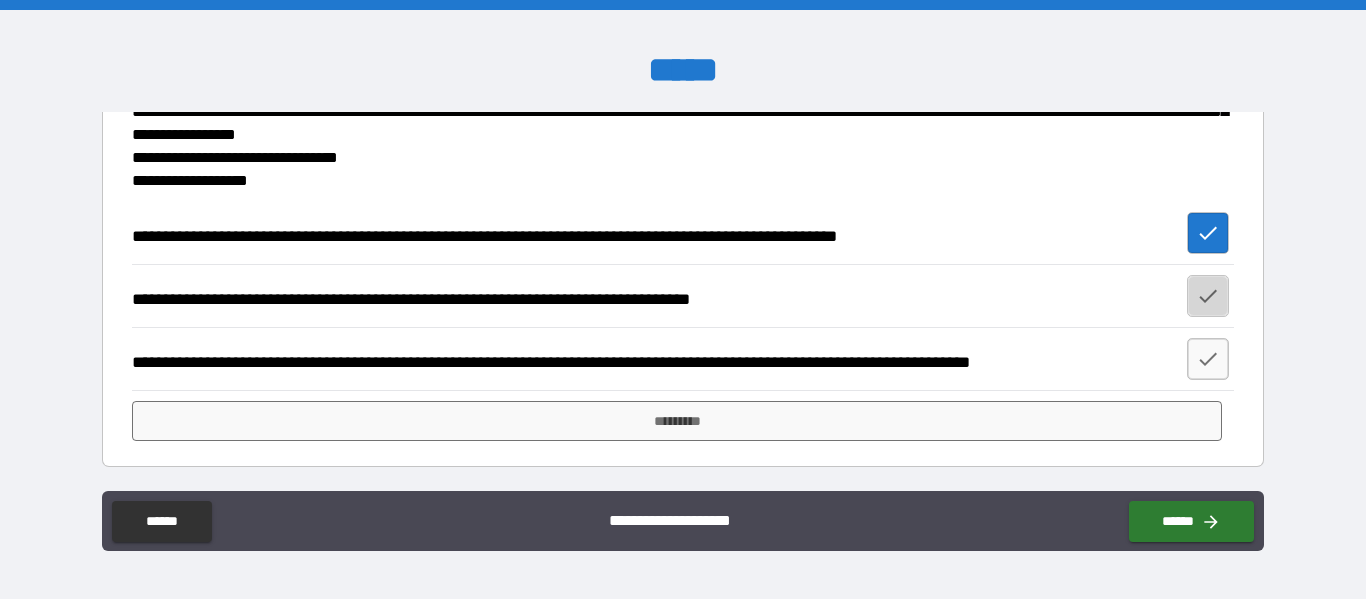 click 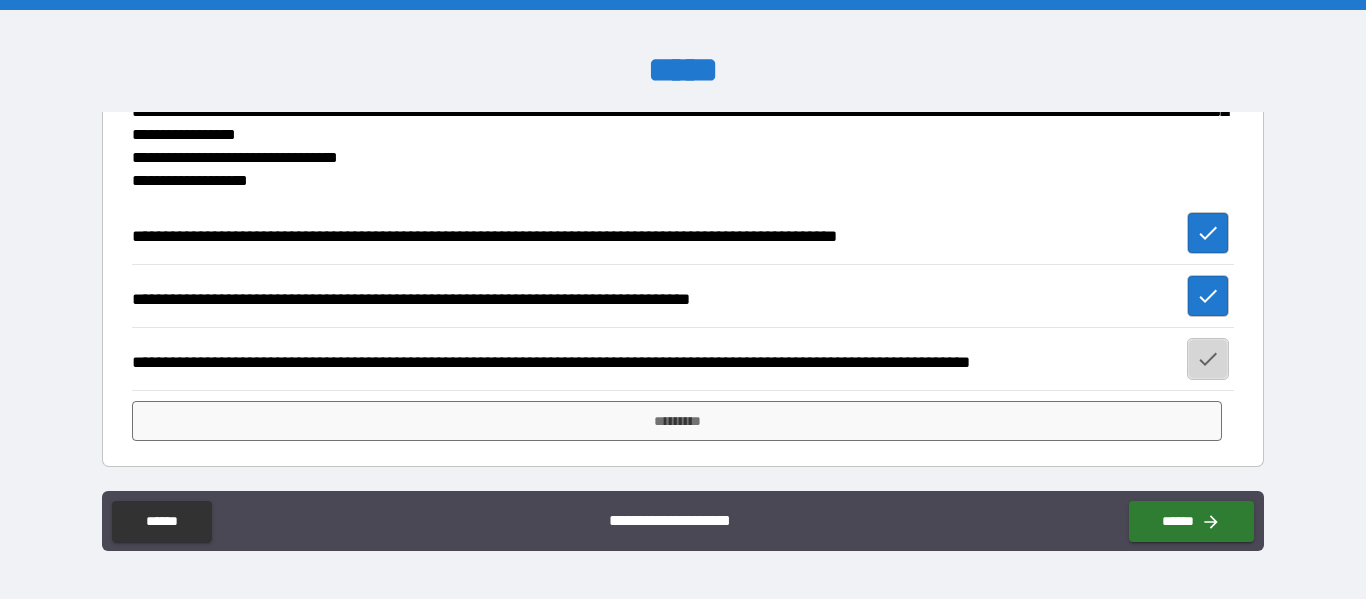 click 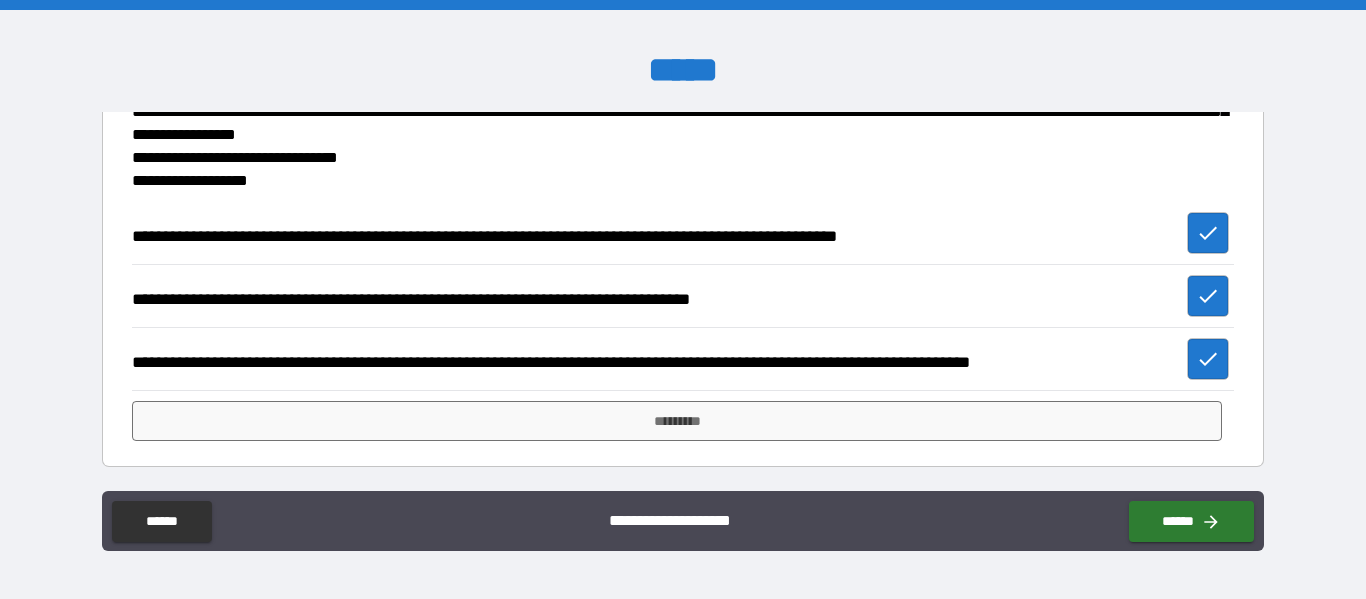 scroll, scrollTop: 1914, scrollLeft: 0, axis: vertical 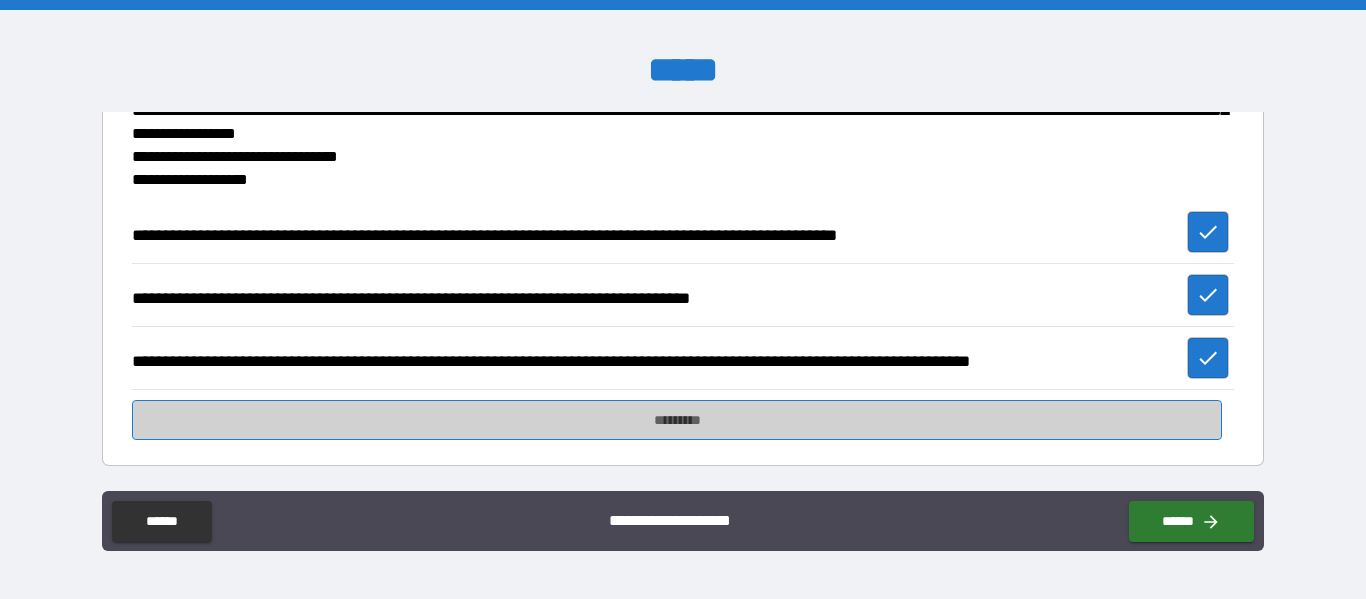 click on "*********" at bounding box center (677, 420) 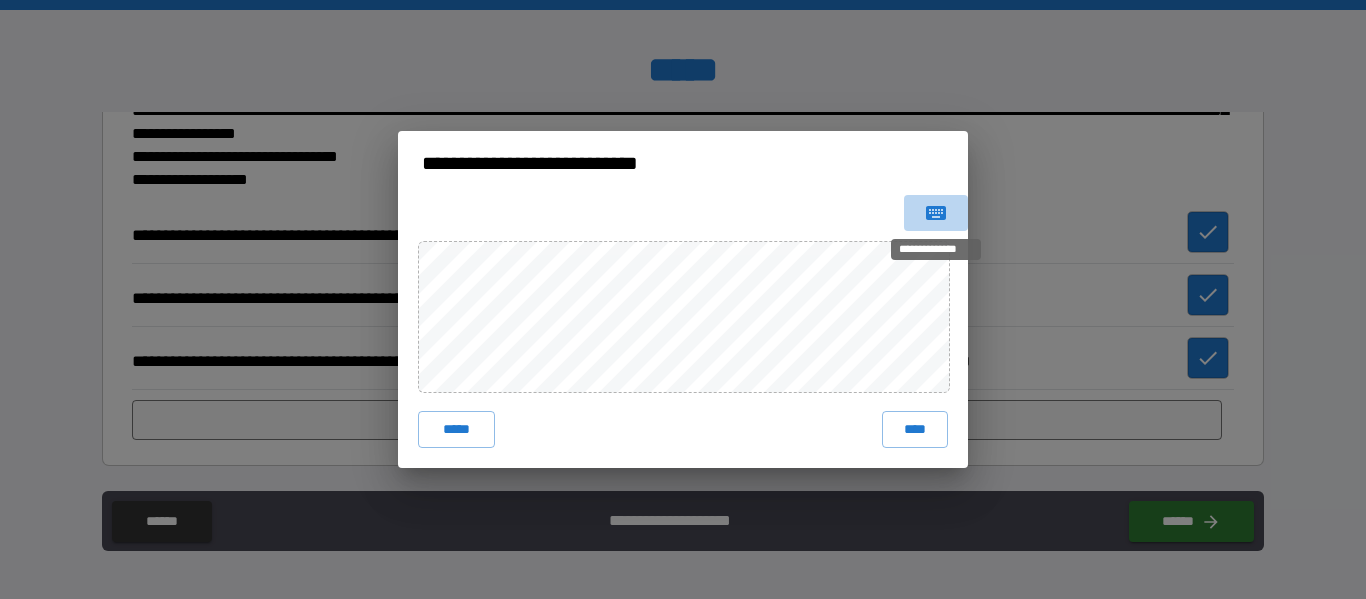 click 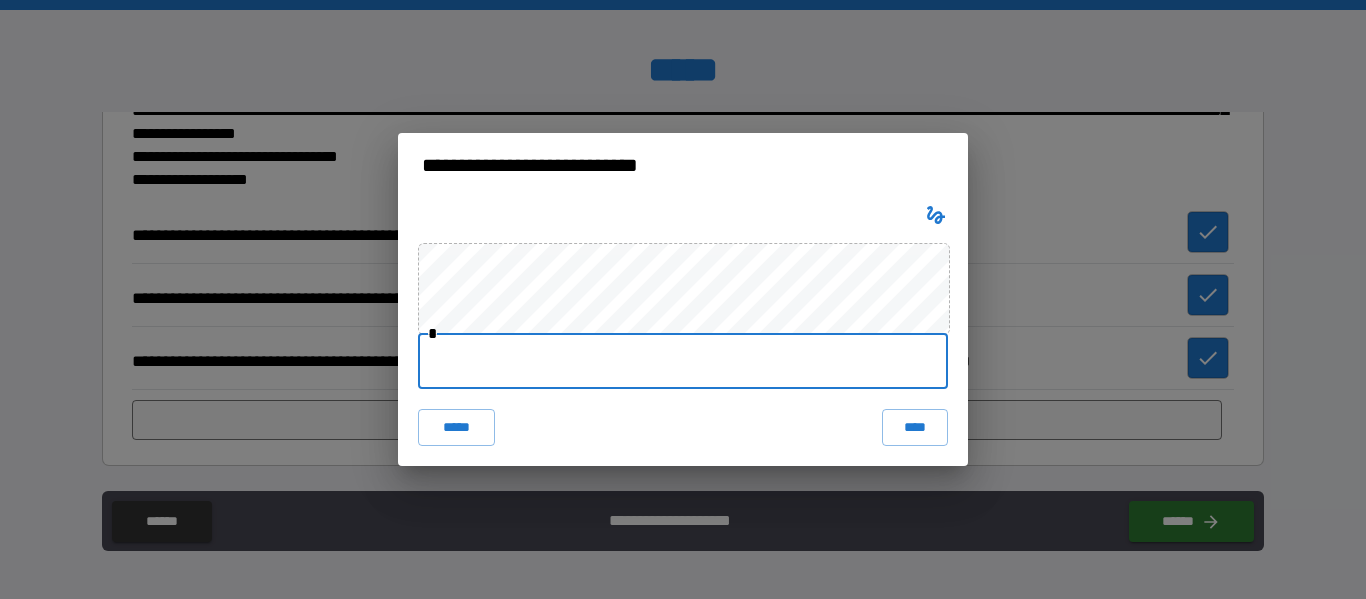 click at bounding box center (683, 361) 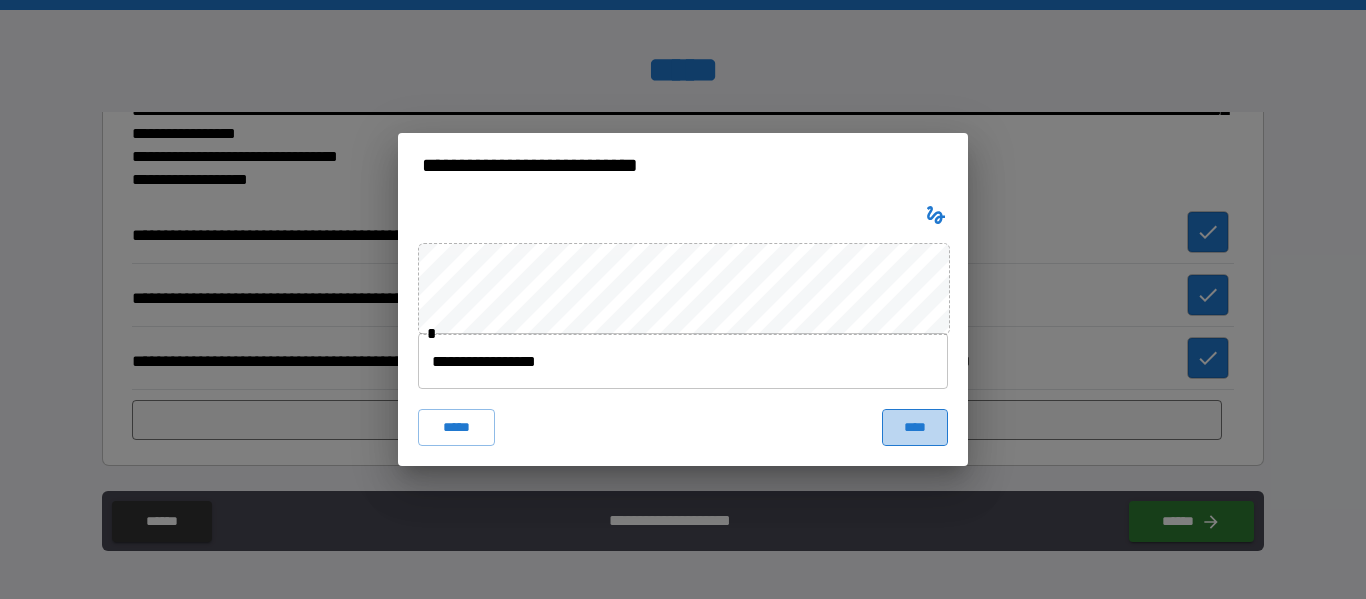 click on "****" at bounding box center [915, 427] 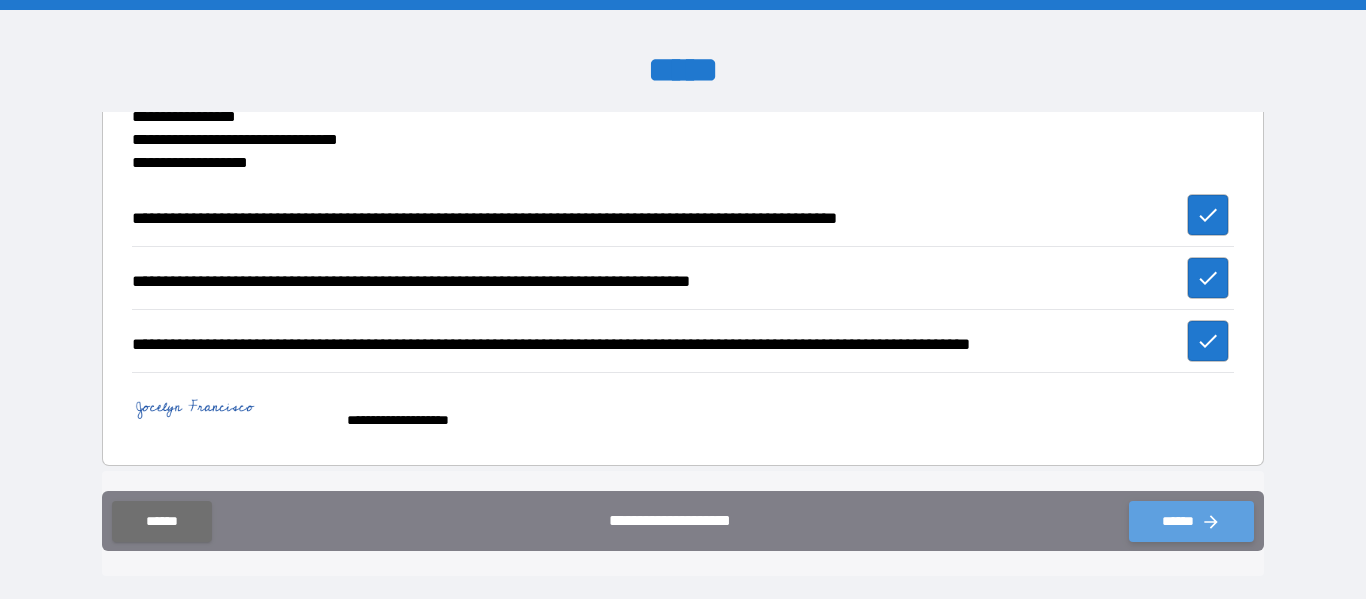 click on "******" at bounding box center [1191, 521] 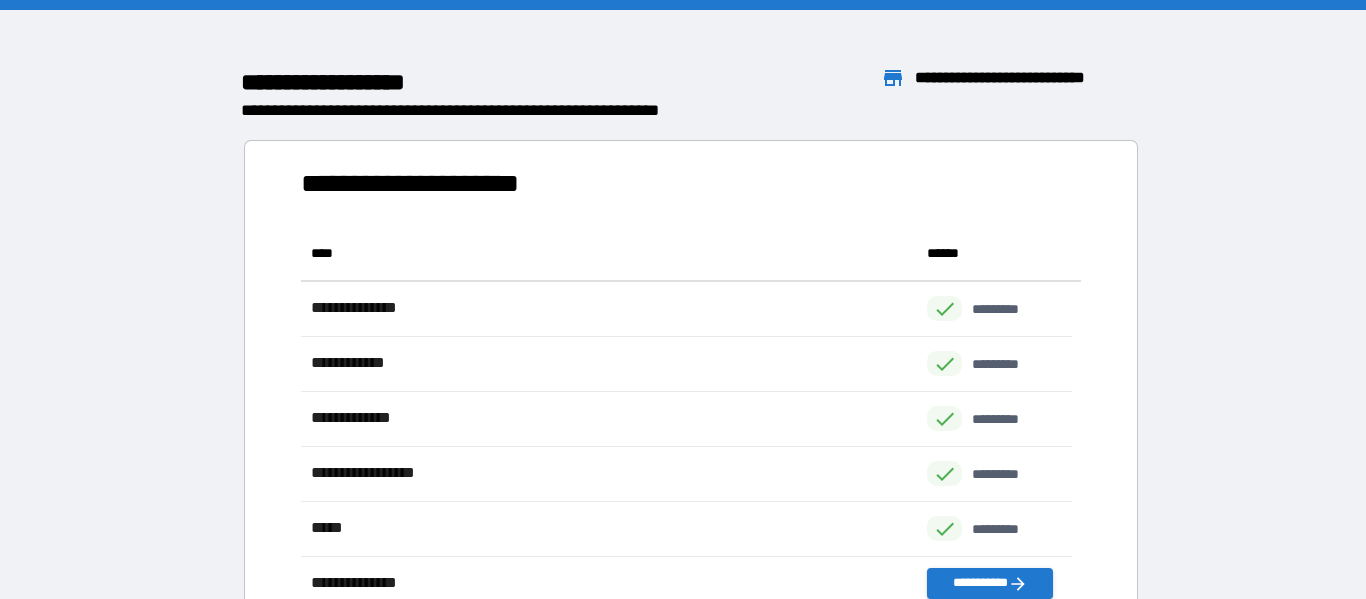 scroll, scrollTop: 16, scrollLeft: 16, axis: both 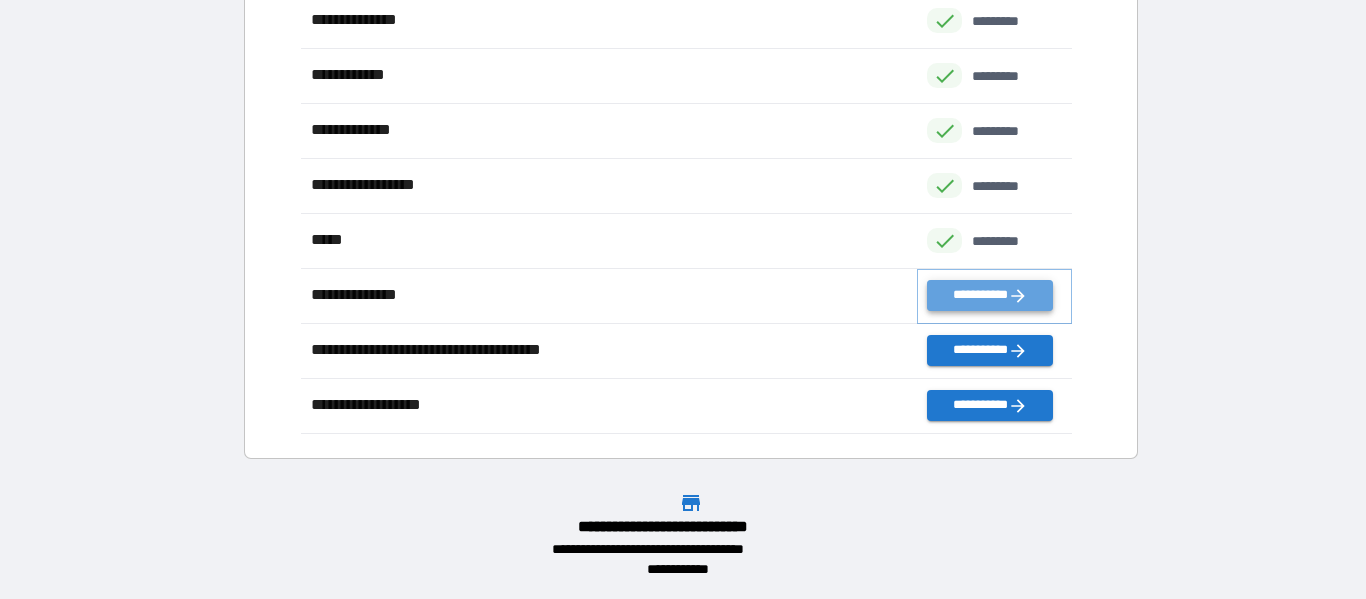 click on "**********" at bounding box center [989, 295] 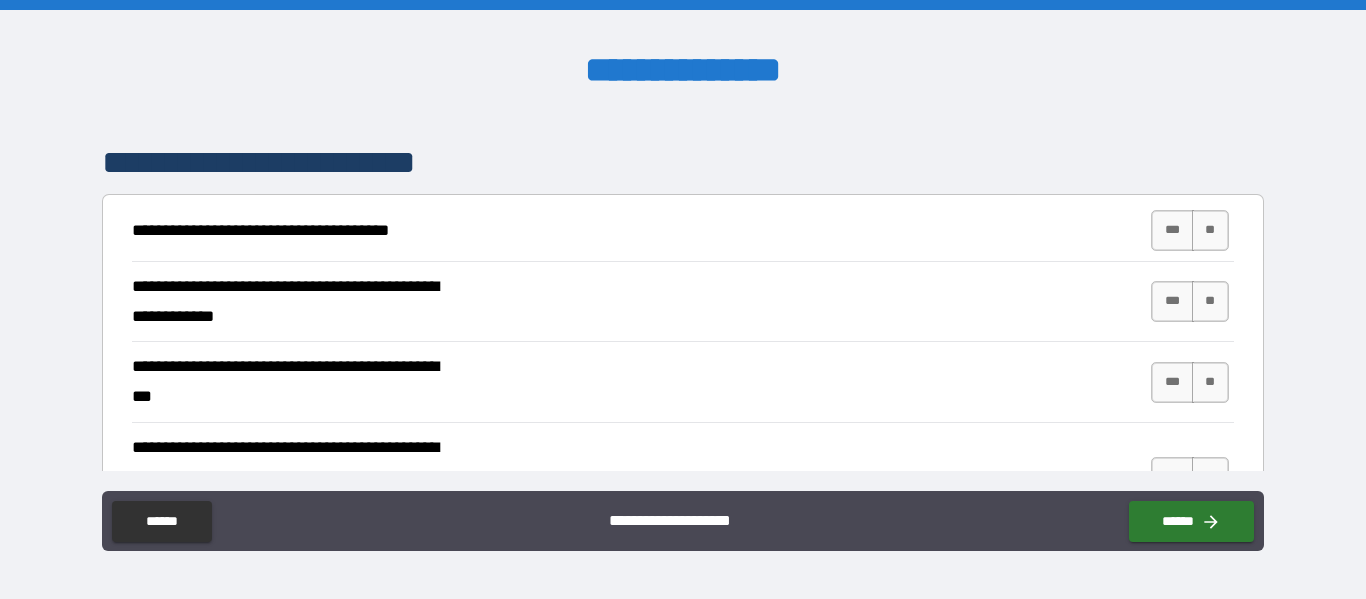 scroll, scrollTop: 328, scrollLeft: 0, axis: vertical 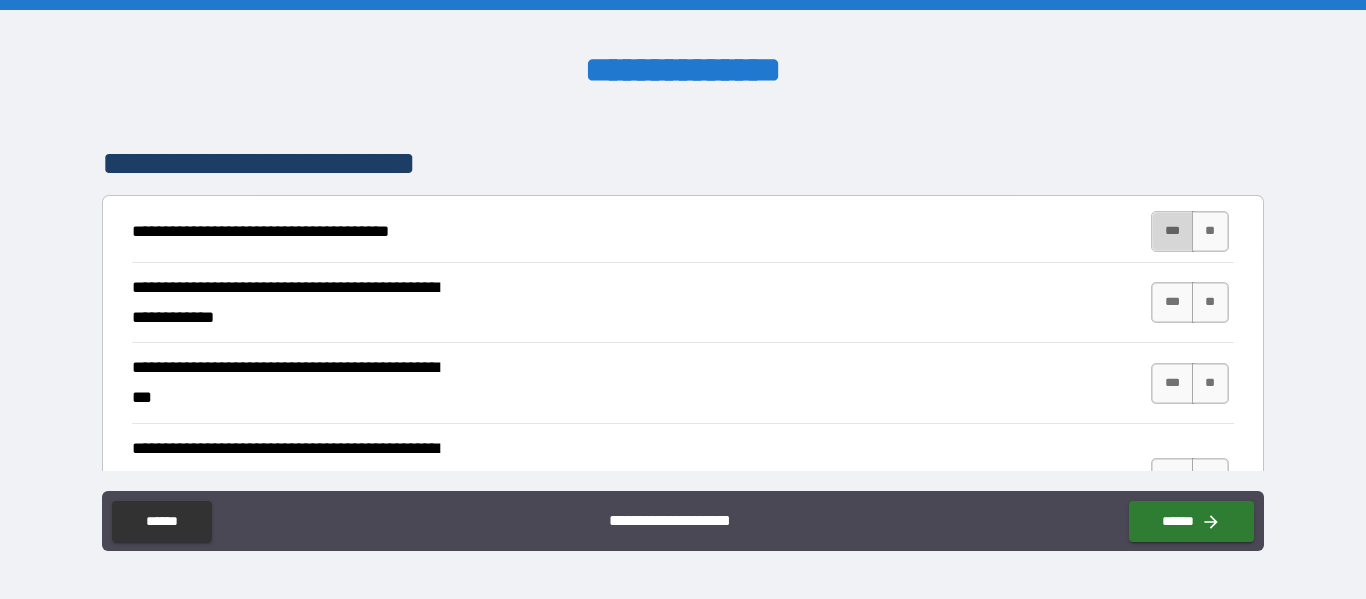 click on "***" at bounding box center [1172, 231] 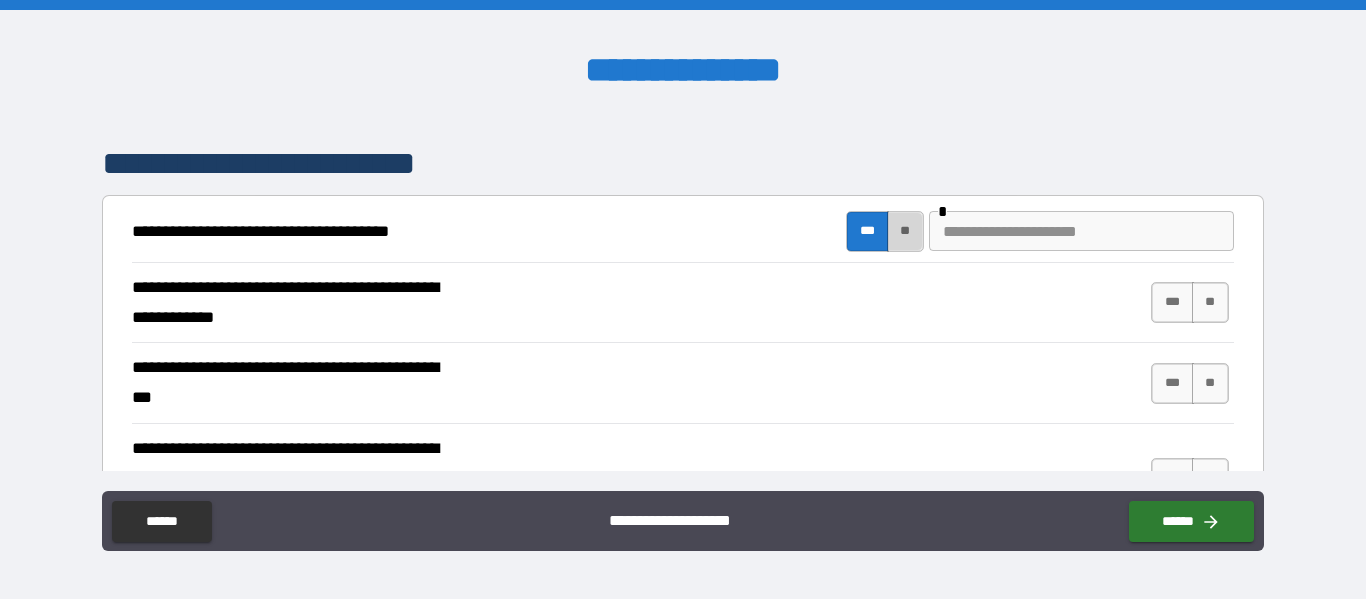 click on "**" at bounding box center (905, 231) 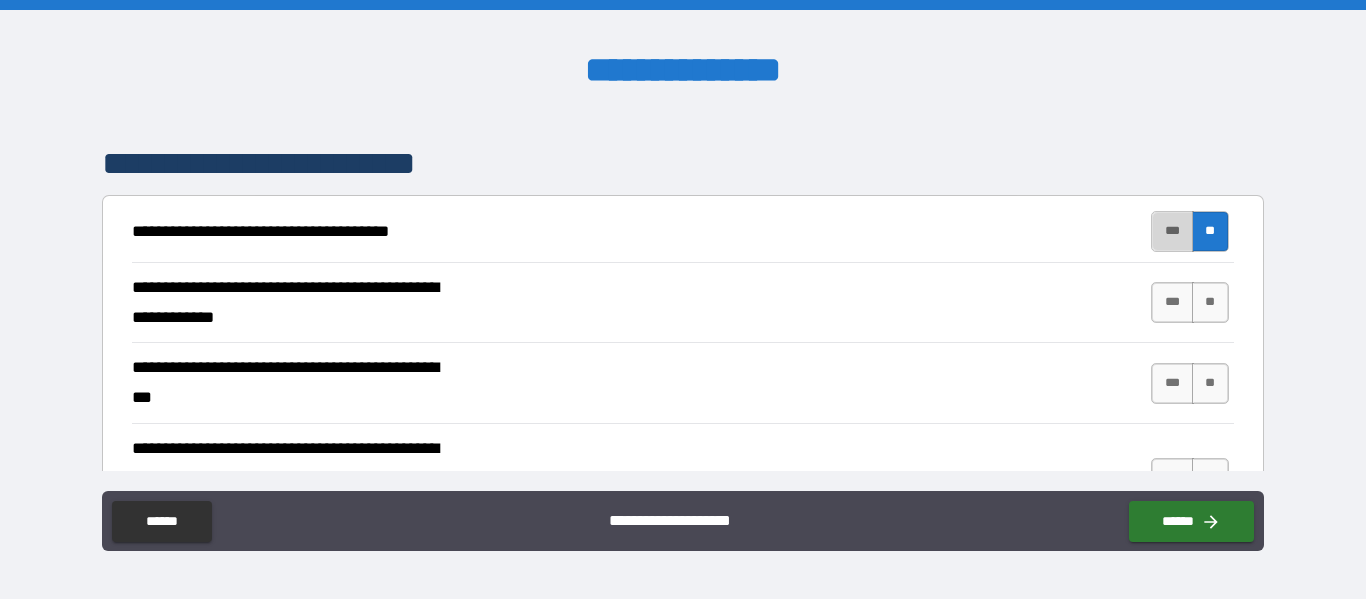 click on "***" at bounding box center [1172, 231] 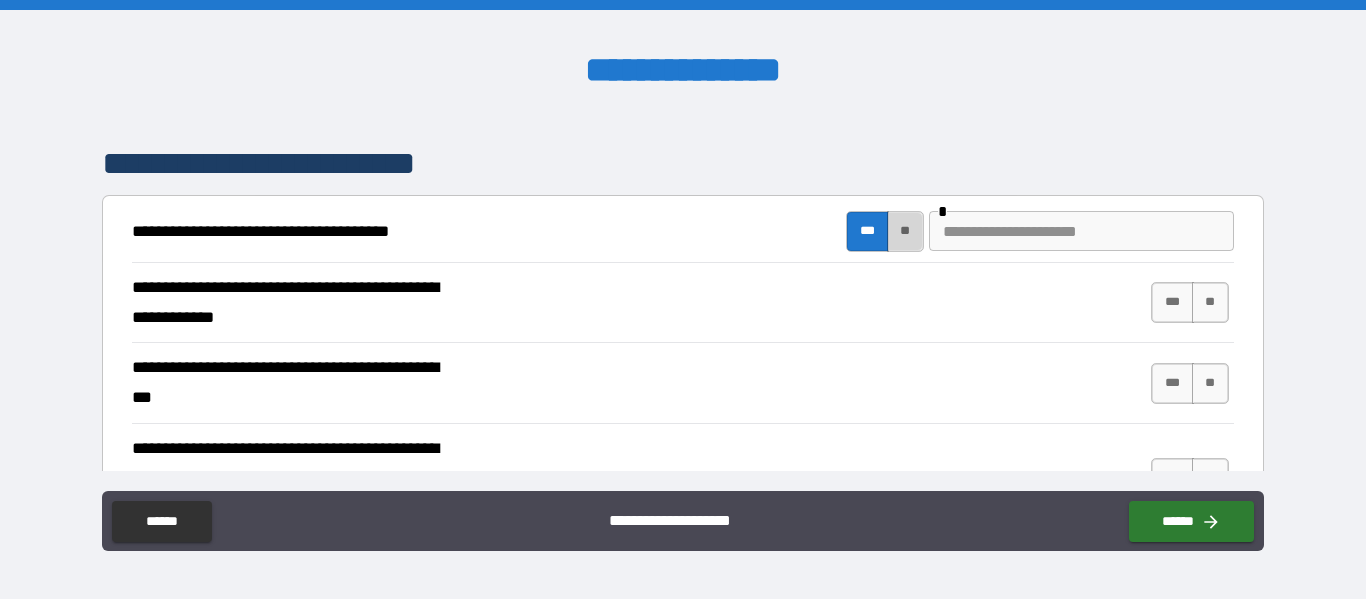 click on "**" at bounding box center [905, 231] 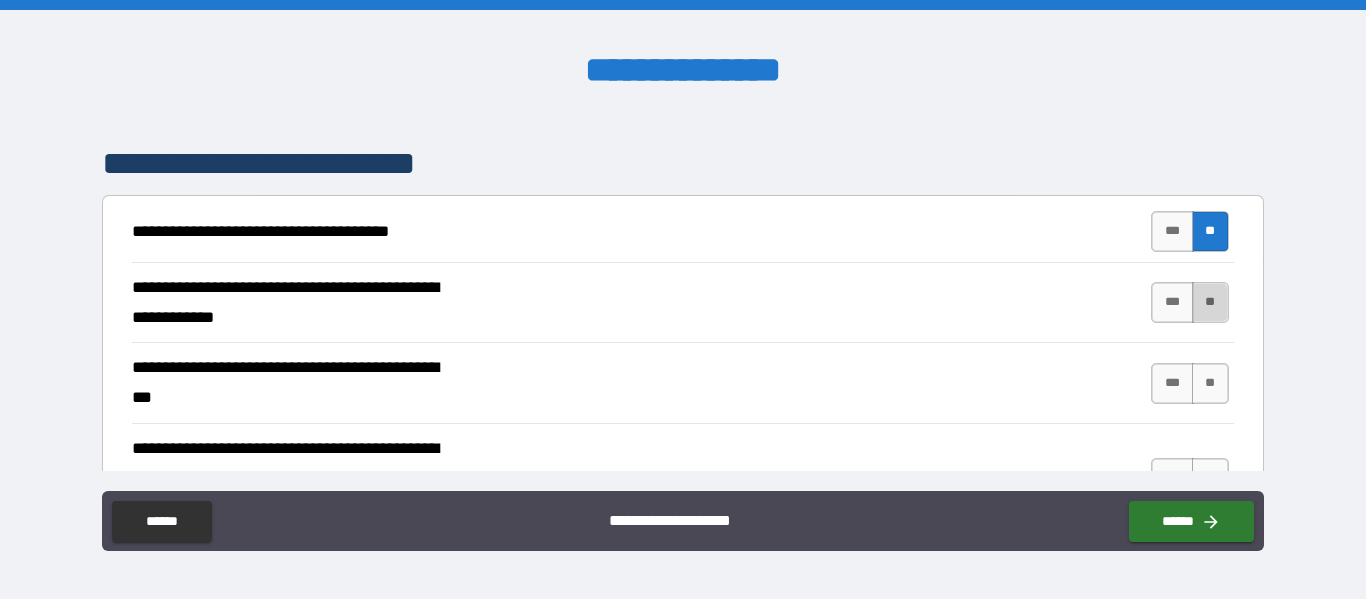 click on "**" at bounding box center (1210, 302) 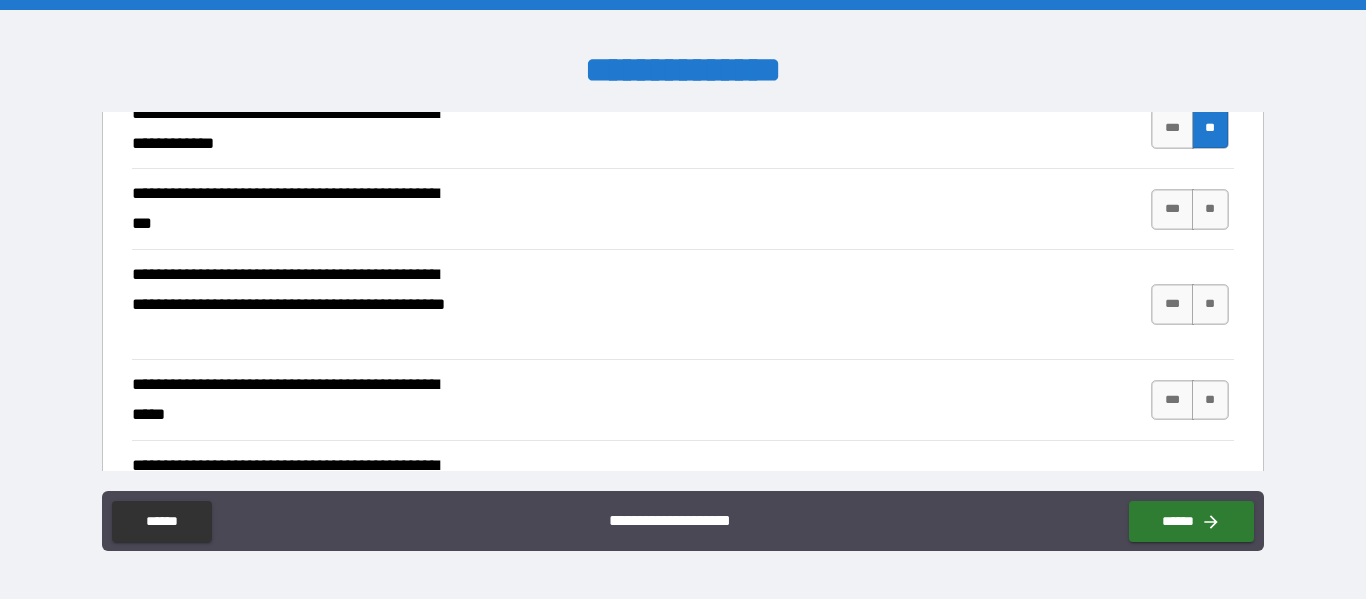 scroll, scrollTop: 498, scrollLeft: 0, axis: vertical 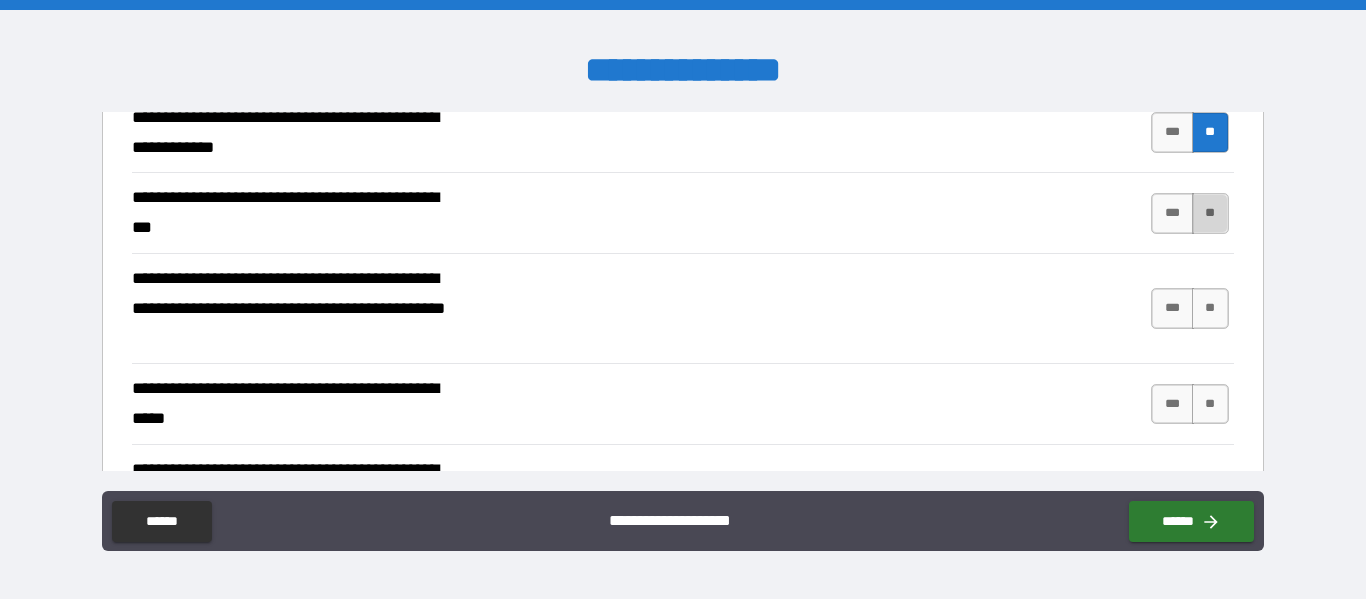 click on "**" at bounding box center (1210, 213) 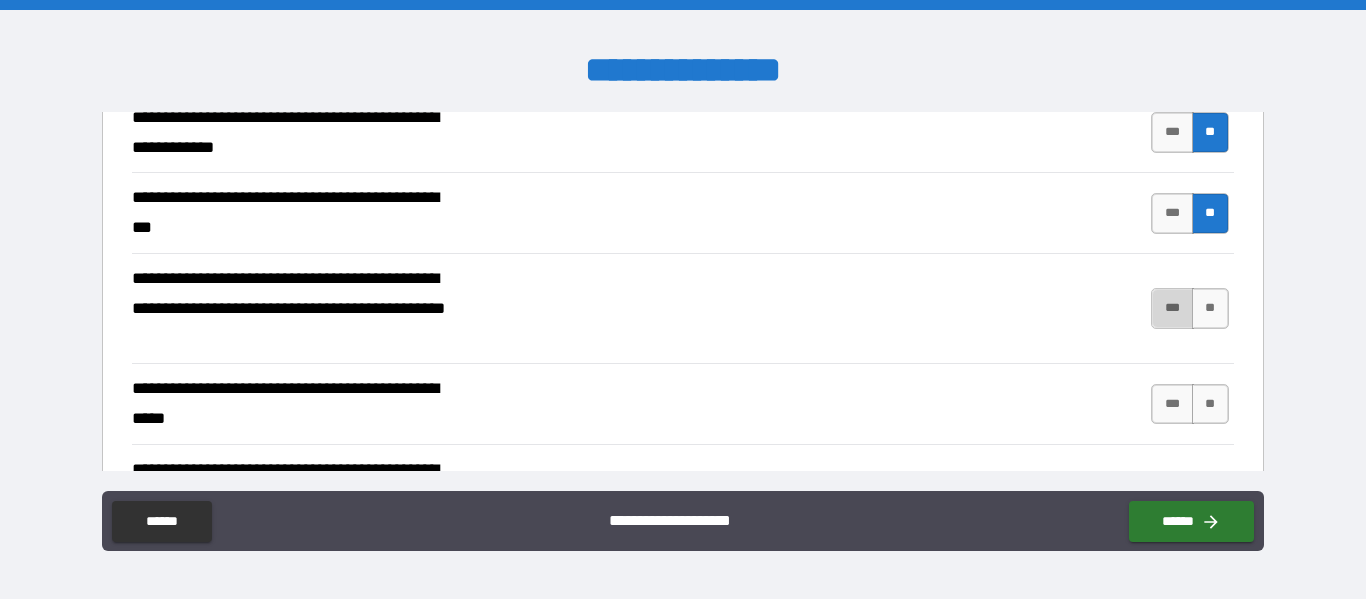 click on "***" at bounding box center (1172, 308) 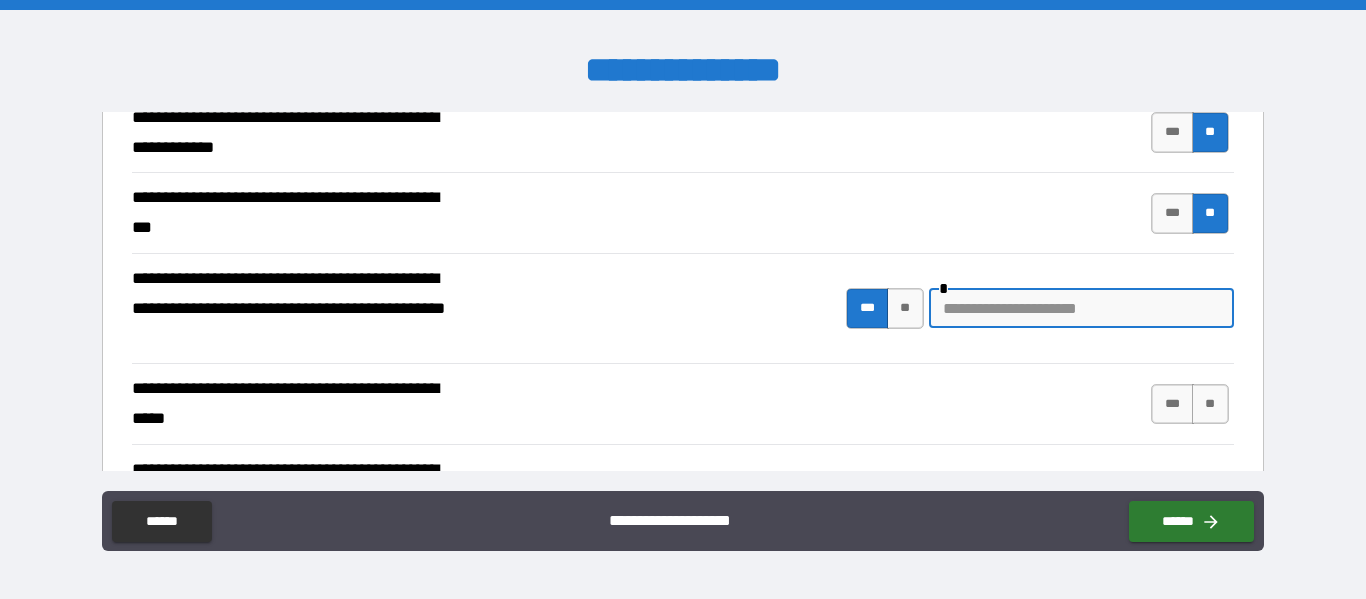 click at bounding box center (1081, 308) 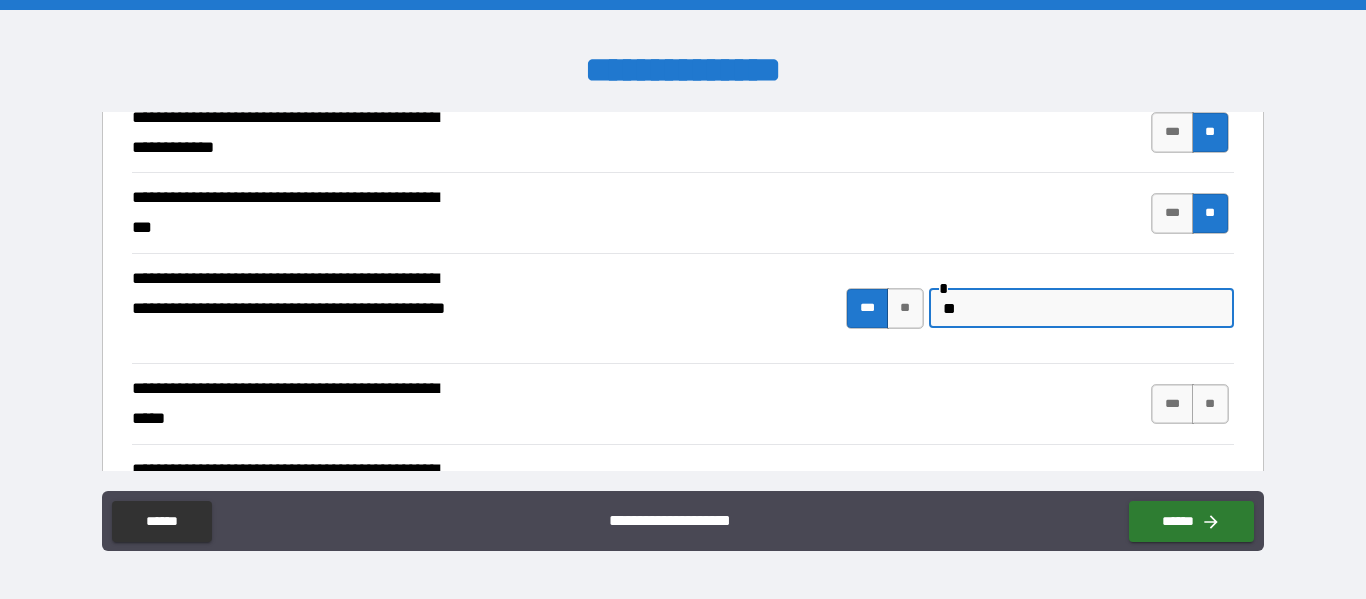 type on "*" 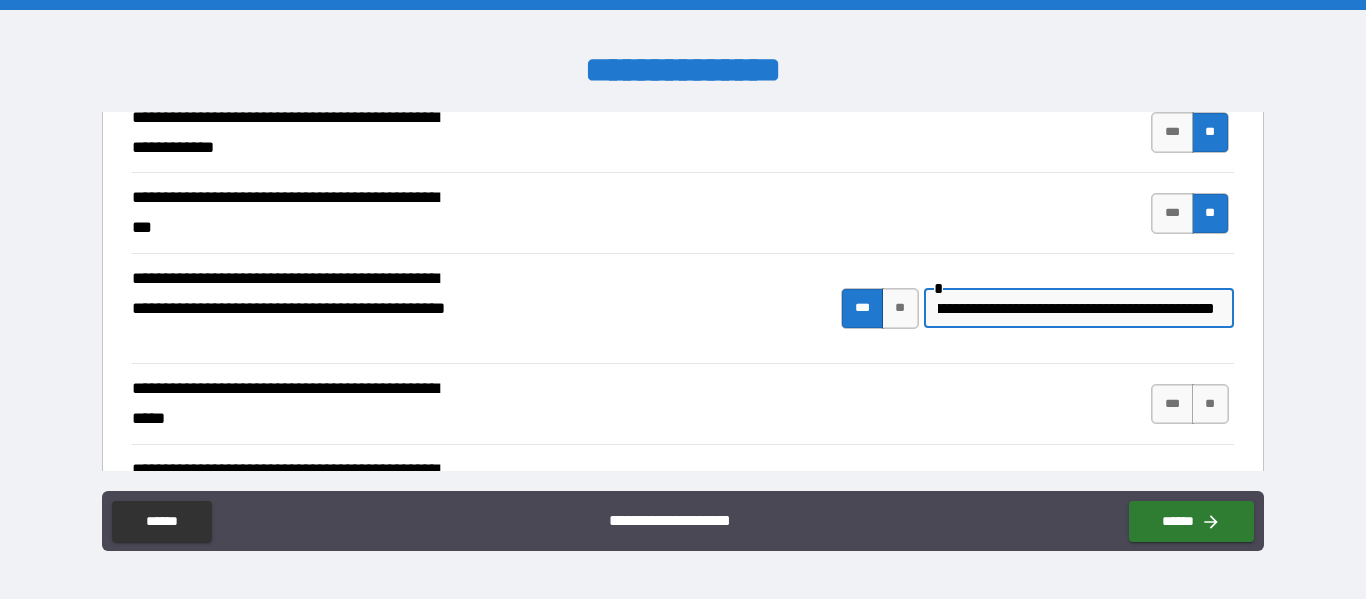 scroll, scrollTop: 0, scrollLeft: 111, axis: horizontal 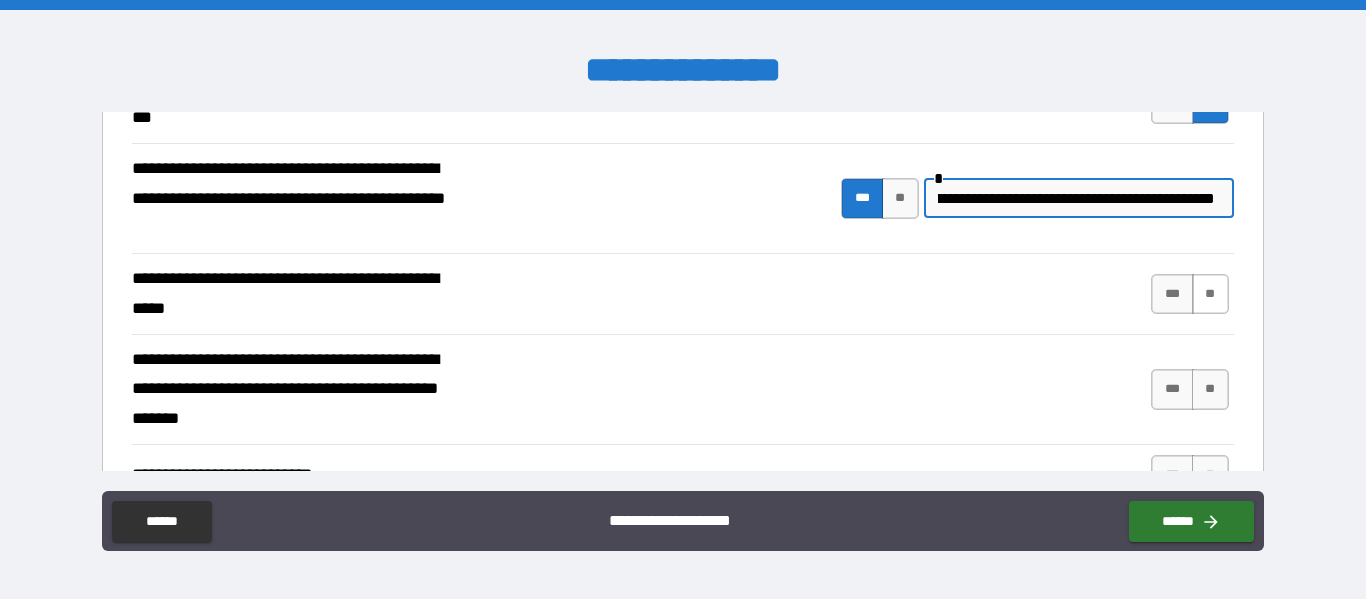 type on "**********" 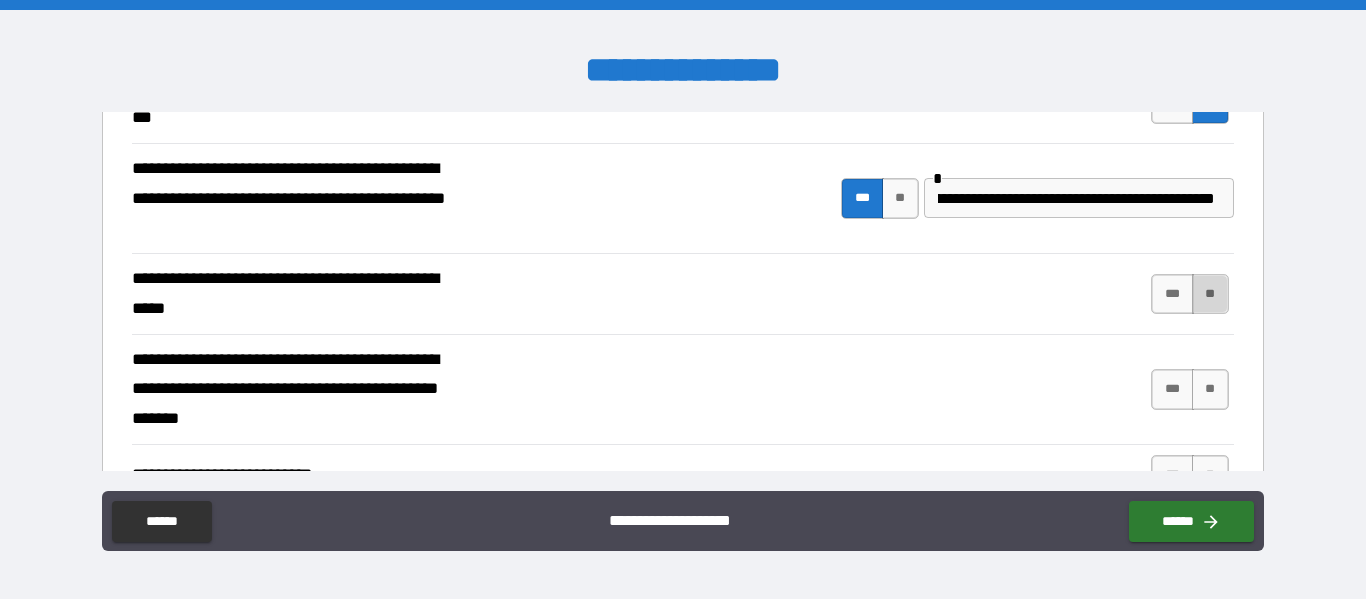 scroll, scrollTop: 0, scrollLeft: 0, axis: both 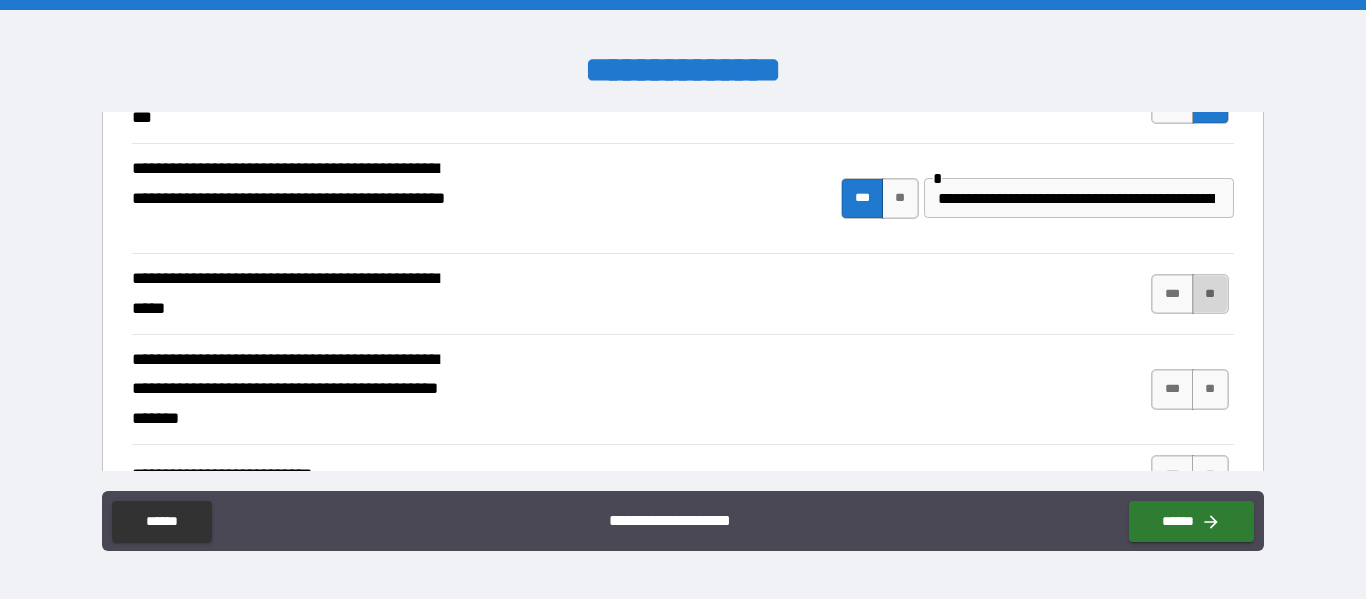 click on "**" at bounding box center (1210, 294) 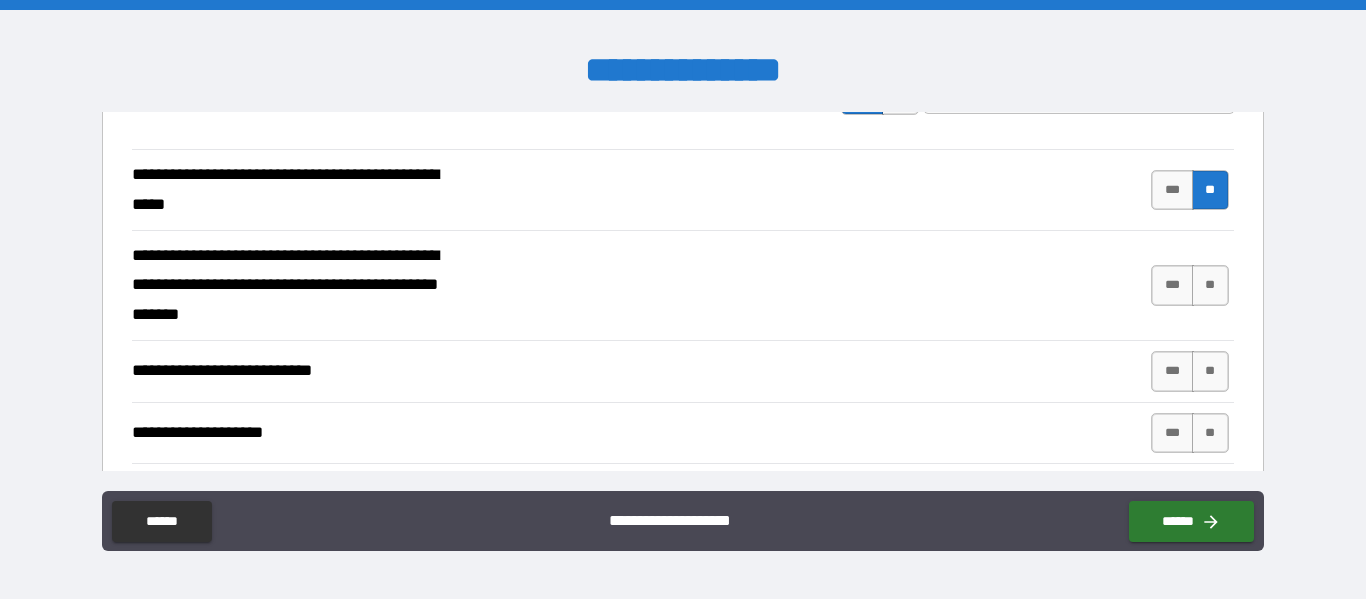 scroll, scrollTop: 713, scrollLeft: 0, axis: vertical 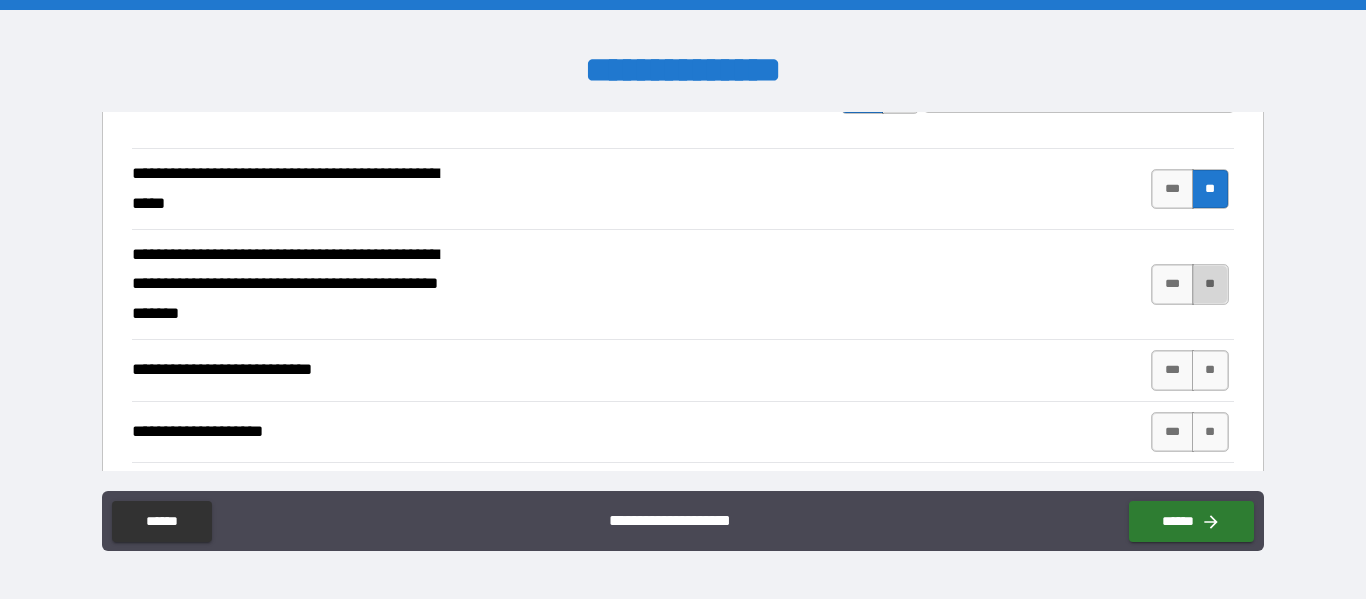 click on "**" at bounding box center (1210, 284) 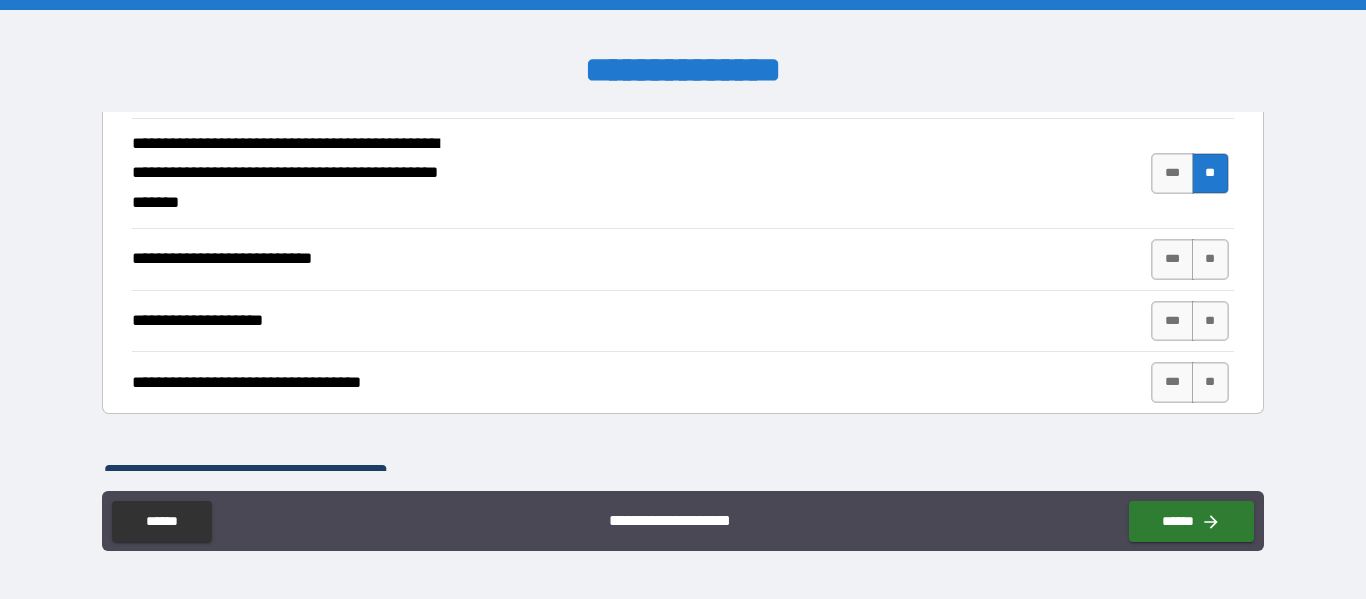 scroll, scrollTop: 825, scrollLeft: 0, axis: vertical 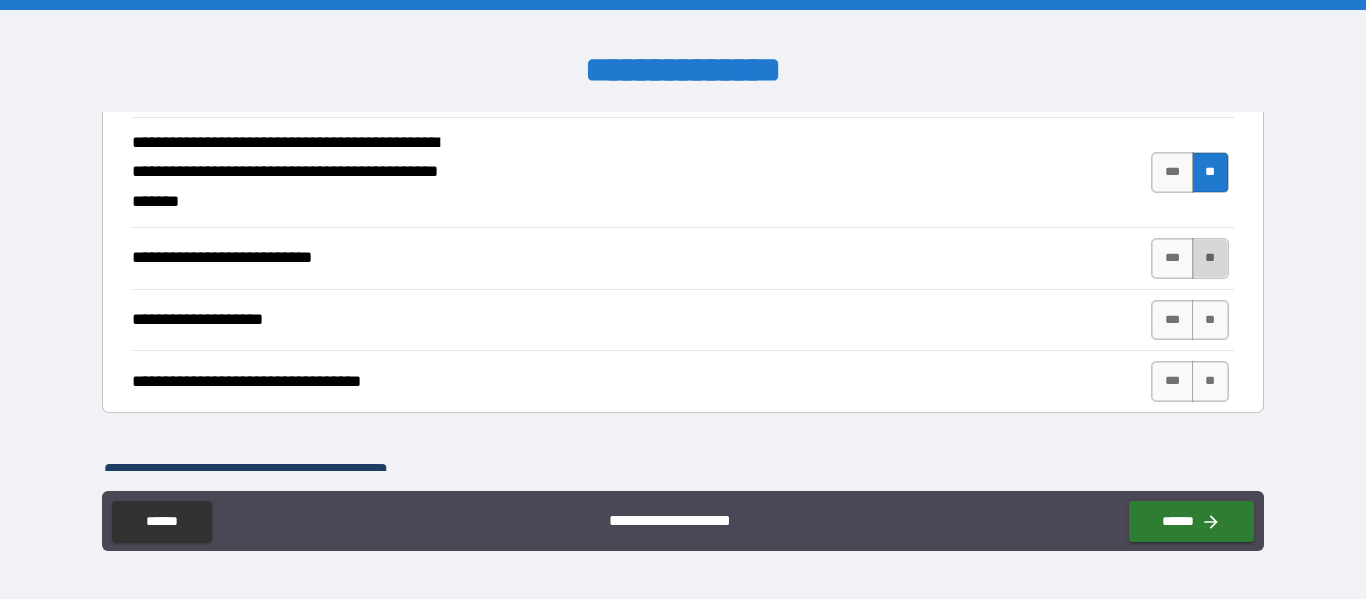 click on "**" at bounding box center [1210, 258] 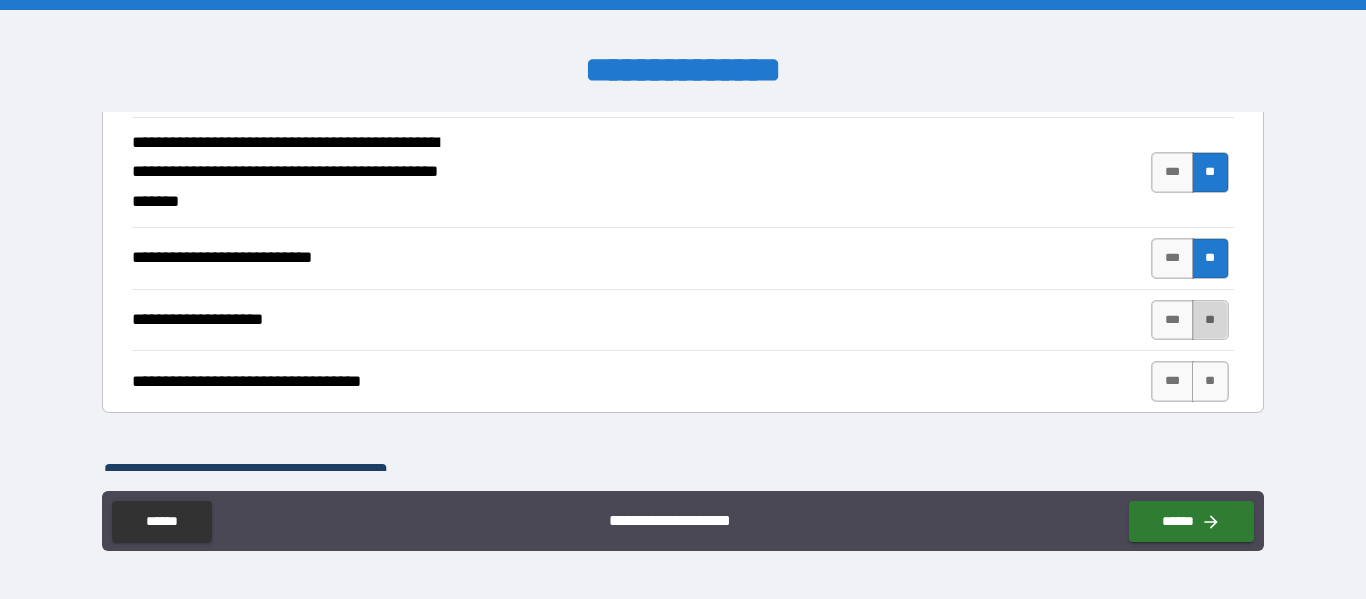 click on "**" at bounding box center [1210, 320] 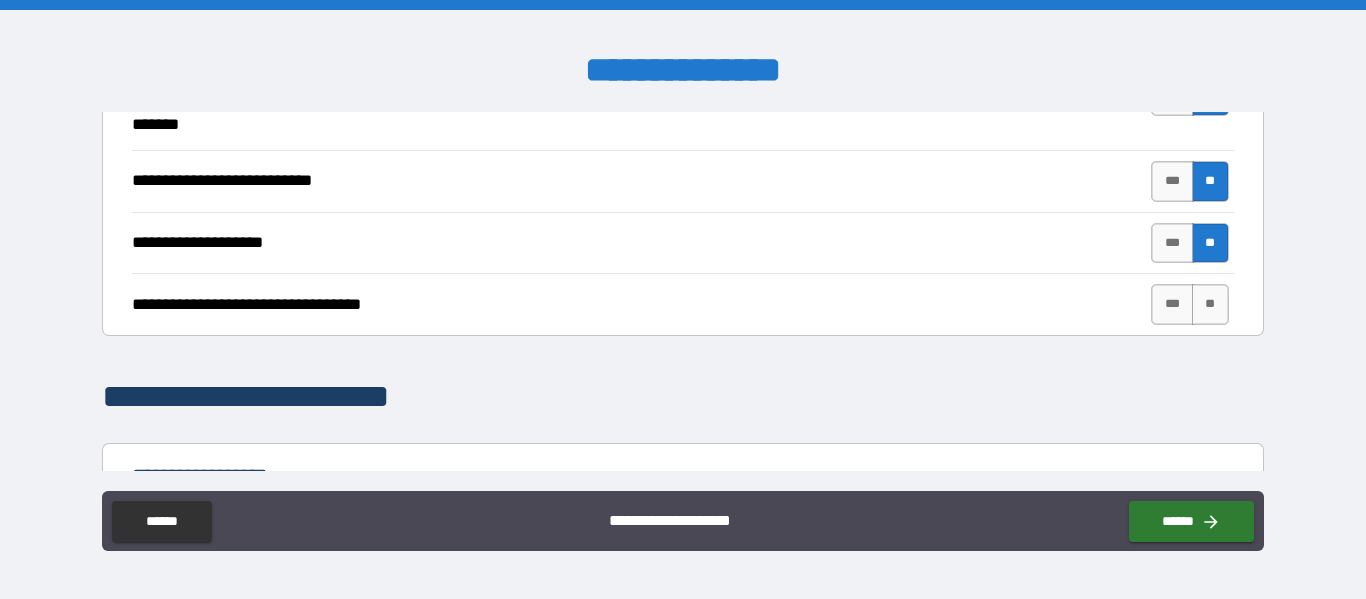 scroll, scrollTop: 903, scrollLeft: 0, axis: vertical 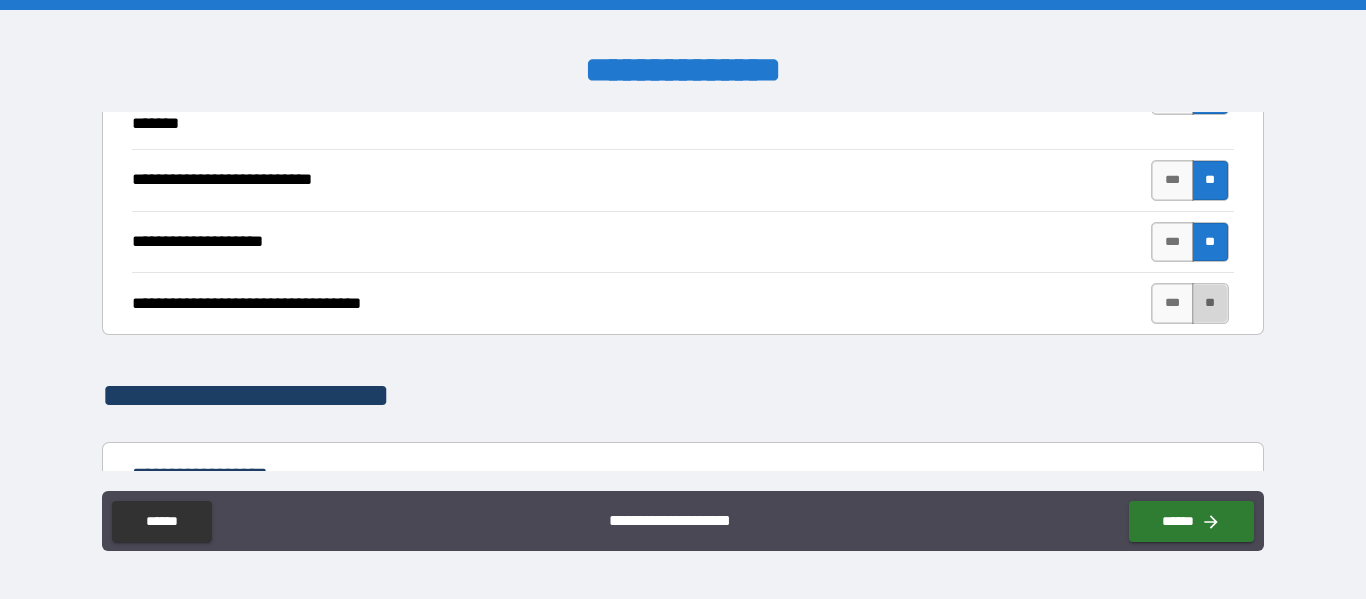 click on "**" at bounding box center [1210, 303] 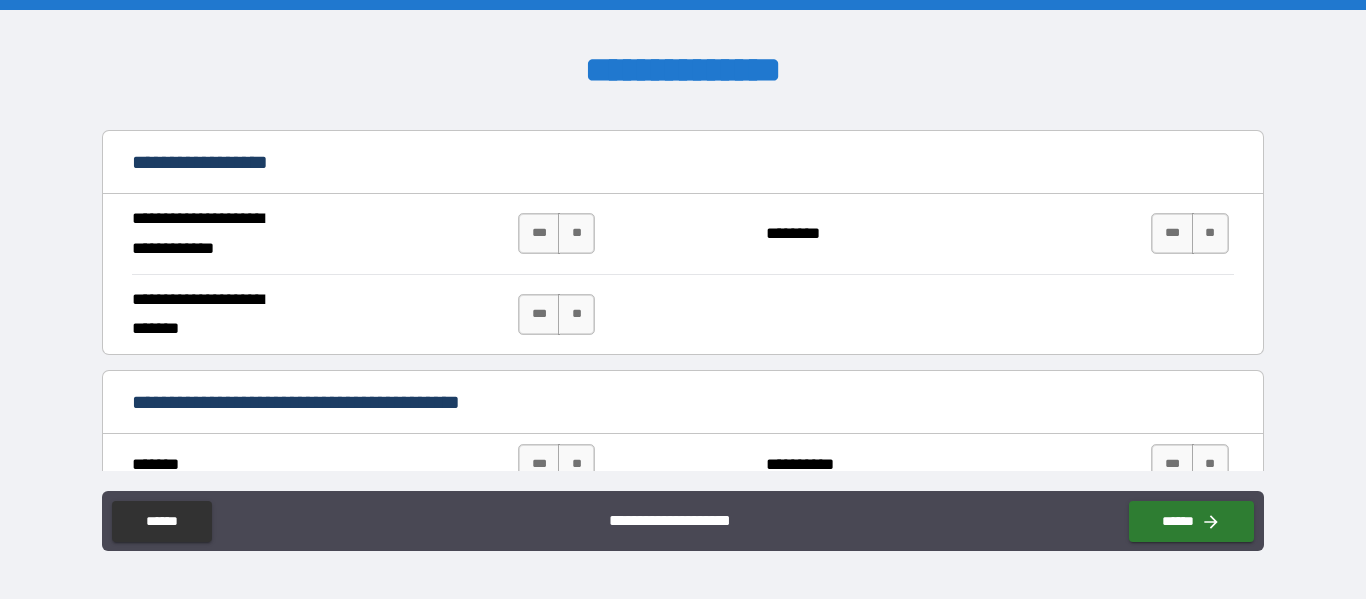scroll, scrollTop: 1216, scrollLeft: 0, axis: vertical 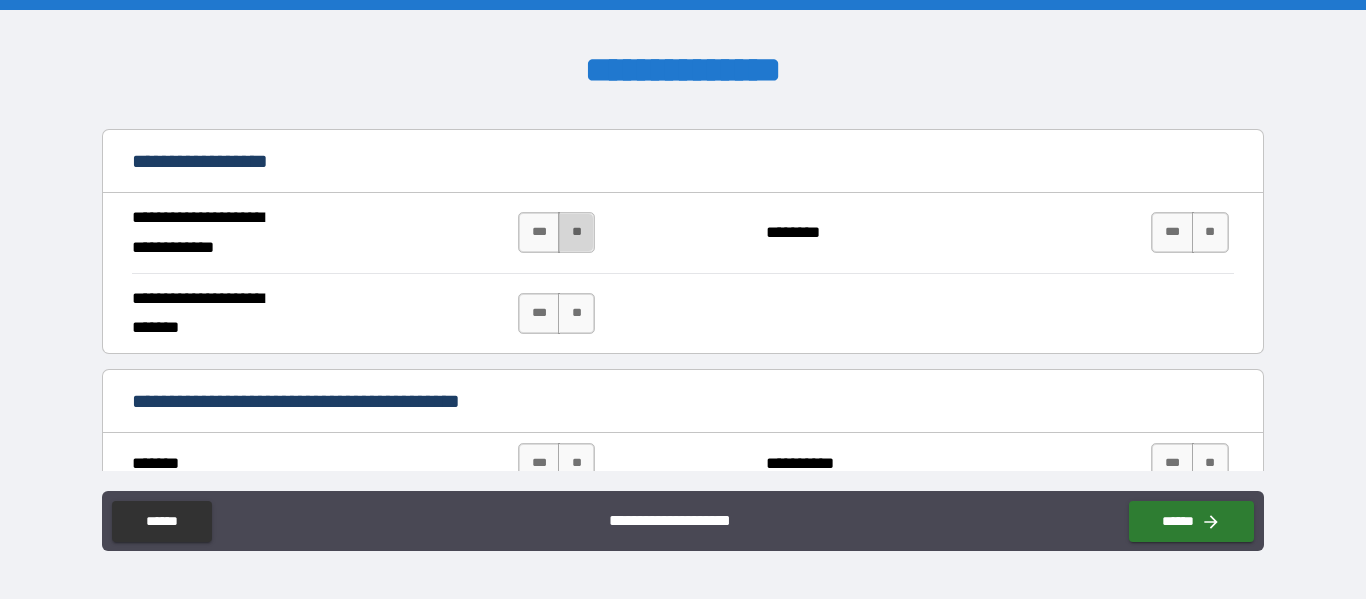 click on "**" at bounding box center [576, 232] 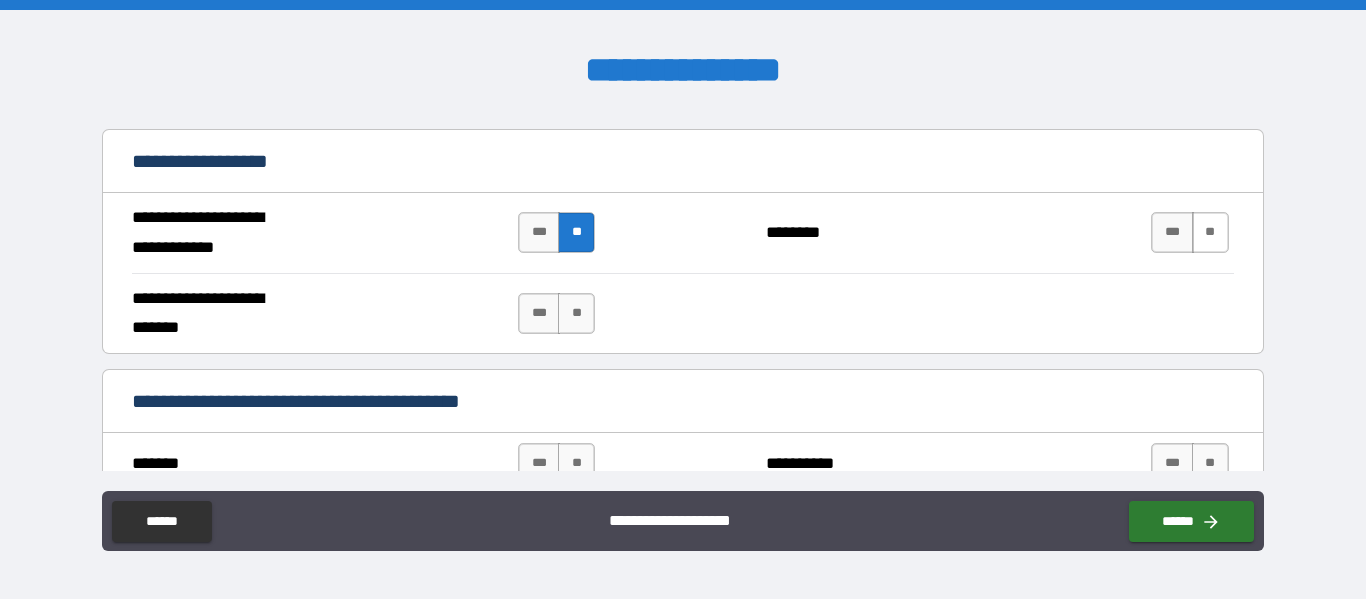 click on "**" at bounding box center (1210, 232) 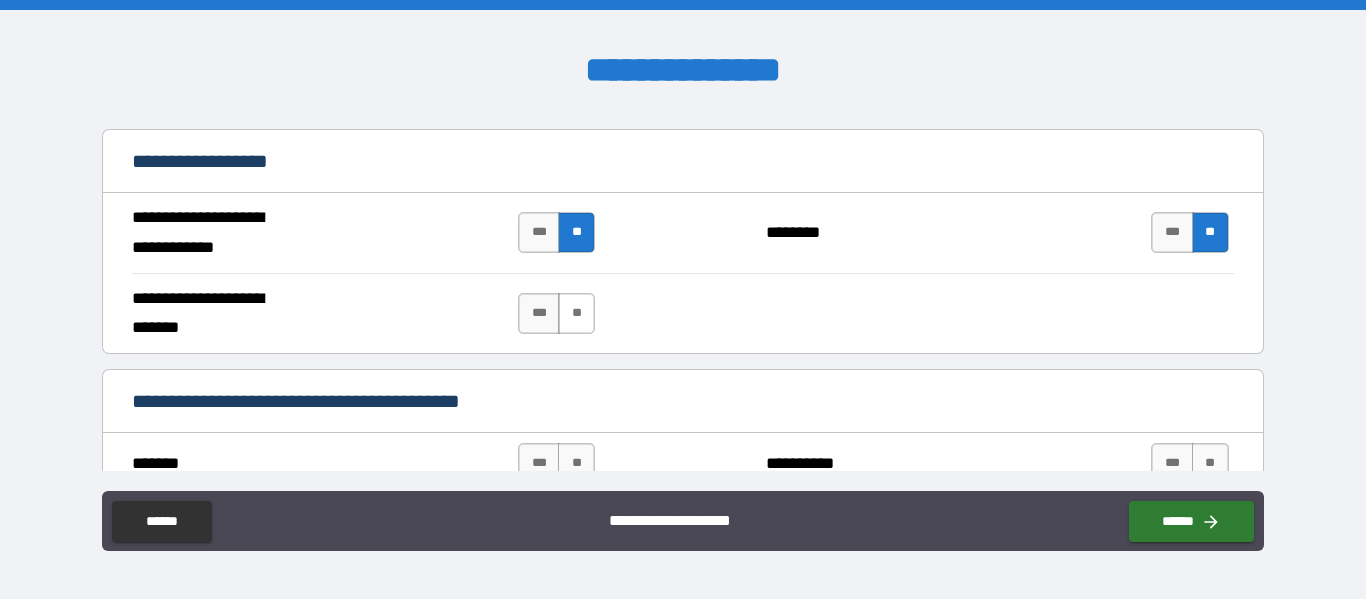 click on "**" at bounding box center [576, 313] 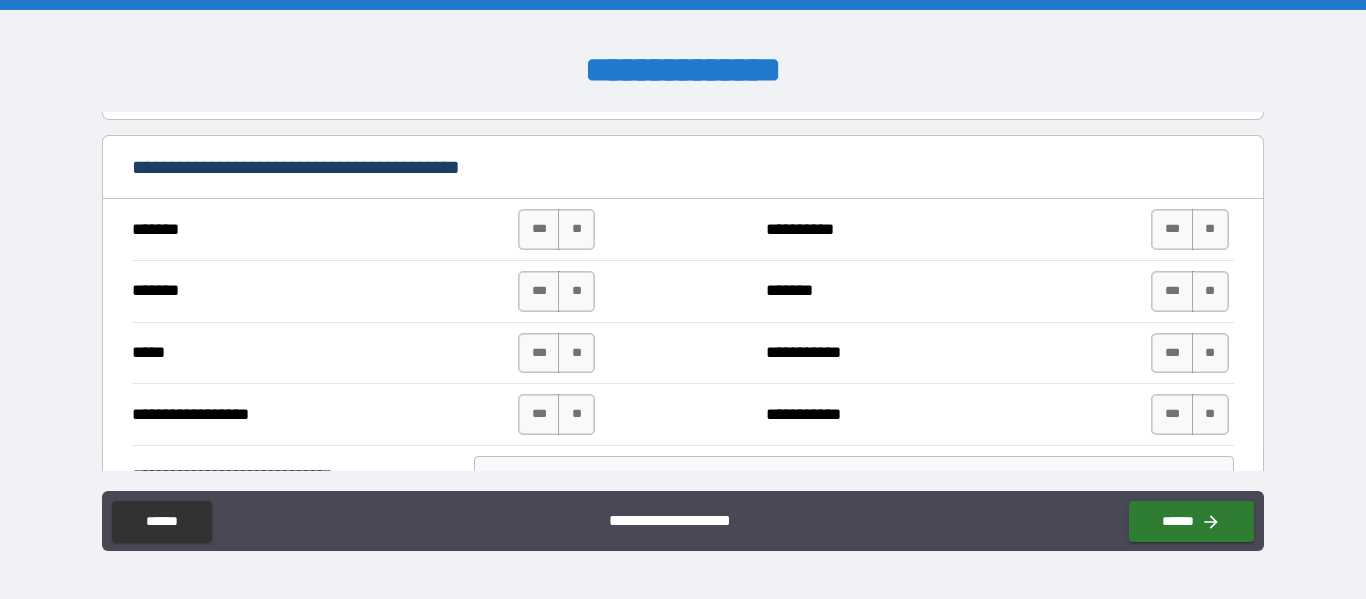 scroll, scrollTop: 1454, scrollLeft: 0, axis: vertical 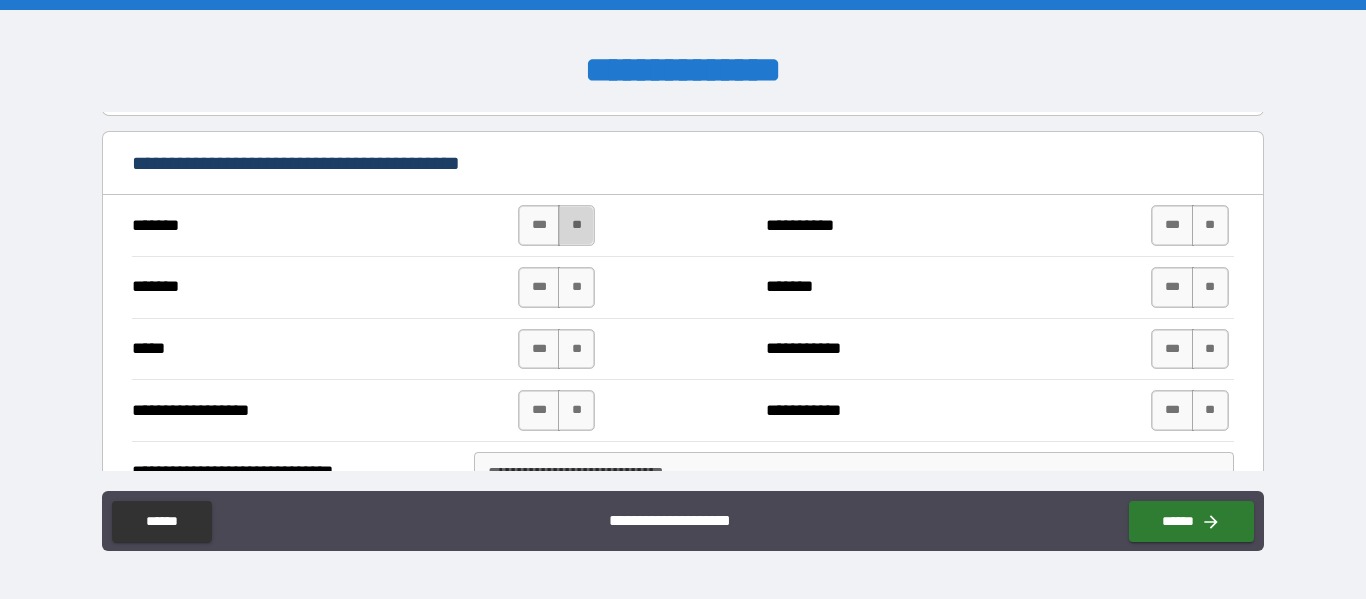 click on "**" at bounding box center (576, 225) 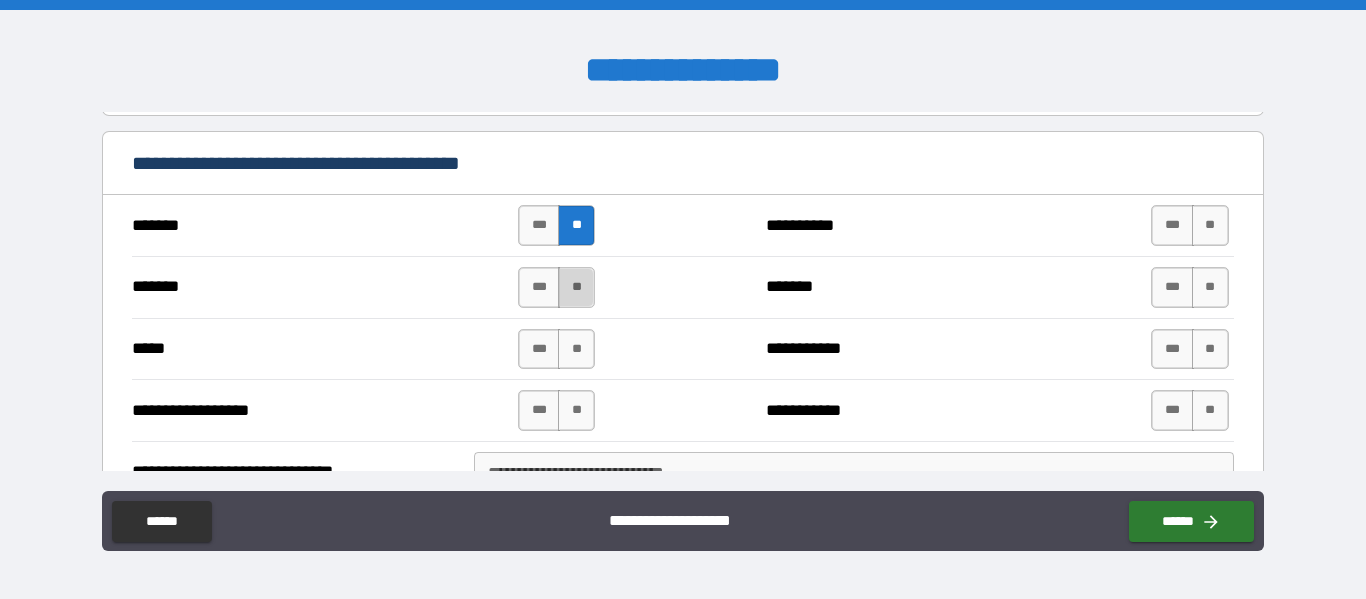 click on "**" at bounding box center [576, 287] 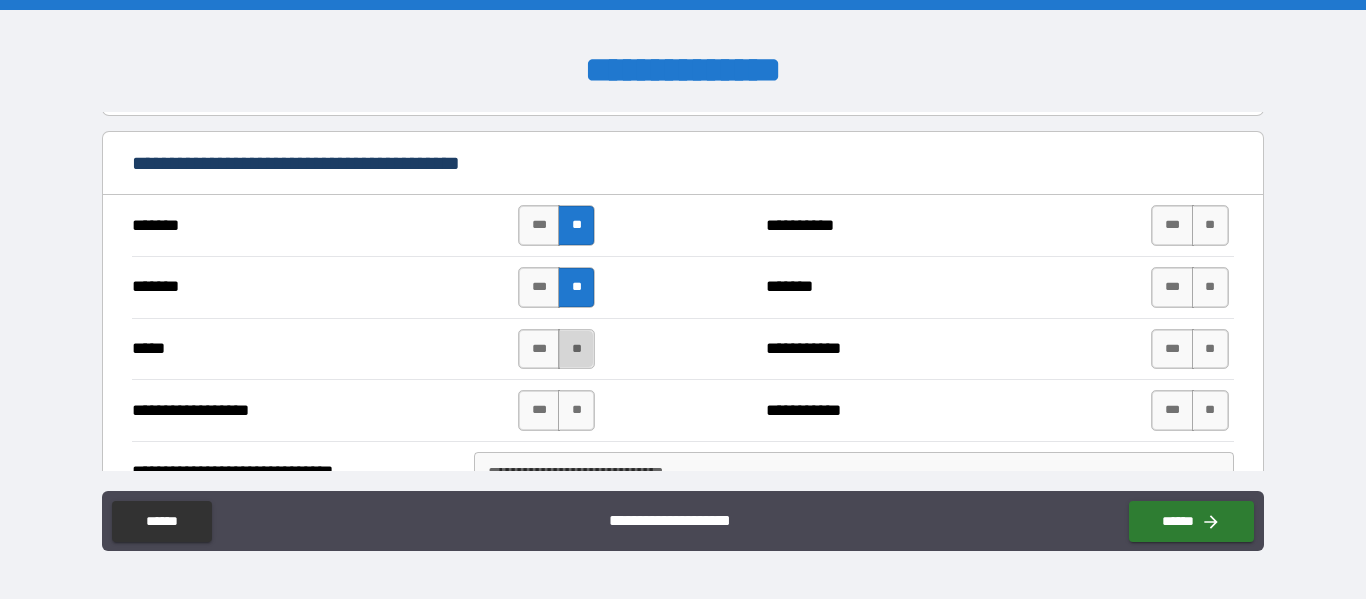 click on "**" at bounding box center [576, 349] 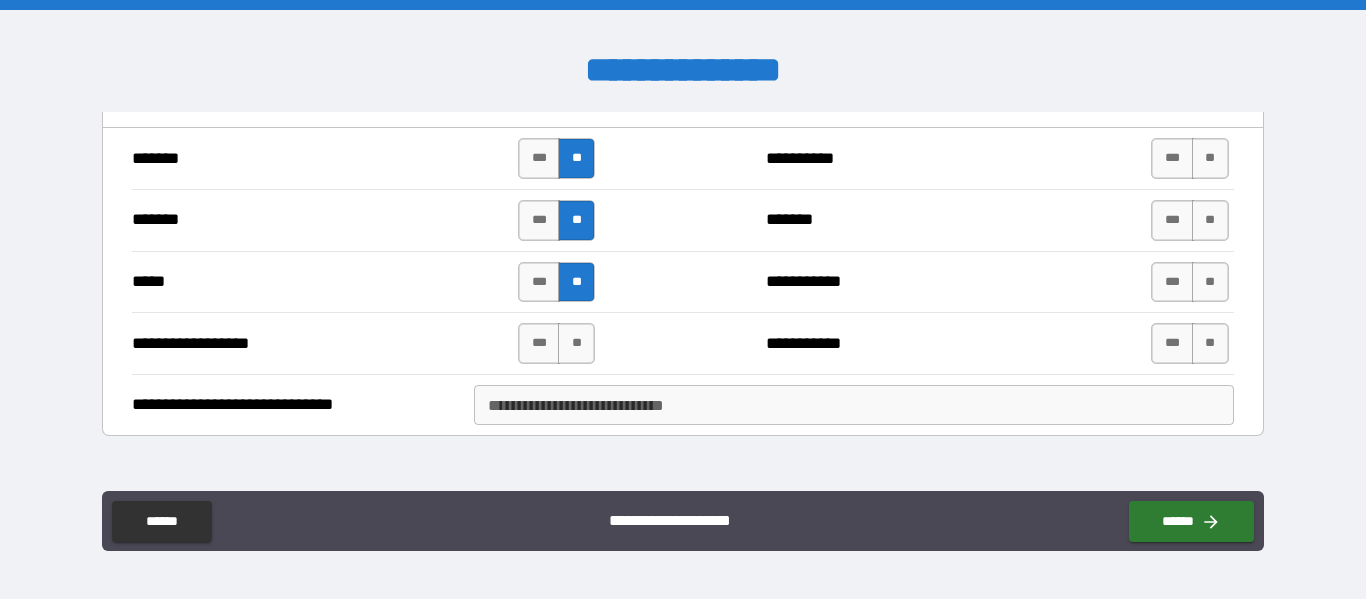 scroll, scrollTop: 1522, scrollLeft: 0, axis: vertical 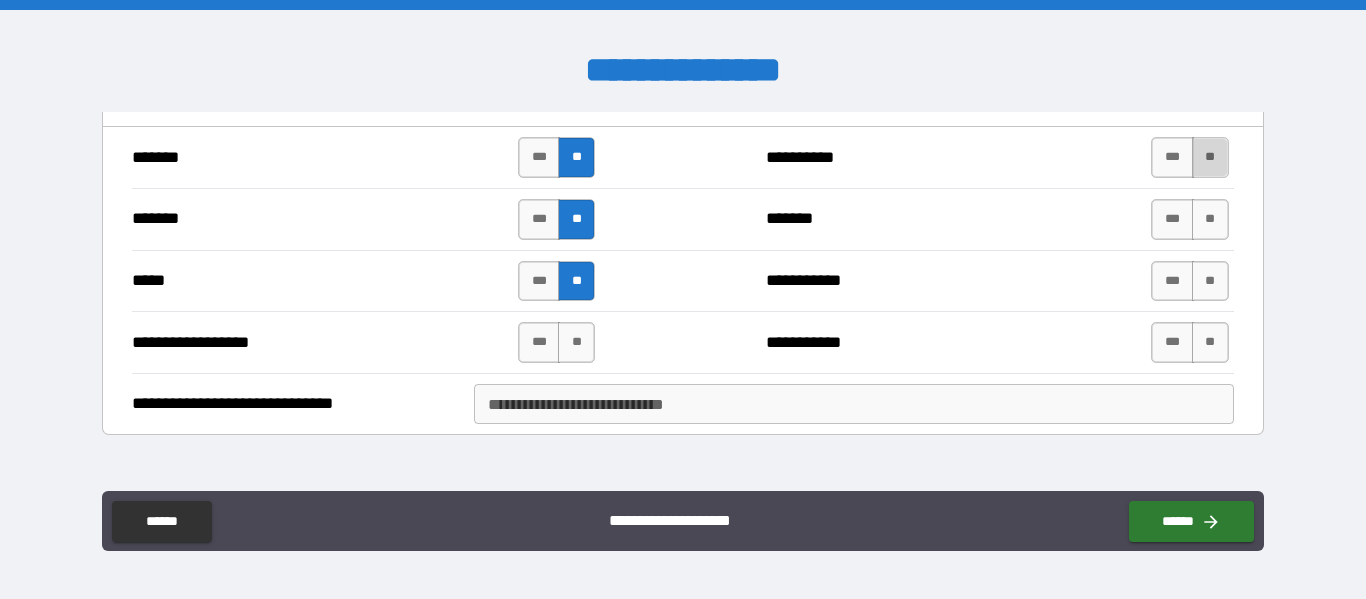 click on "**" at bounding box center (1210, 157) 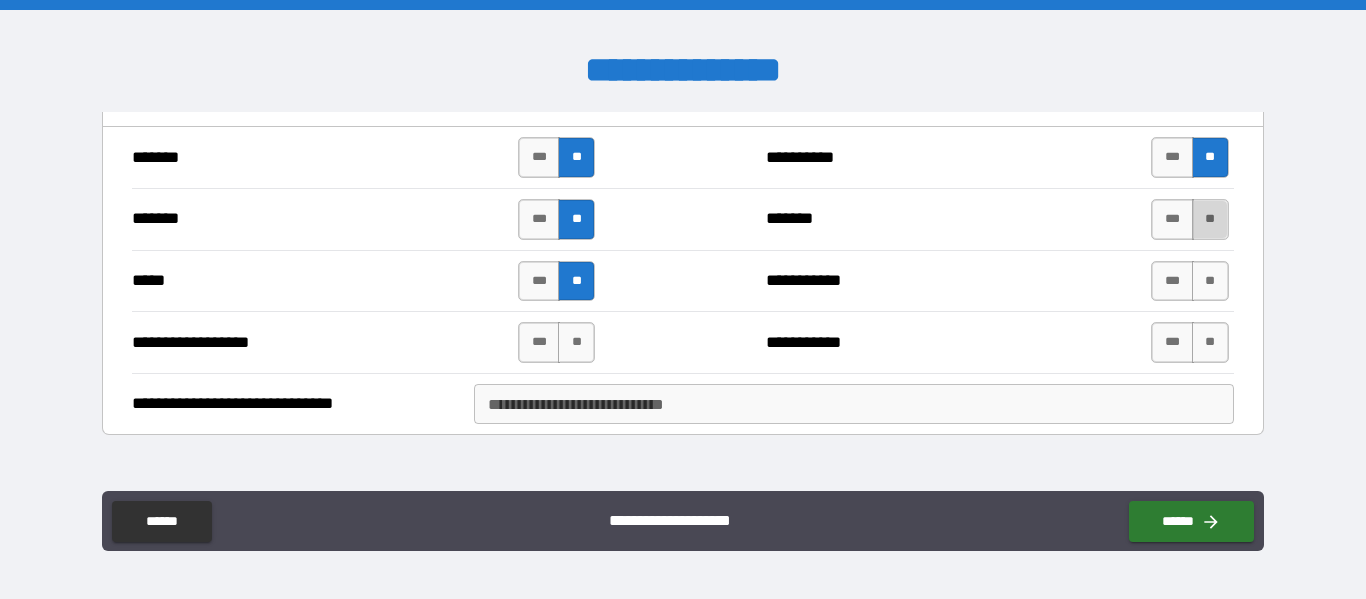 click on "**" at bounding box center (1210, 219) 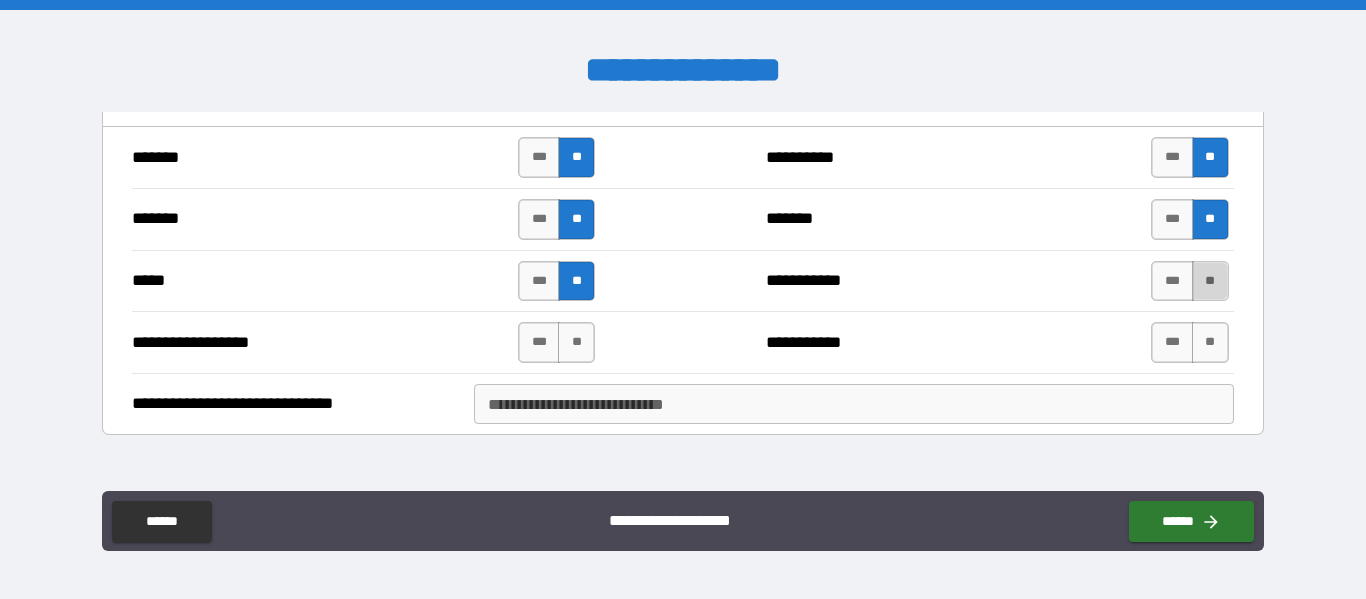 click on "**" at bounding box center [1210, 281] 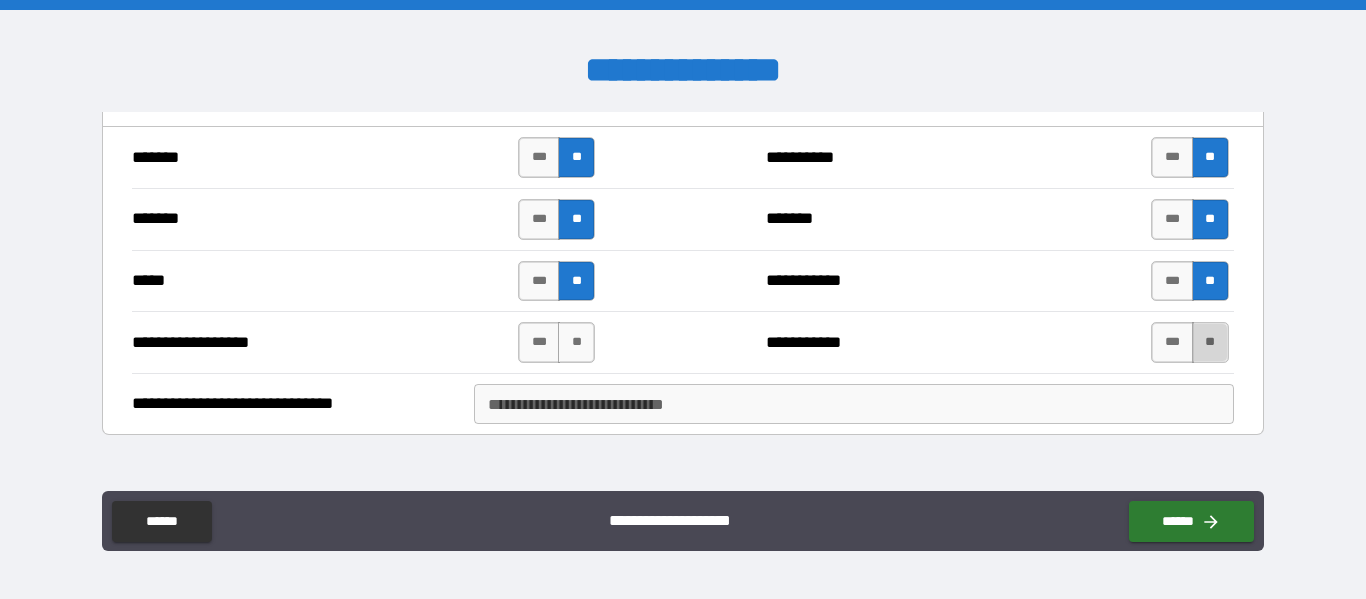 click on "**" at bounding box center (1210, 342) 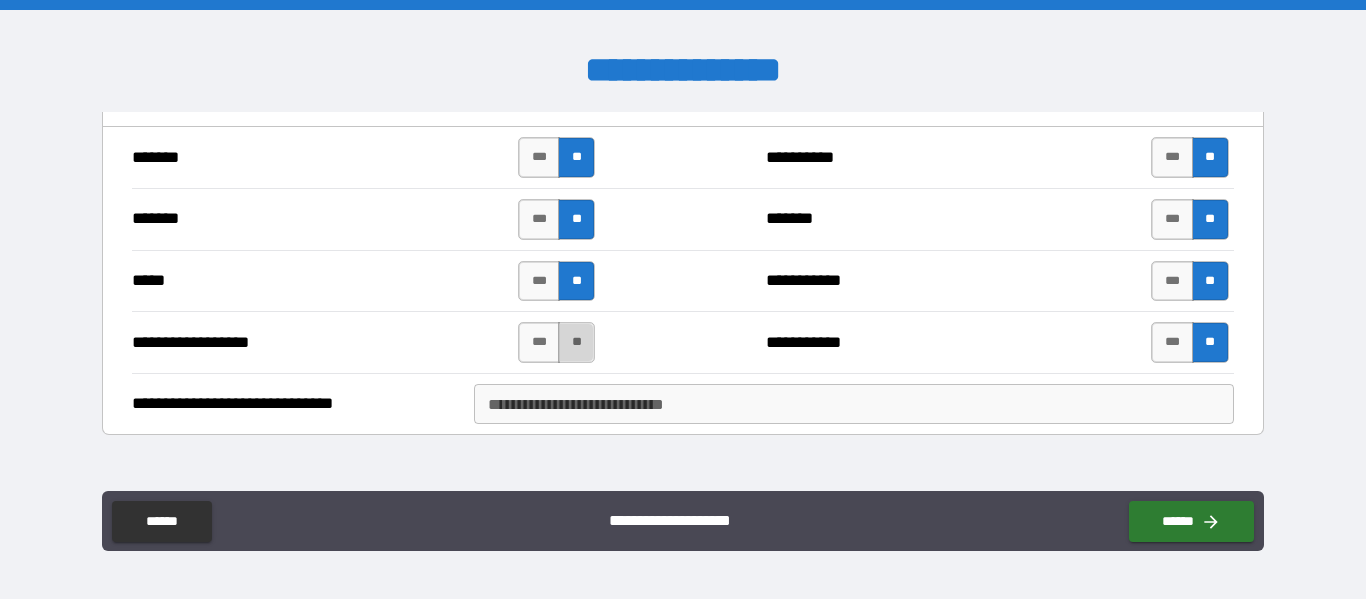 click on "**" at bounding box center (576, 342) 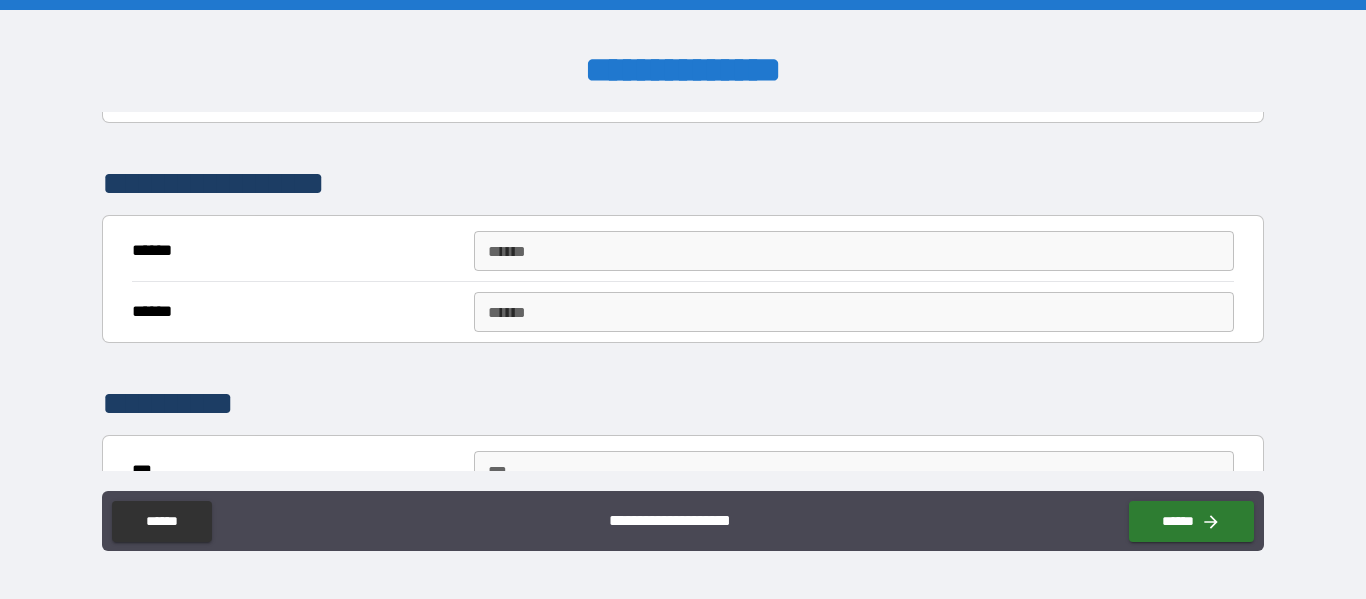 scroll, scrollTop: 1837, scrollLeft: 0, axis: vertical 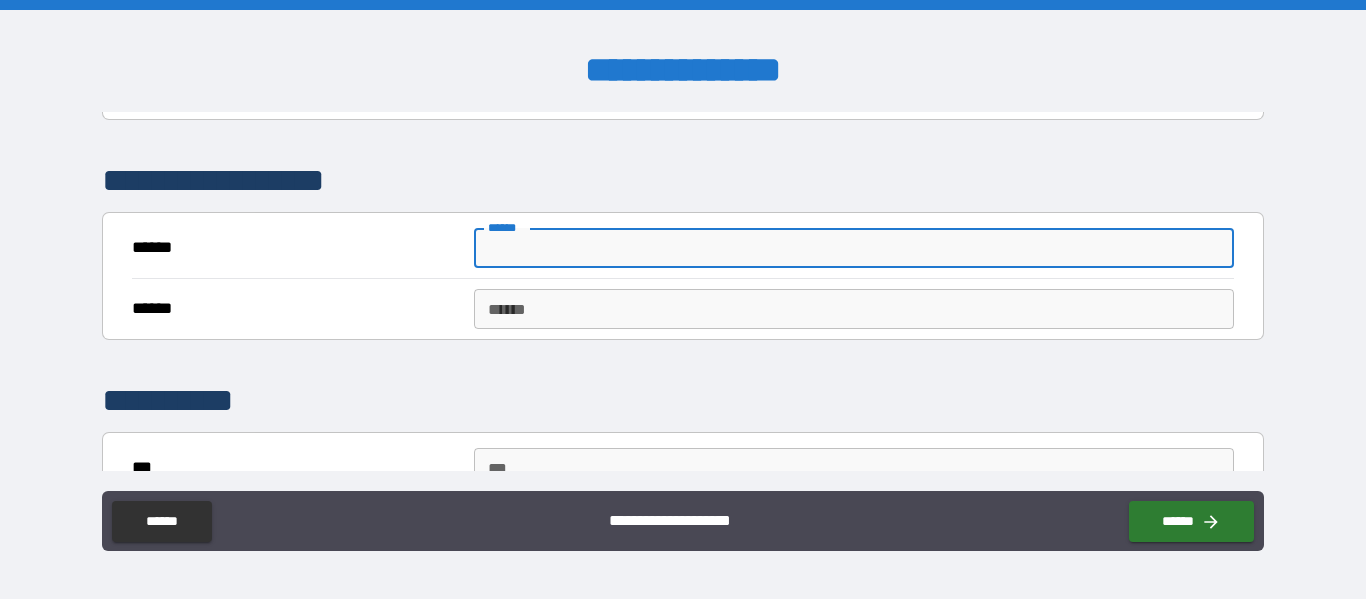 click on "******" at bounding box center [854, 248] 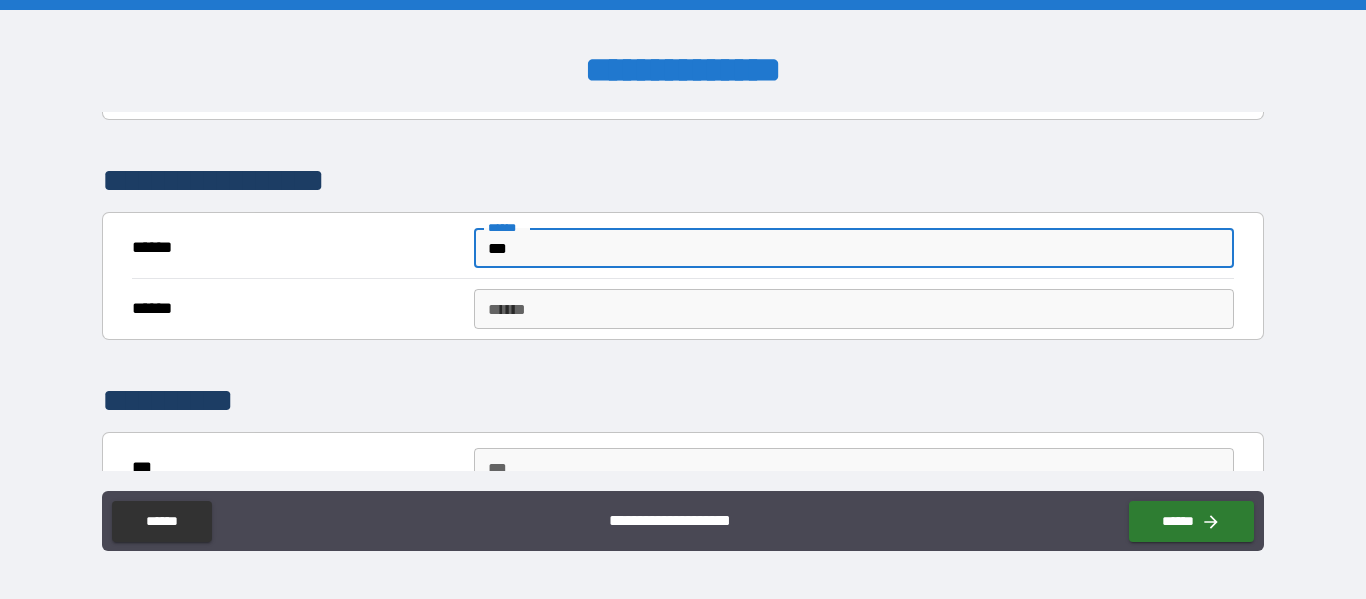 type on "***" 